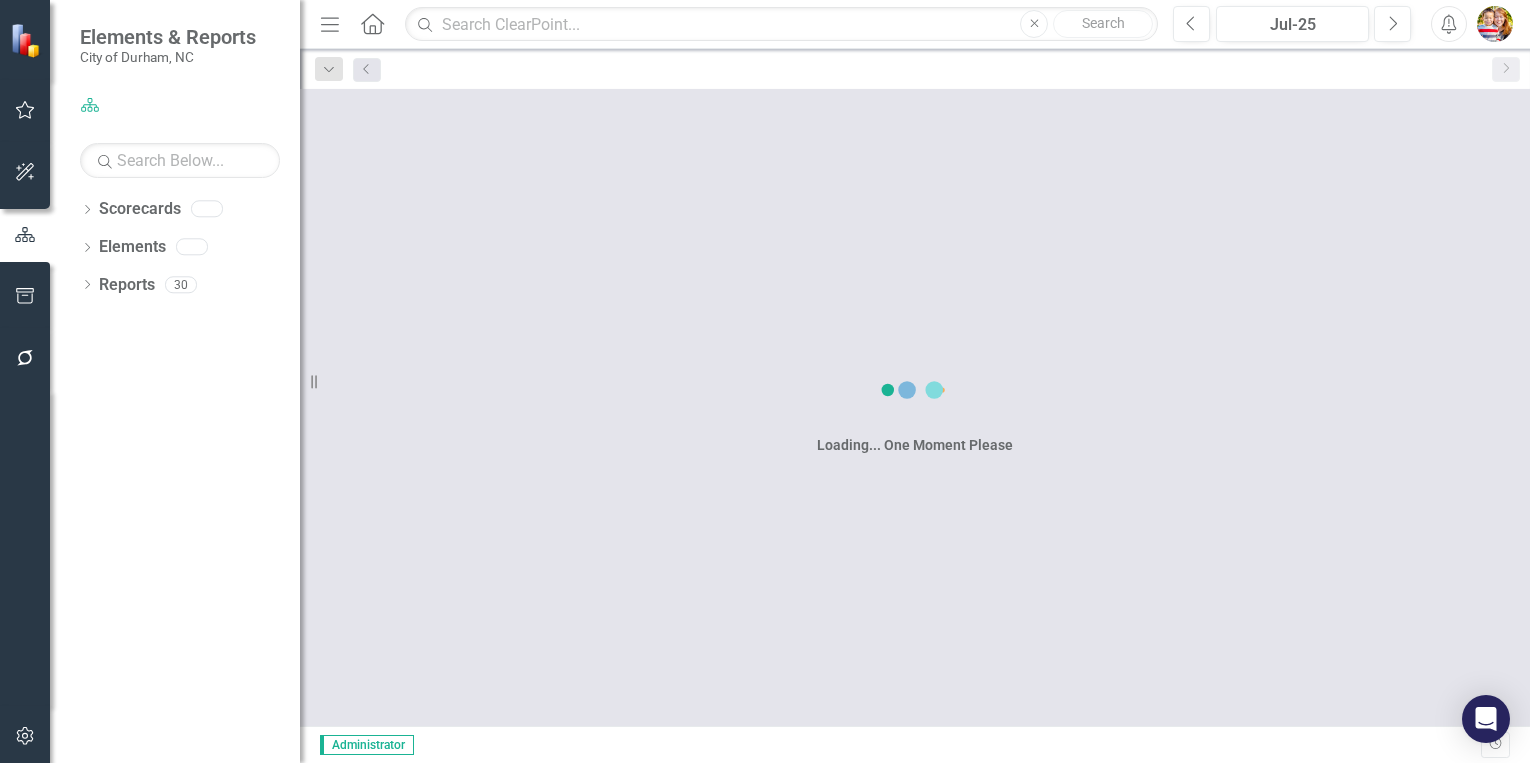 scroll, scrollTop: 0, scrollLeft: 0, axis: both 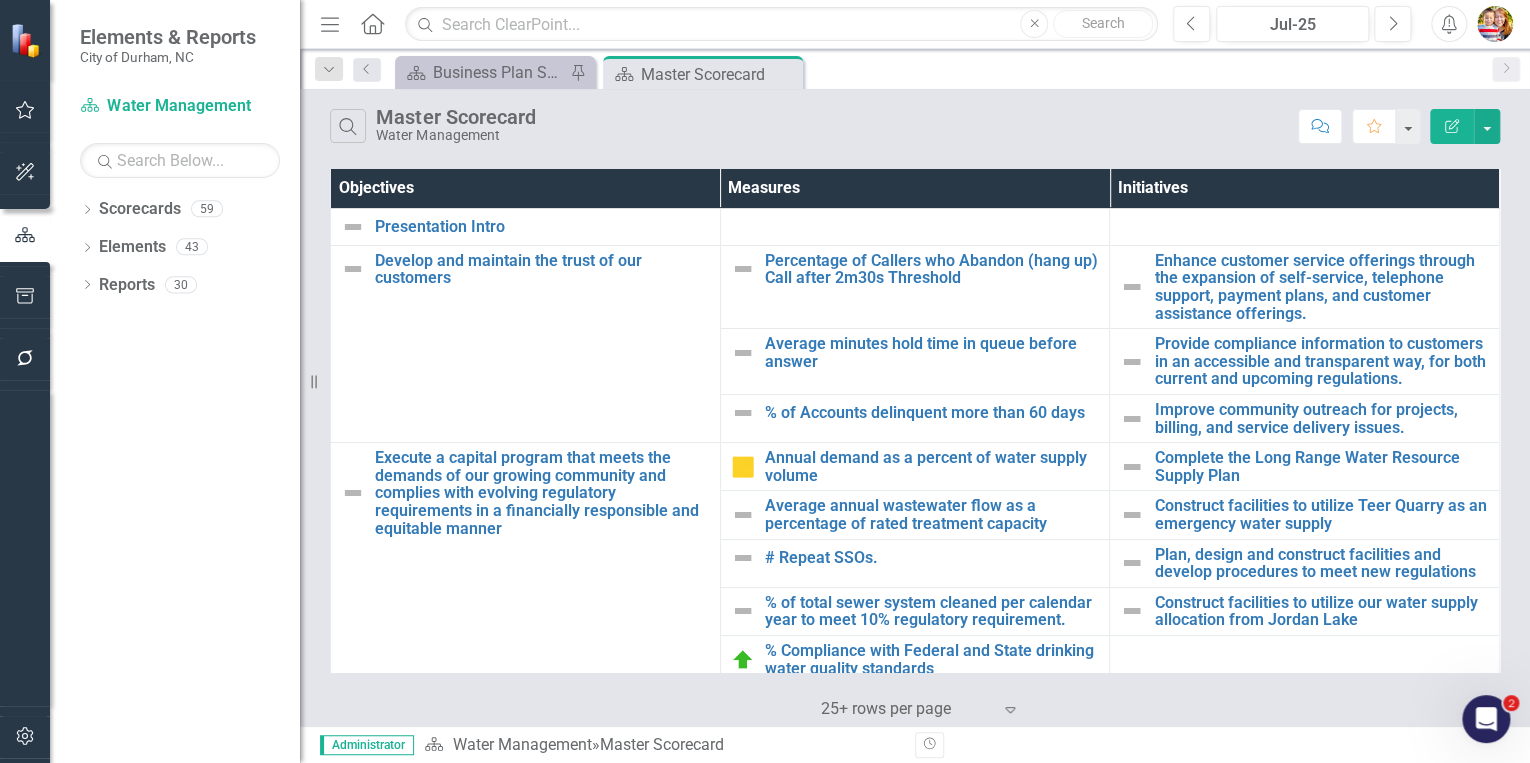 click on "Home" 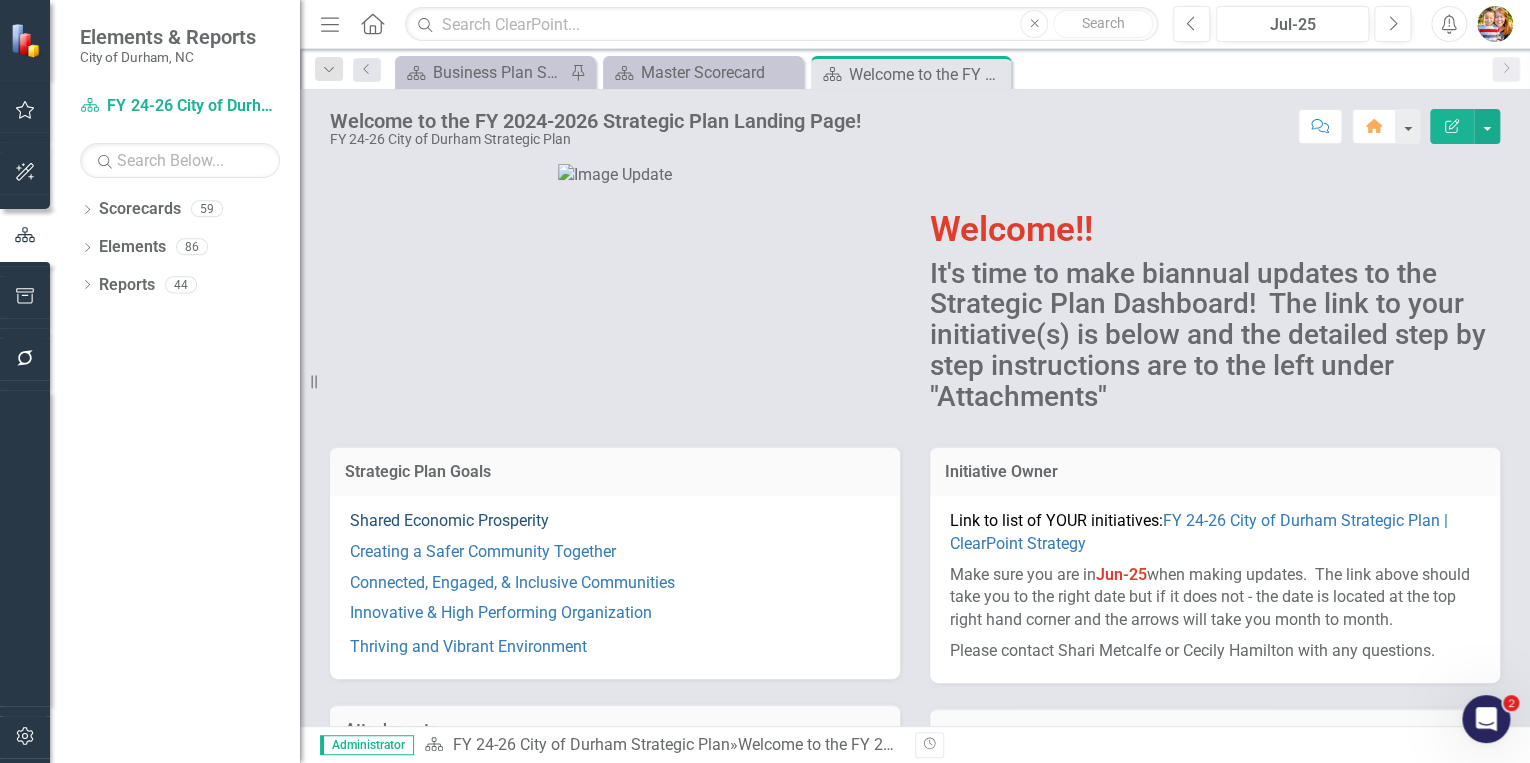 click on "Shared Economic Prosperity" at bounding box center [449, 520] 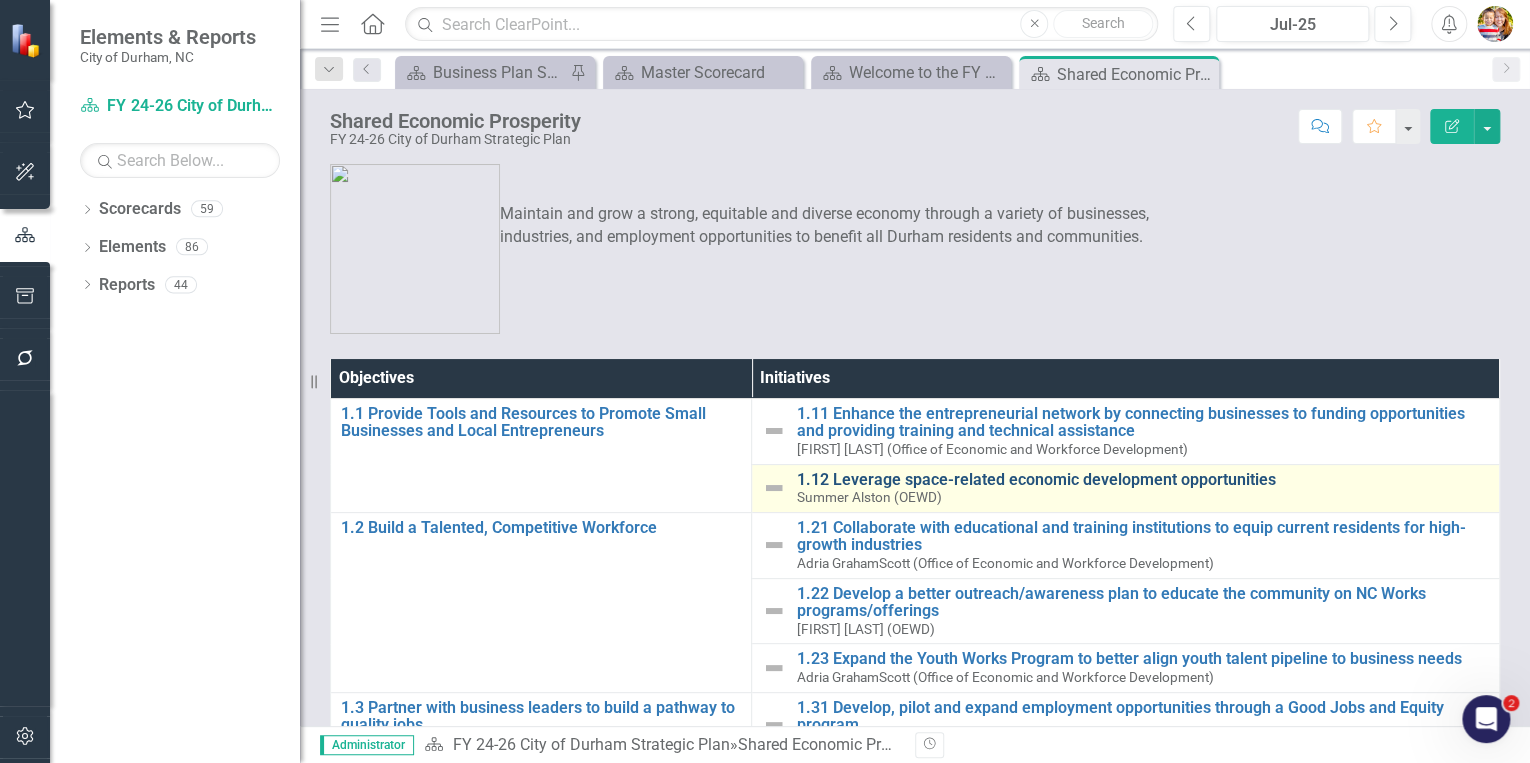 click on "1.12 Leverage space-related economic development opportunities" at bounding box center (1142, 480) 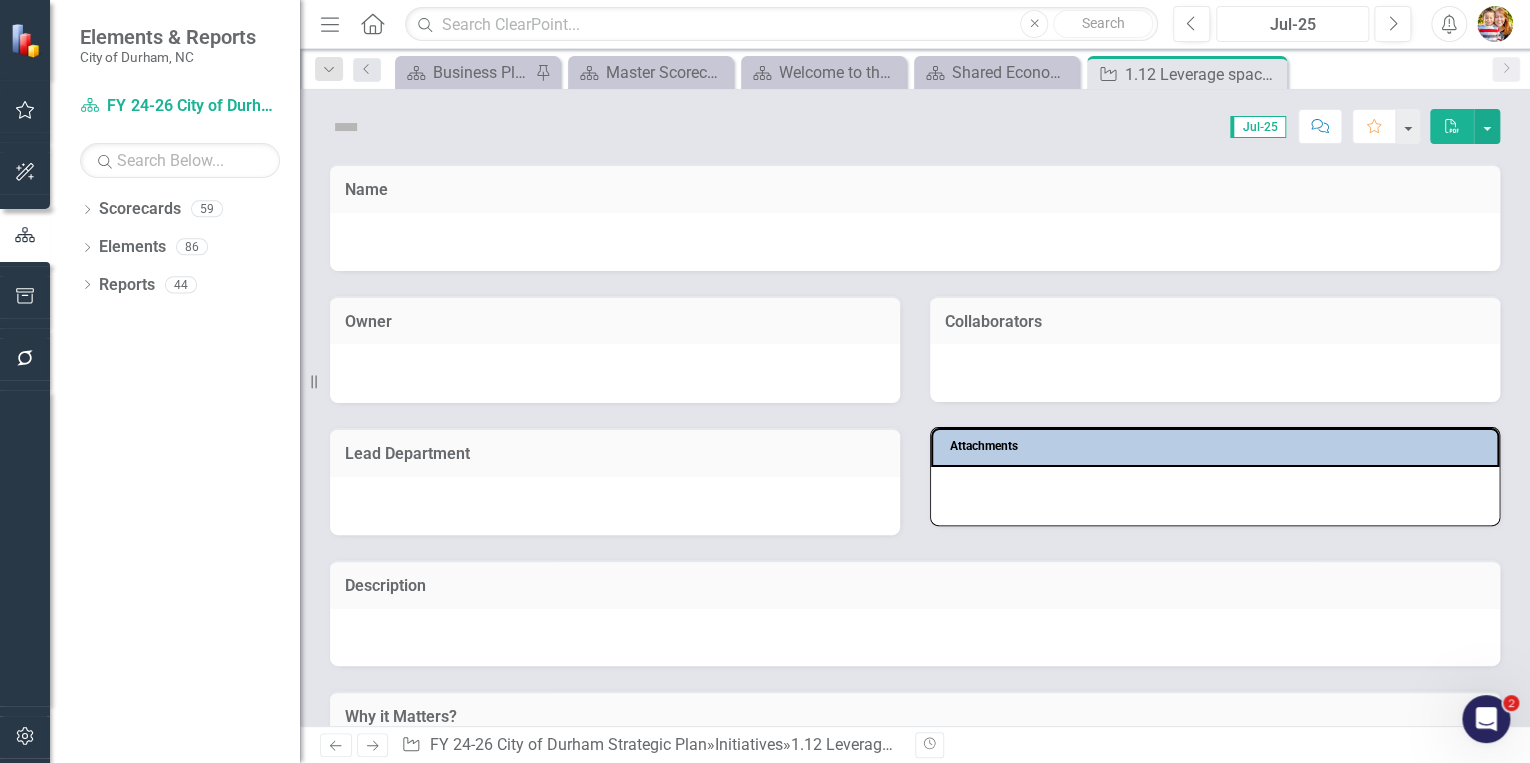 click on "Jul-25" at bounding box center (1292, 25) 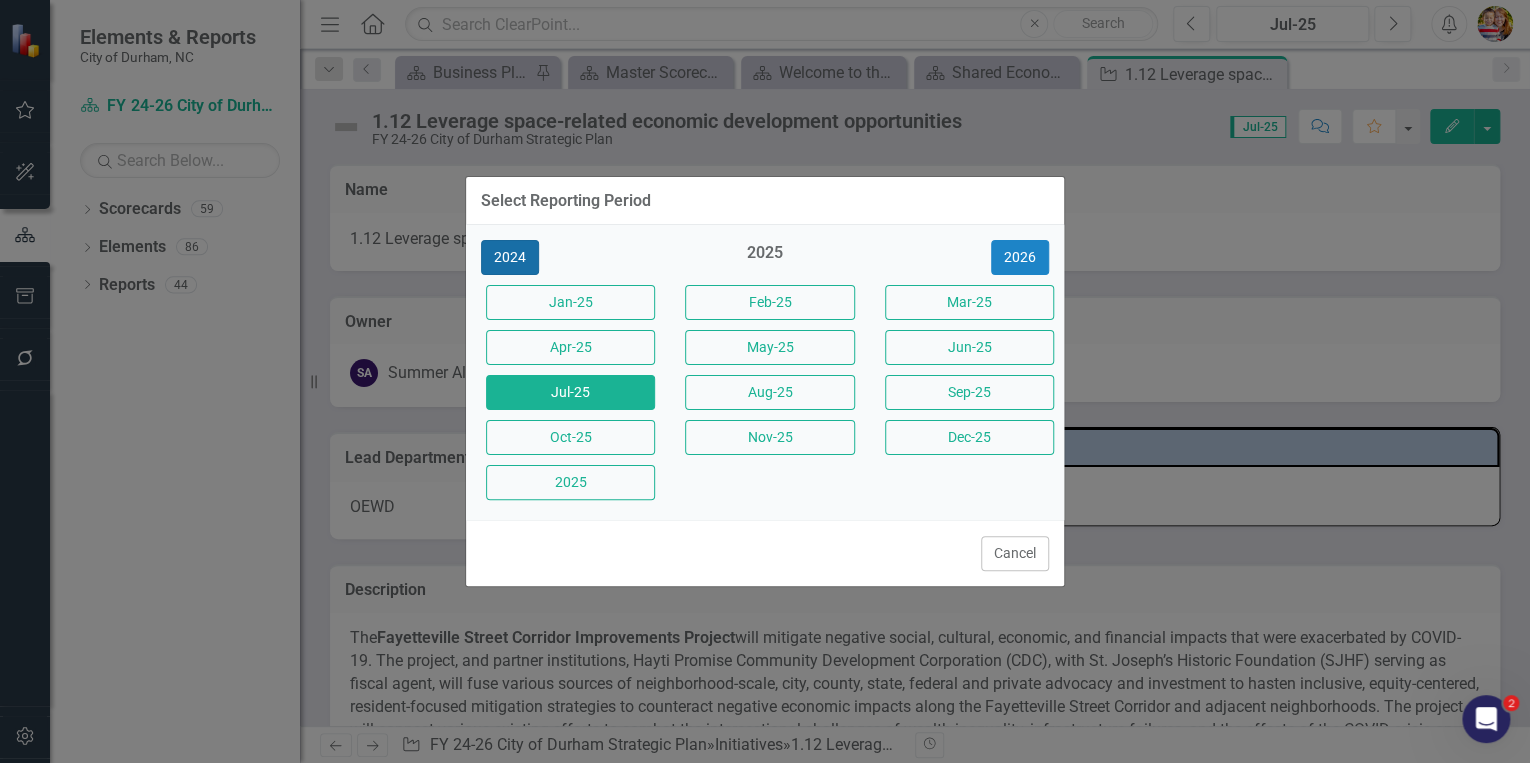 click on "2024" at bounding box center (510, 257) 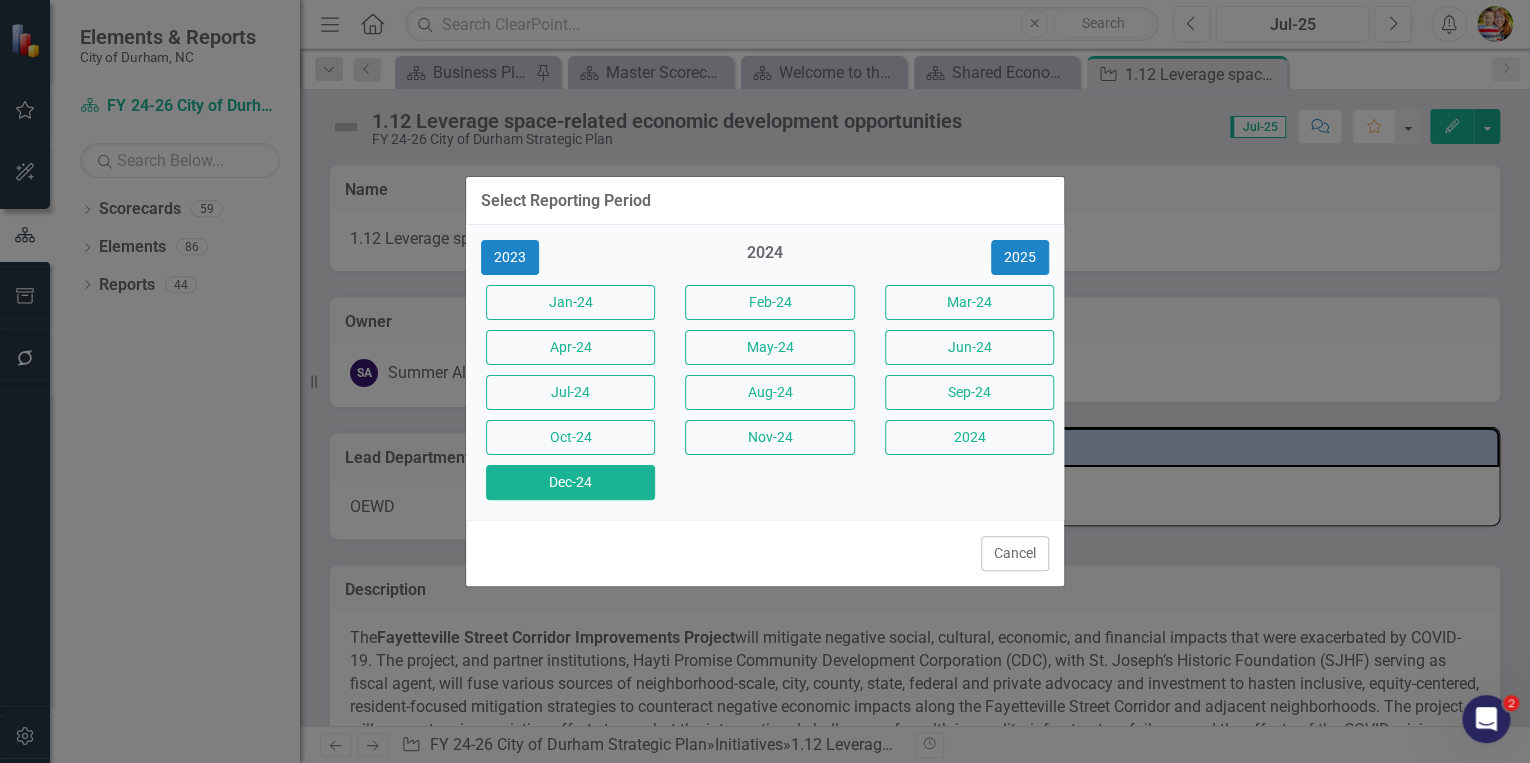 click on "Dec-24" at bounding box center (570, 482) 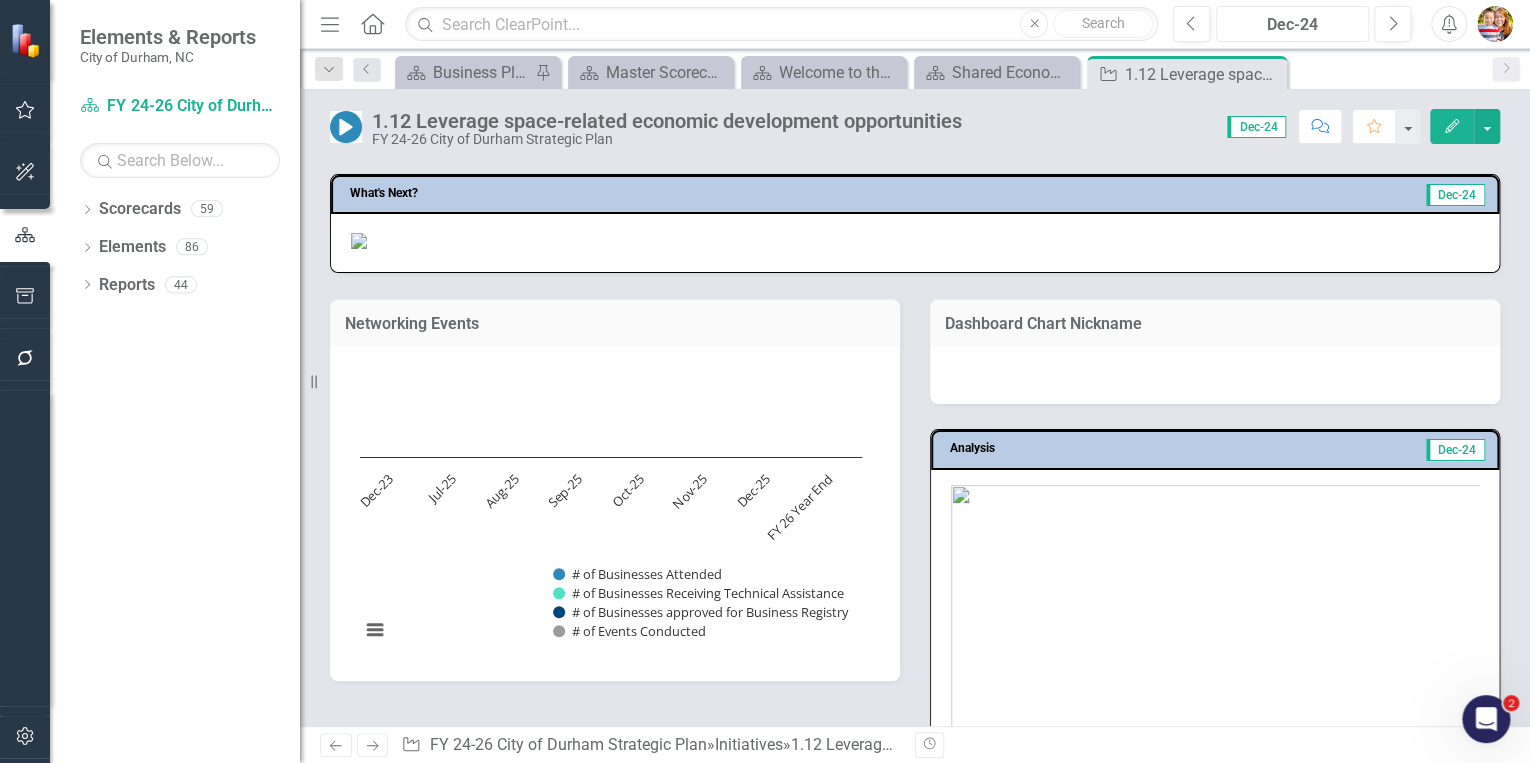 scroll, scrollTop: 800, scrollLeft: 0, axis: vertical 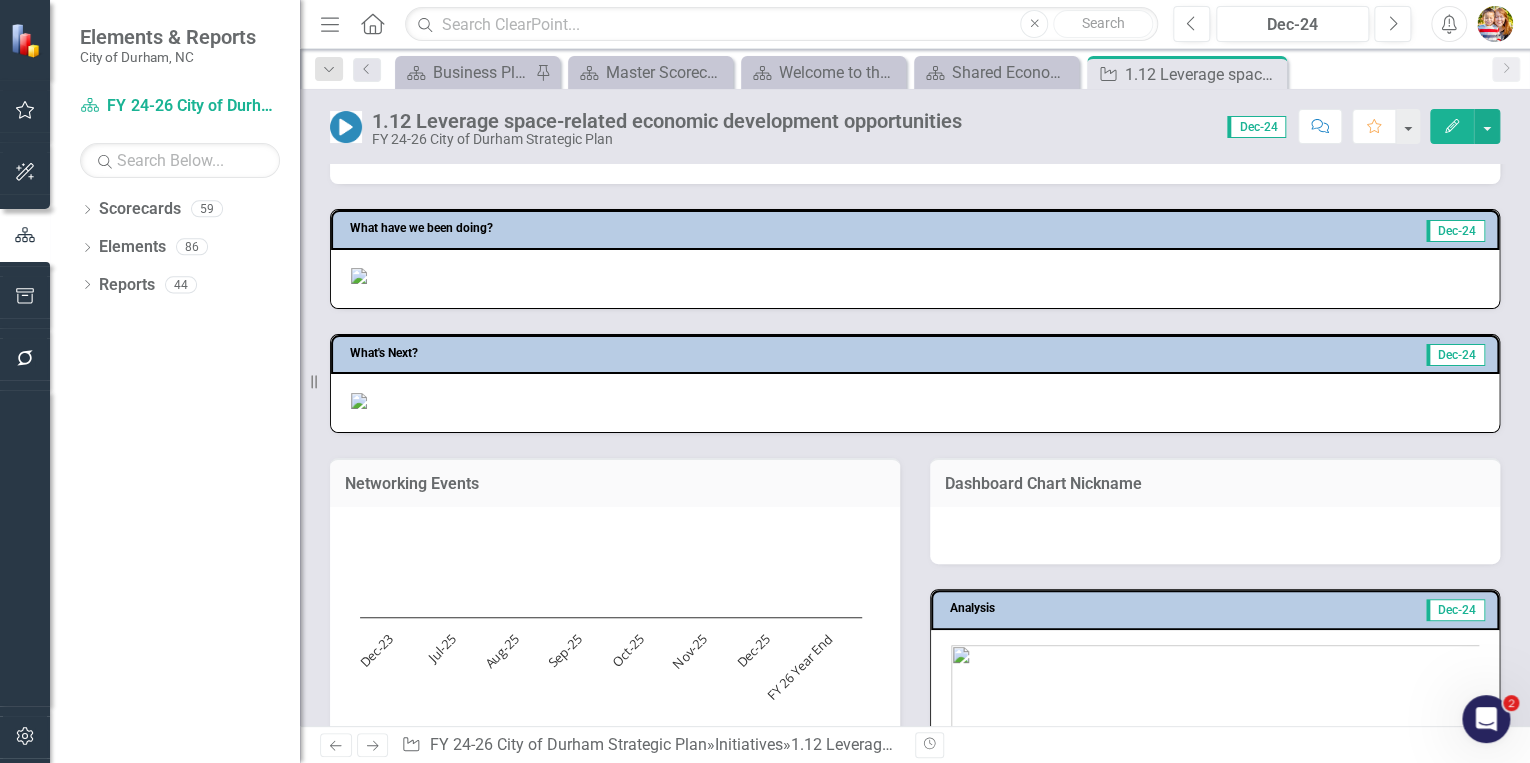 click at bounding box center [915, 276] 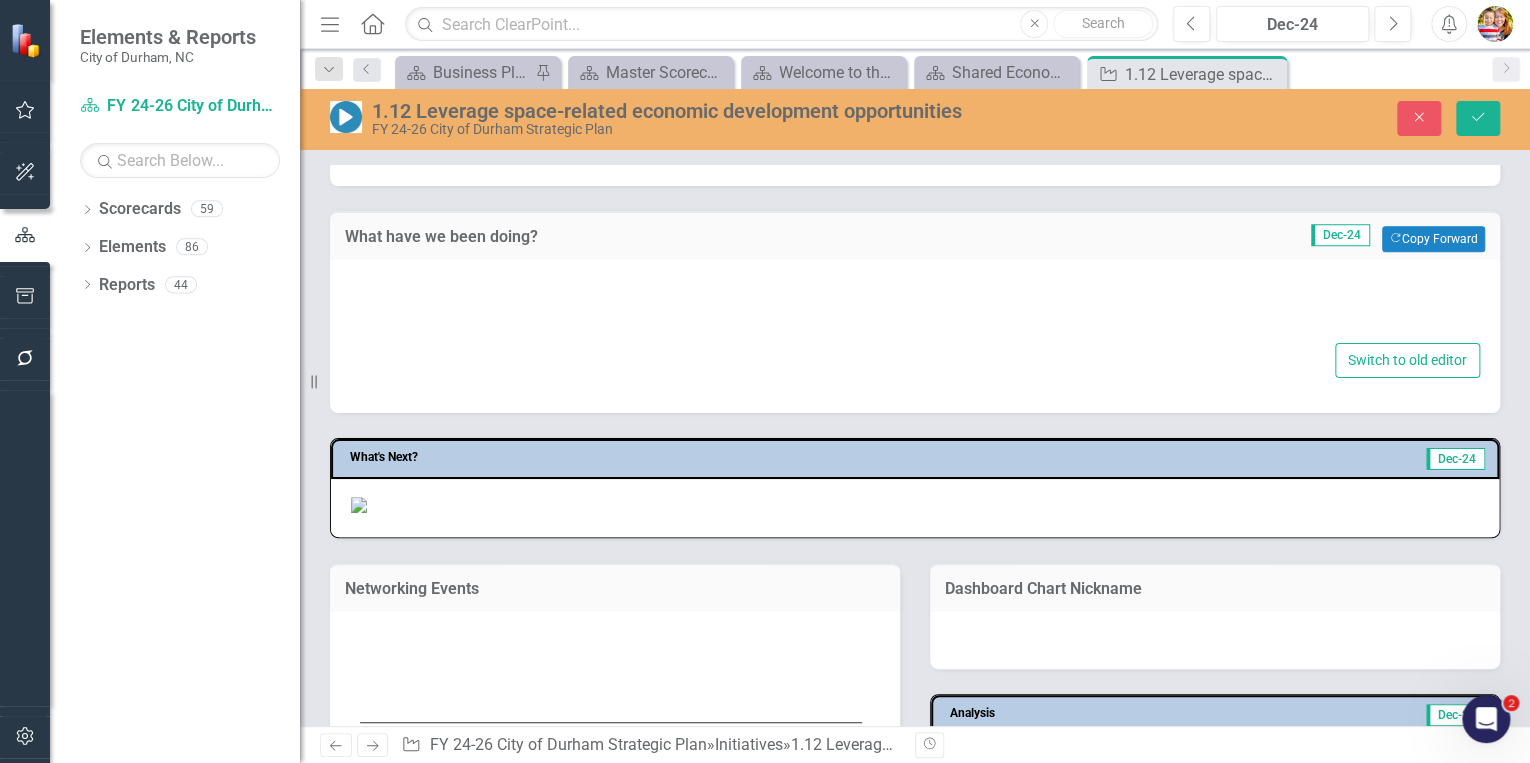type on "<p><img src="documents/district175/images/mceclip8.jpg"></p>" 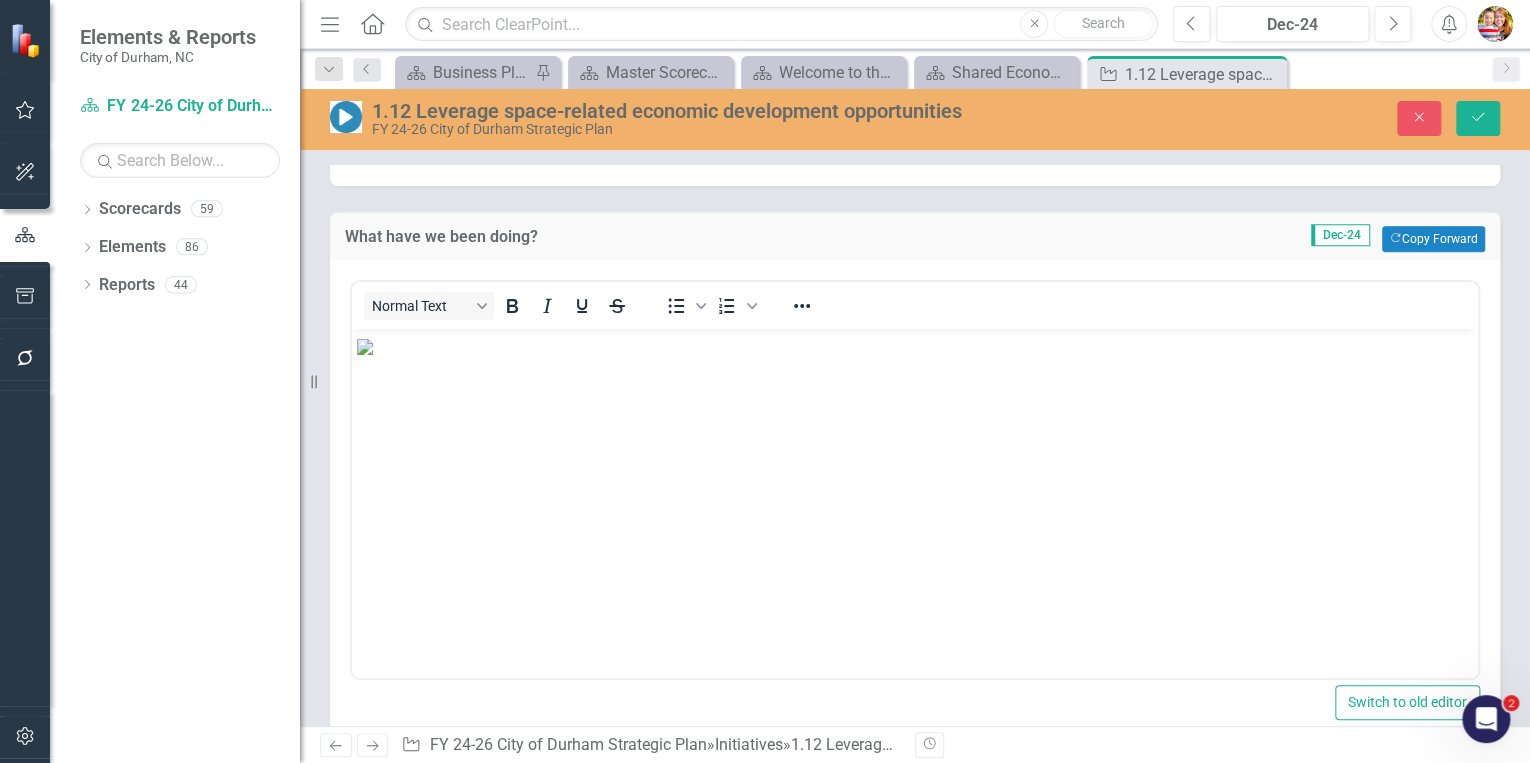 scroll, scrollTop: 0, scrollLeft: 0, axis: both 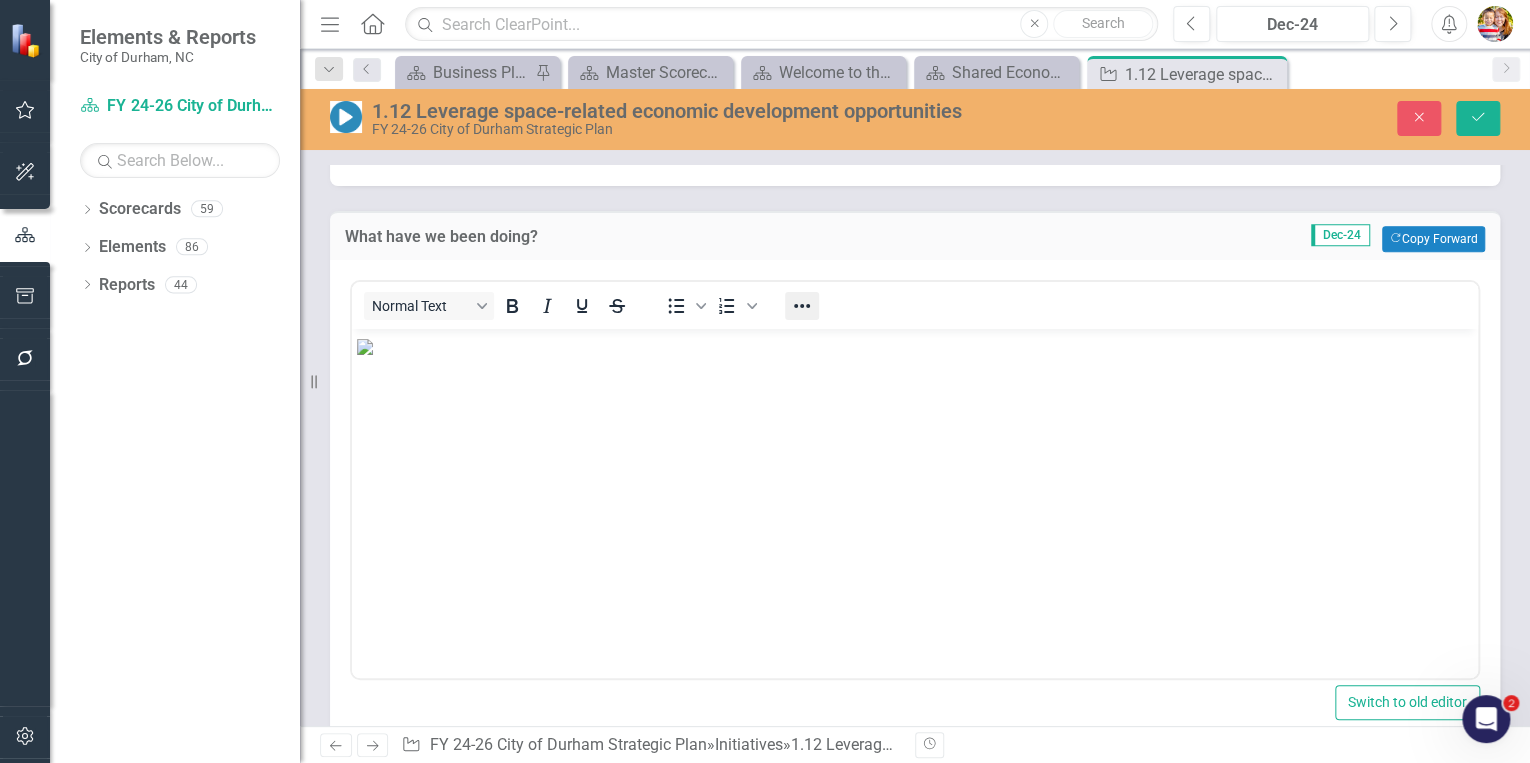 click 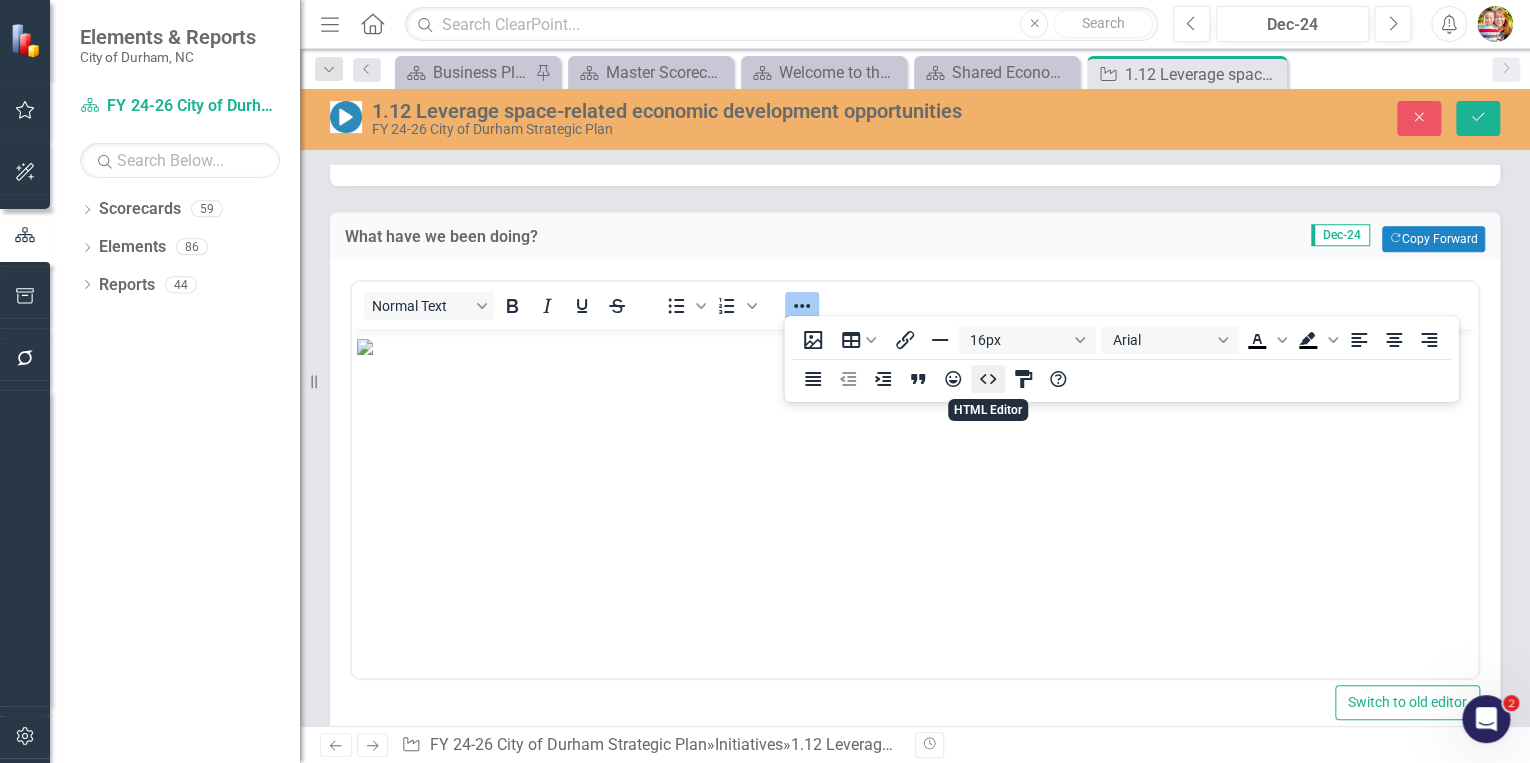 click 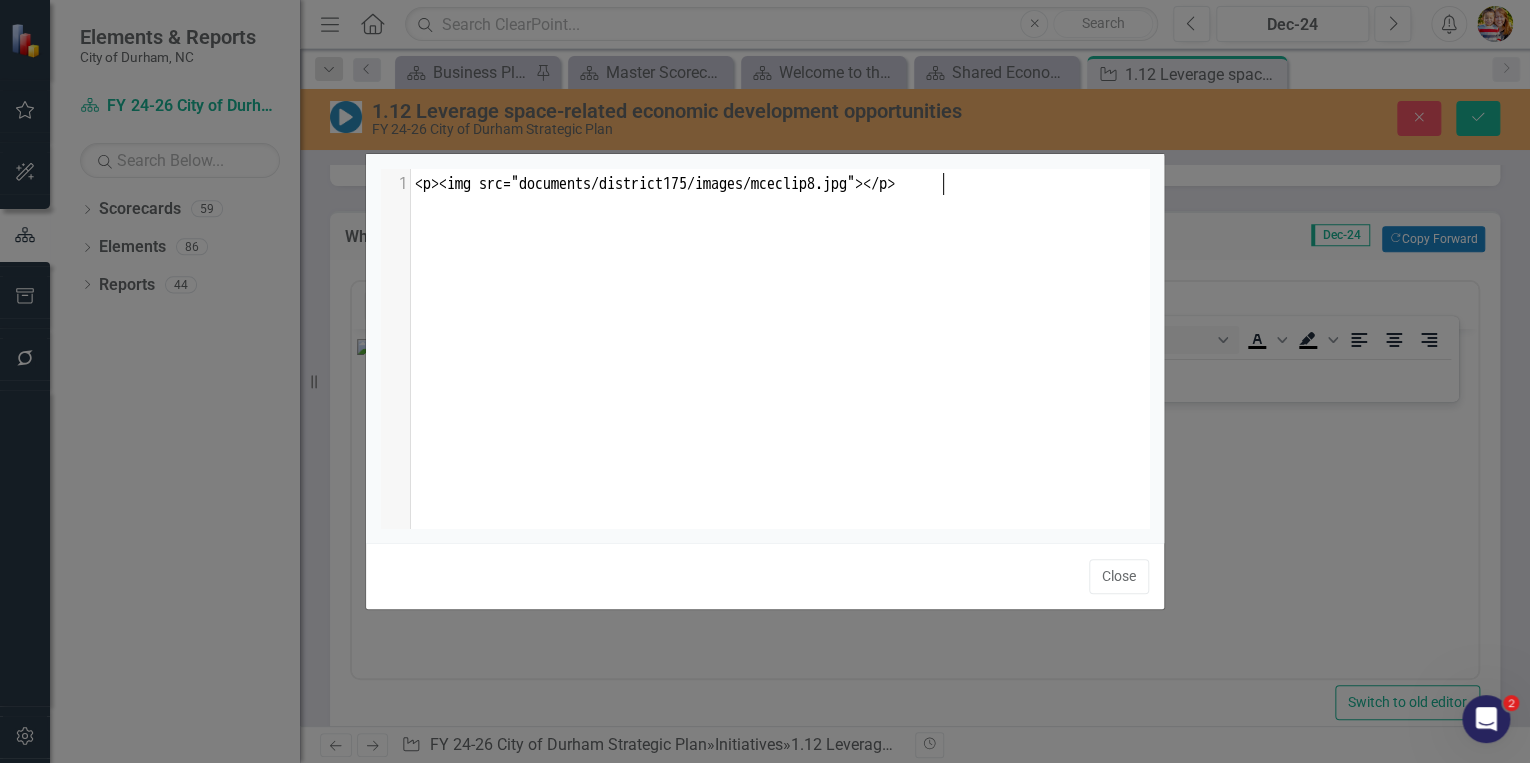scroll, scrollTop: 1, scrollLeft: 0, axis: vertical 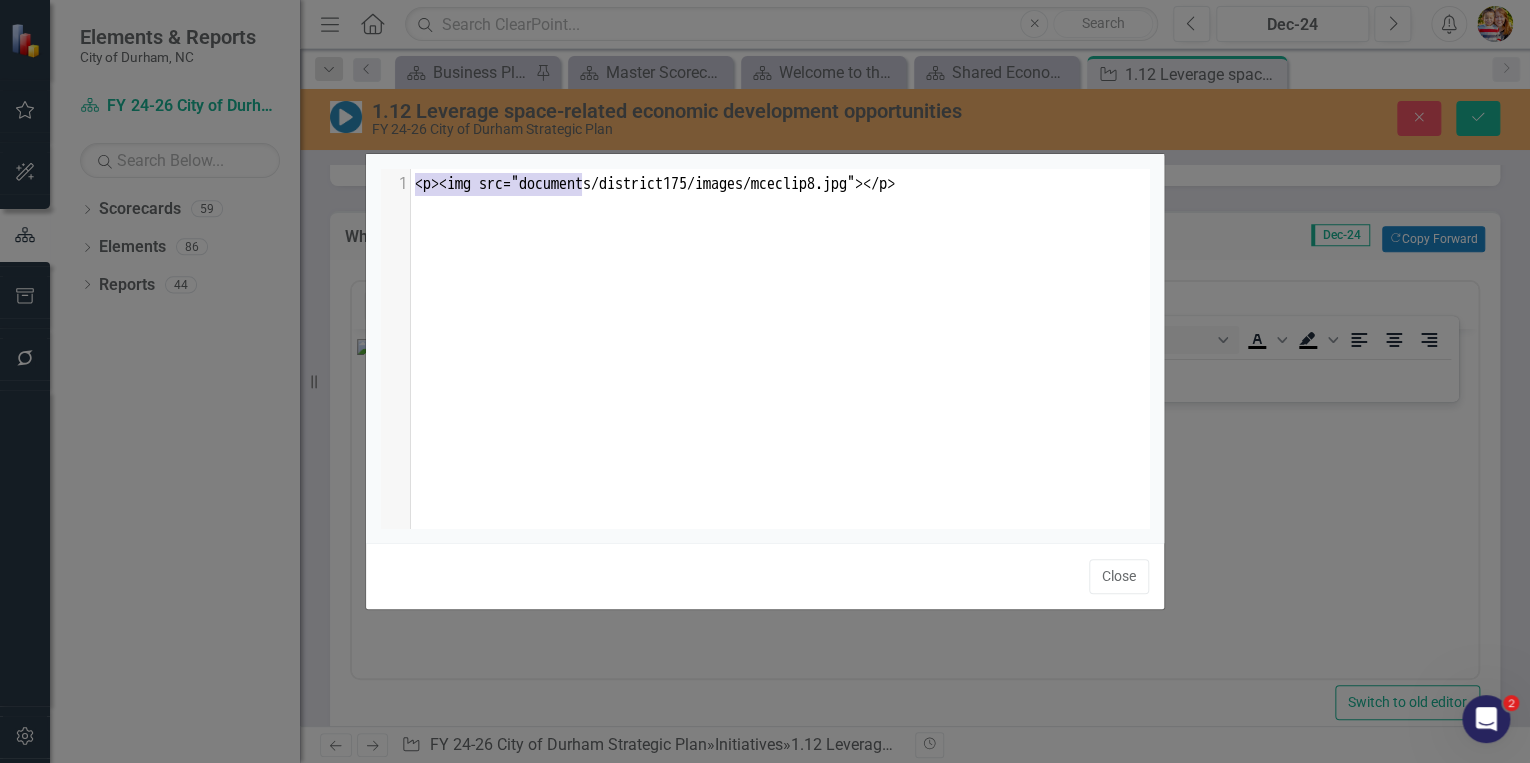 type on "<p><img src="documents/district175/images/mceclip8.jpg"></p>" 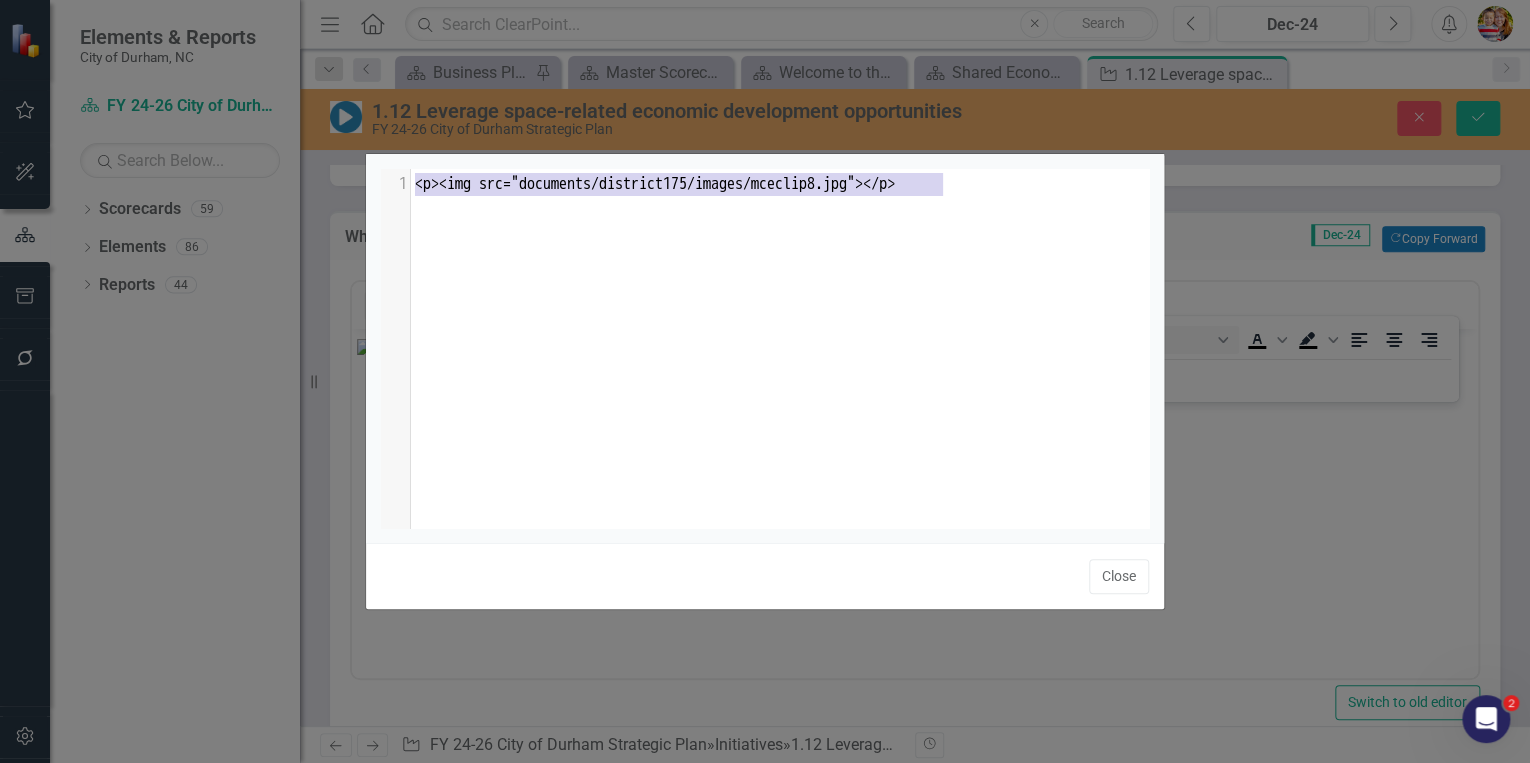 drag, startPoint x: 439, startPoint y: 180, endPoint x: 1020, endPoint y: 180, distance: 581 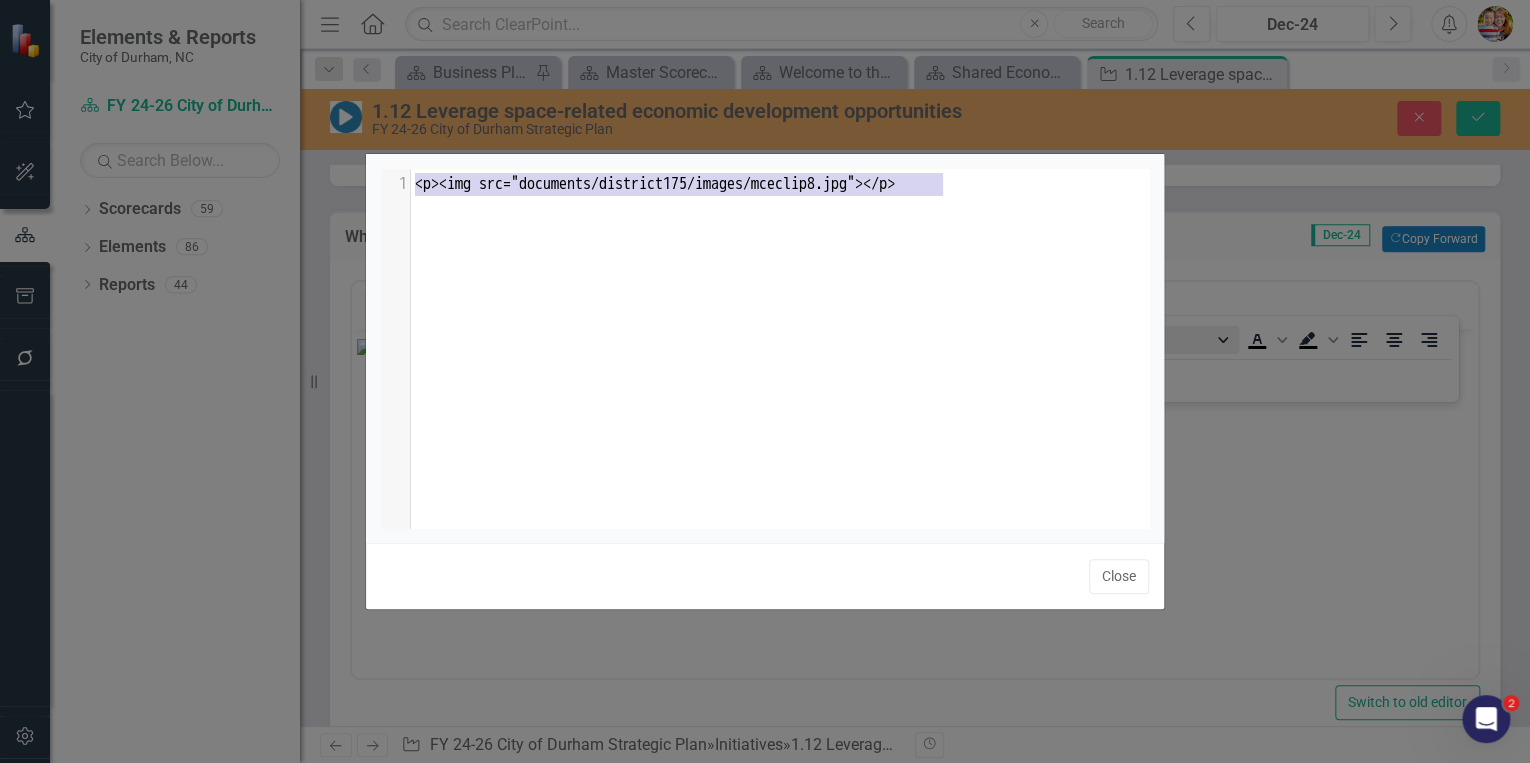 drag, startPoint x: 1129, startPoint y: 574, endPoint x: 1215, endPoint y: 327, distance: 261.5435 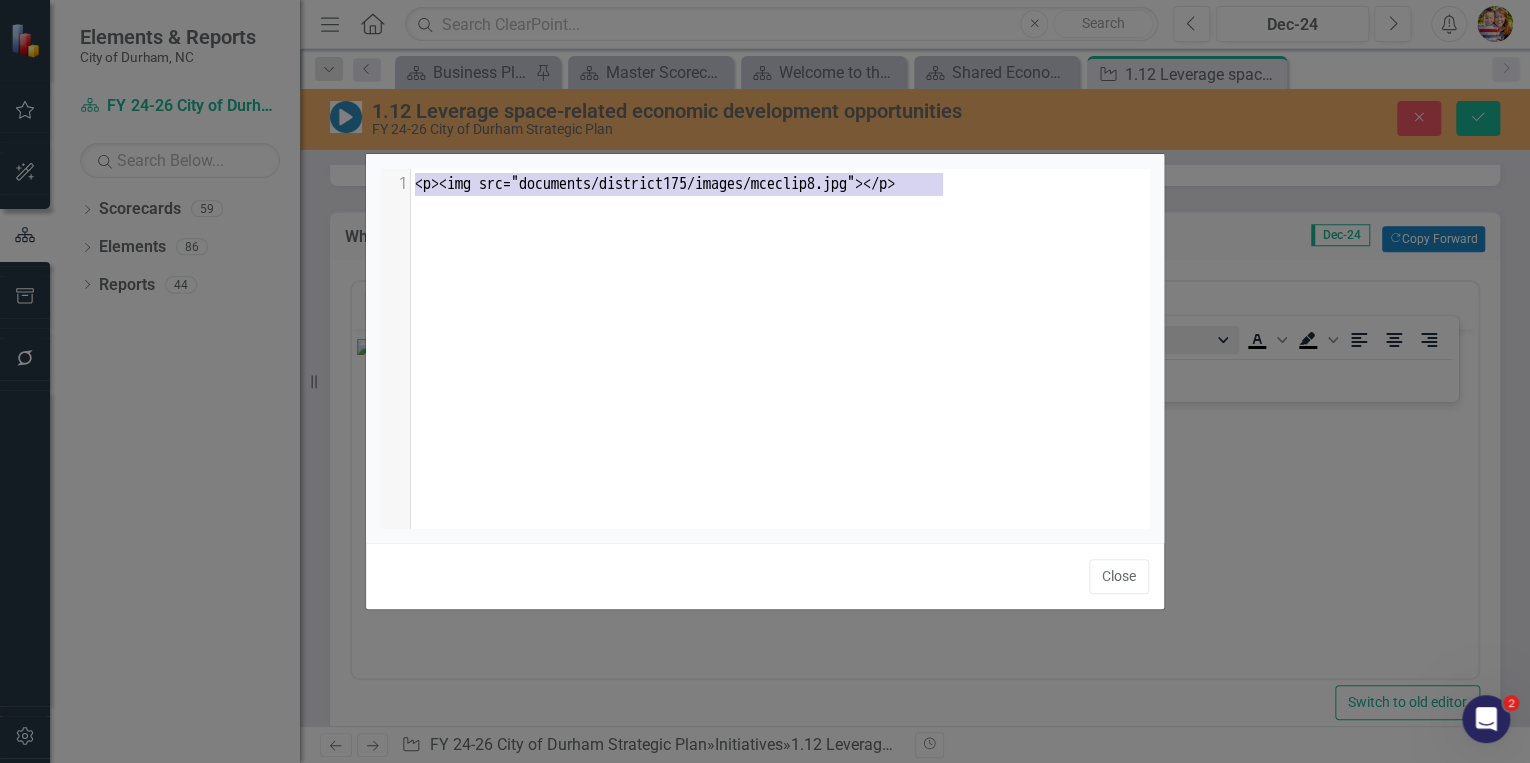 click on "Close" at bounding box center [1119, 576] 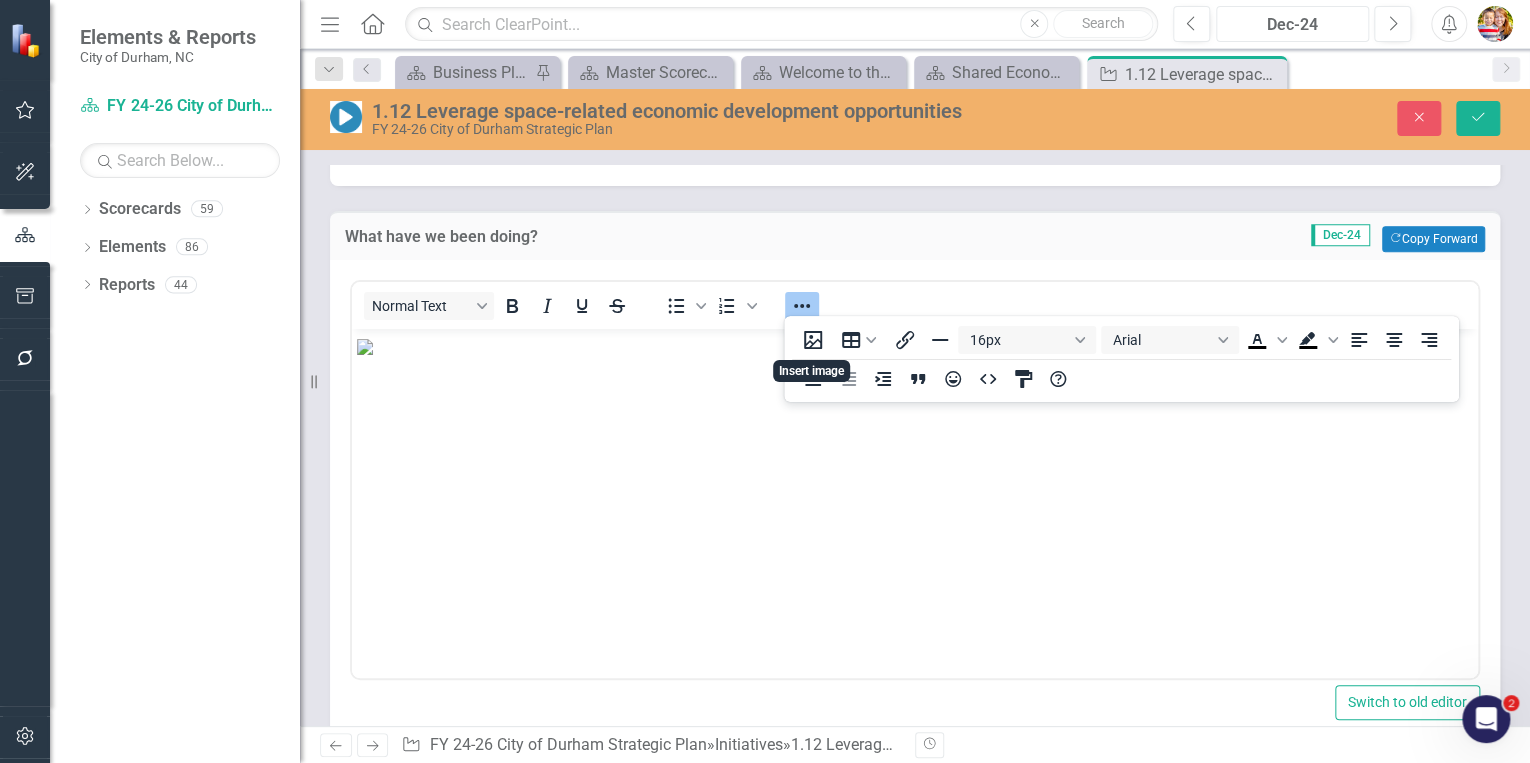 click on "Dec-24" at bounding box center (1292, 25) 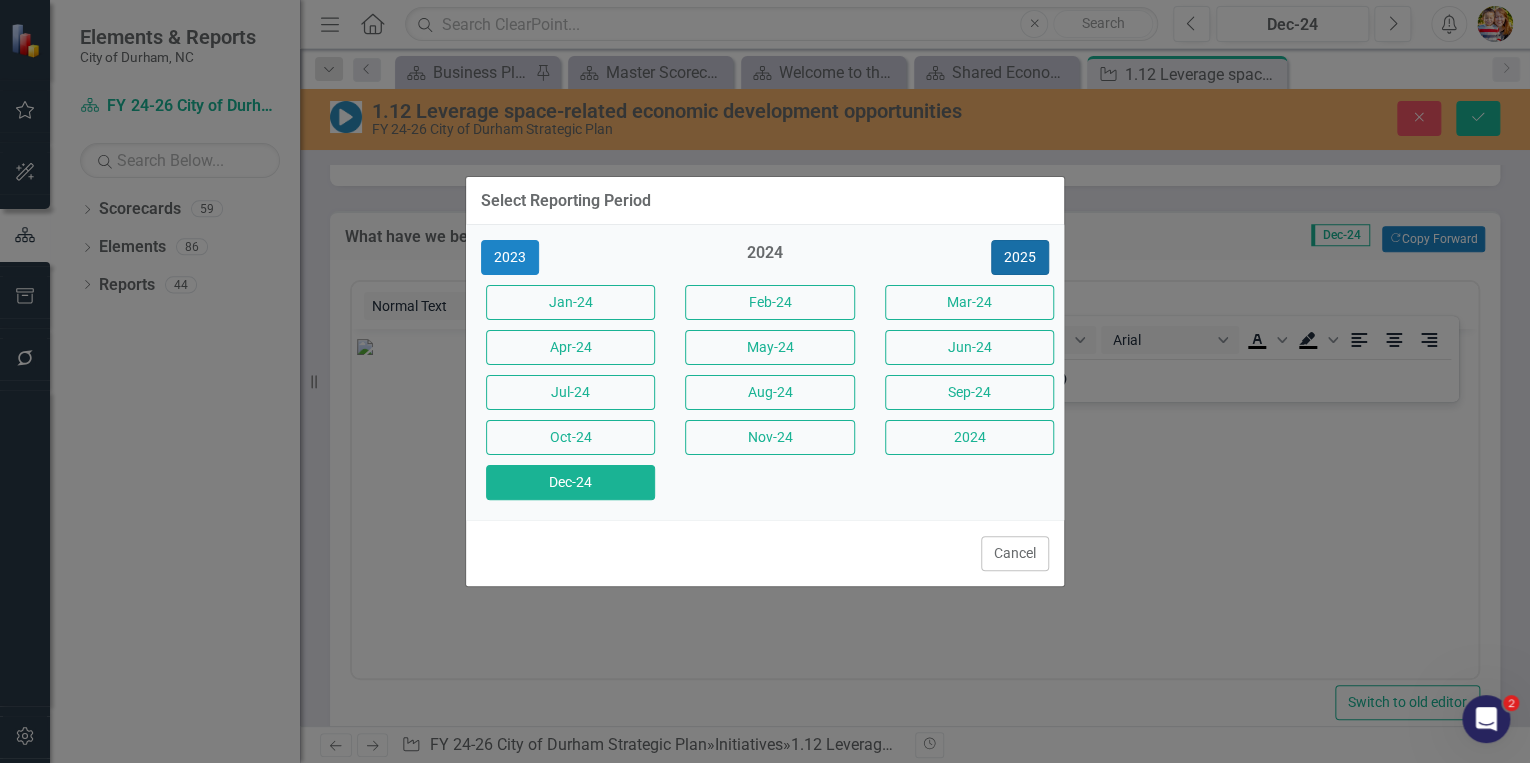 click on "2025" at bounding box center (1020, 257) 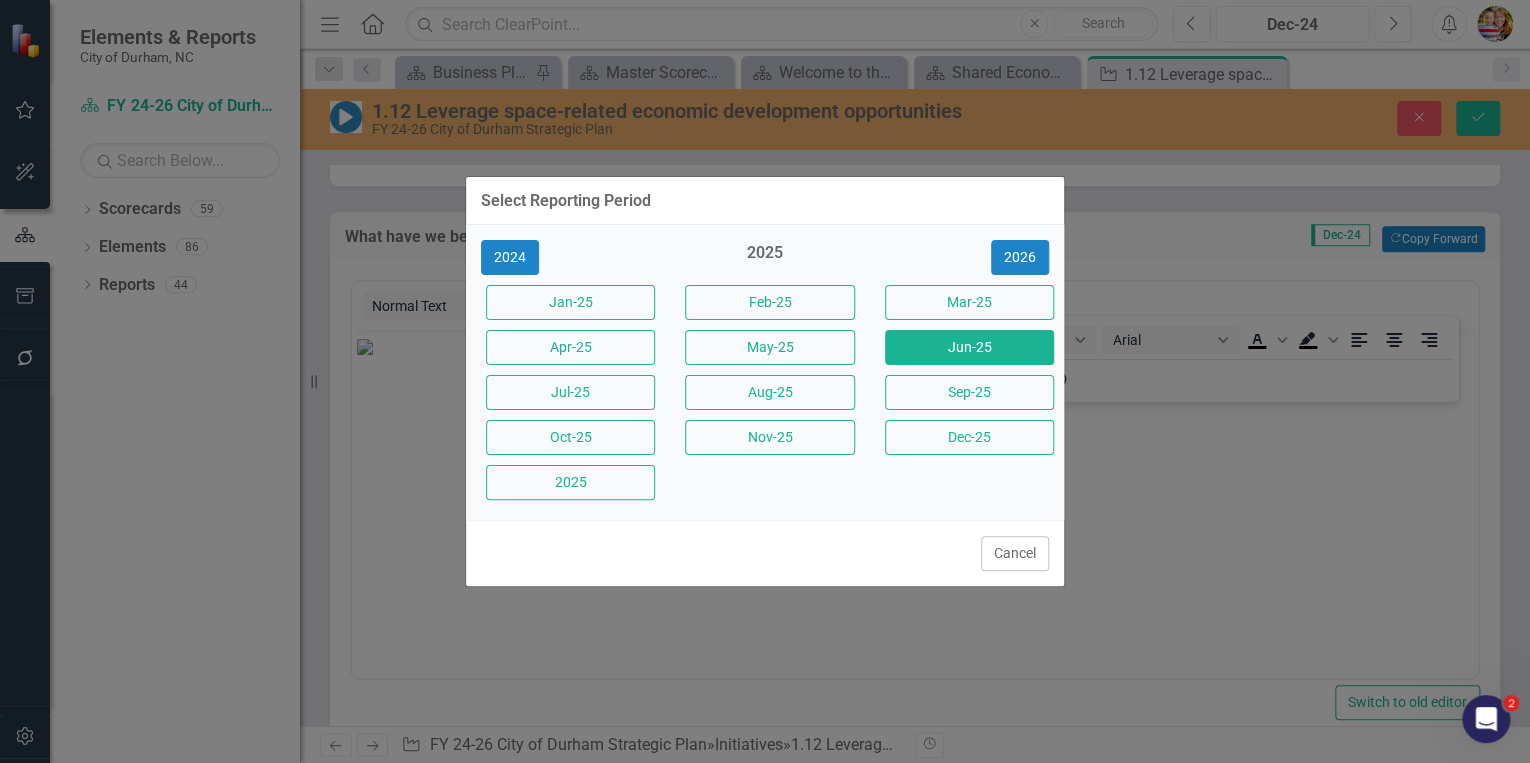 click on "Jun-25" at bounding box center (969, 347) 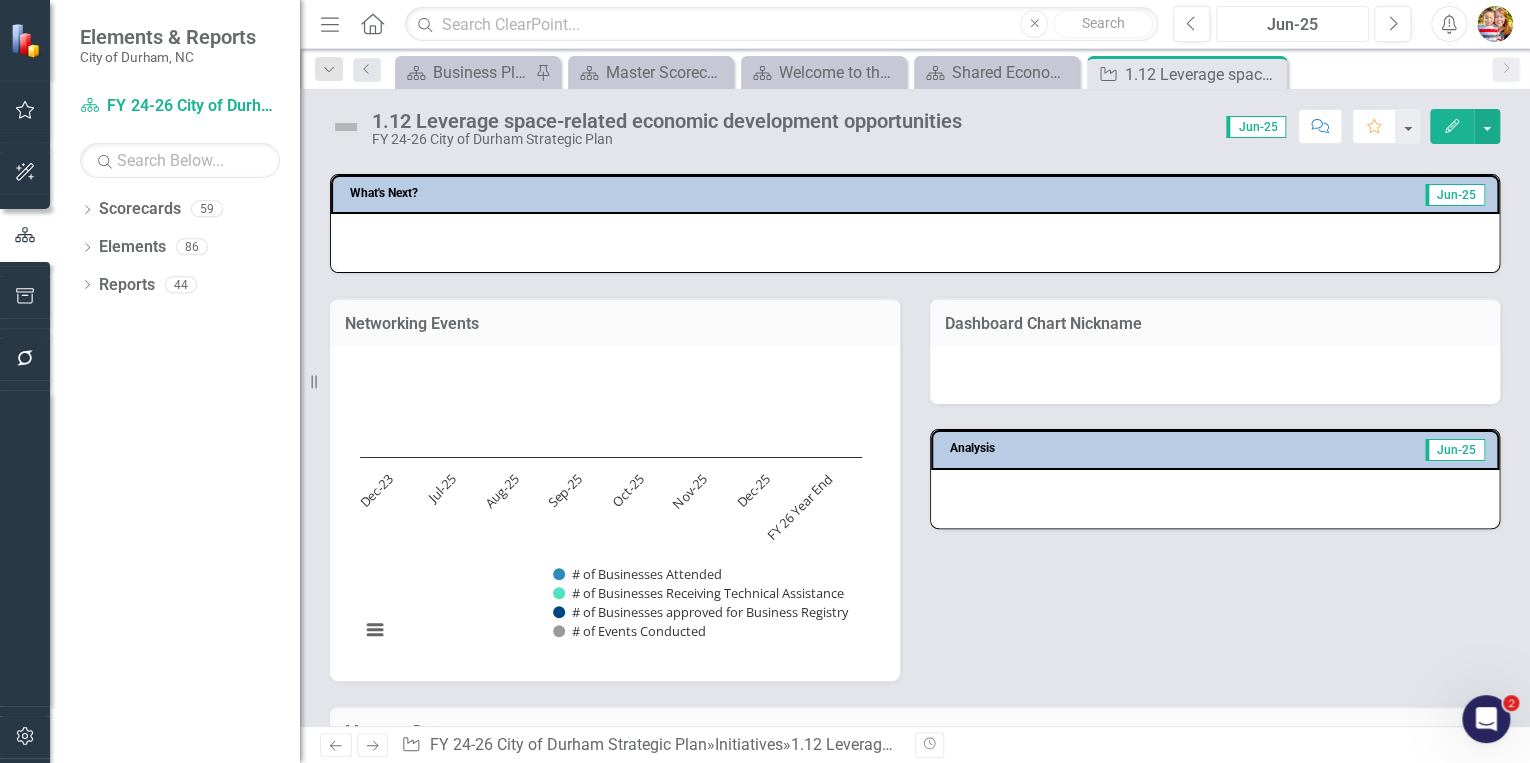 scroll, scrollTop: 800, scrollLeft: 0, axis: vertical 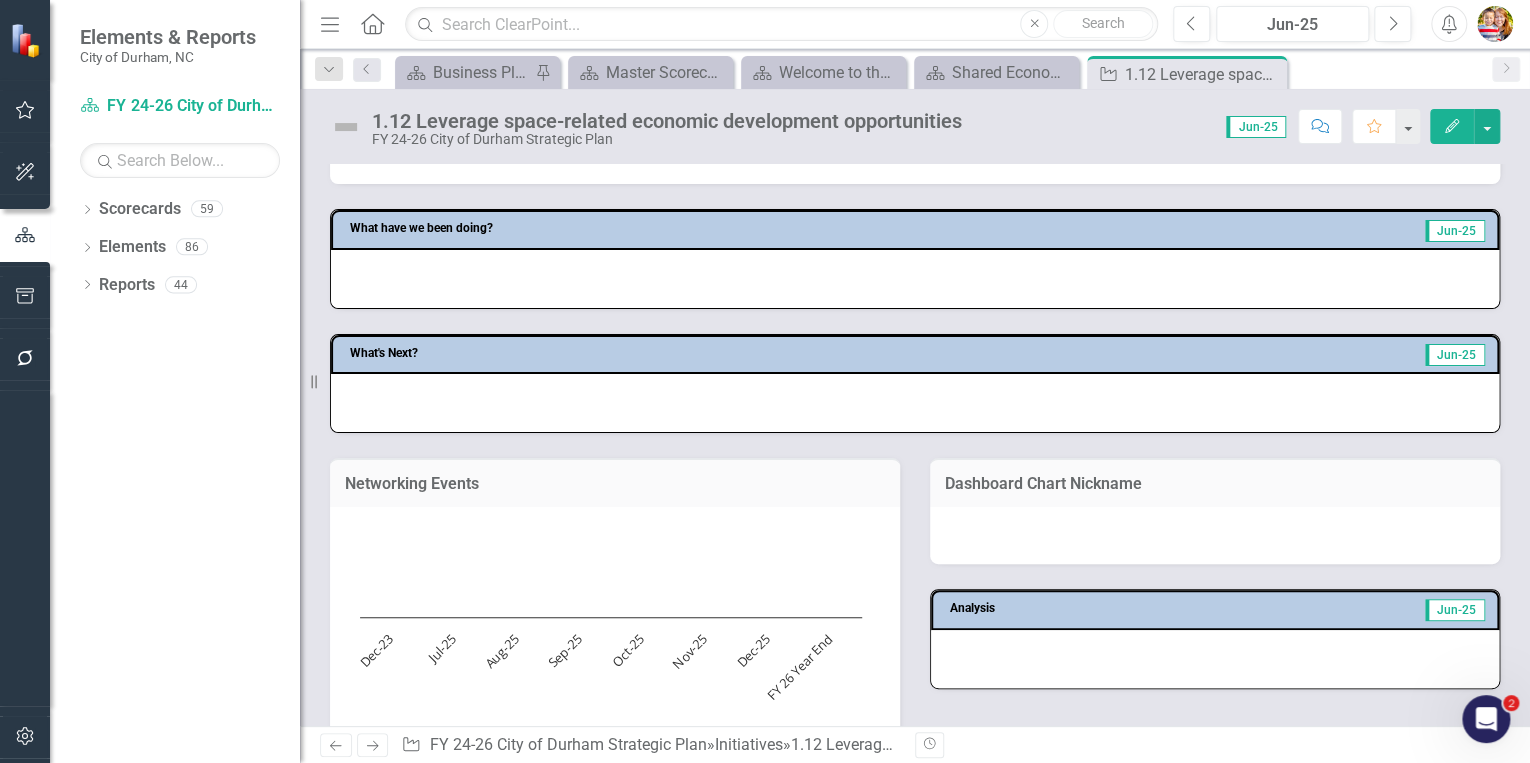 click at bounding box center (915, 279) 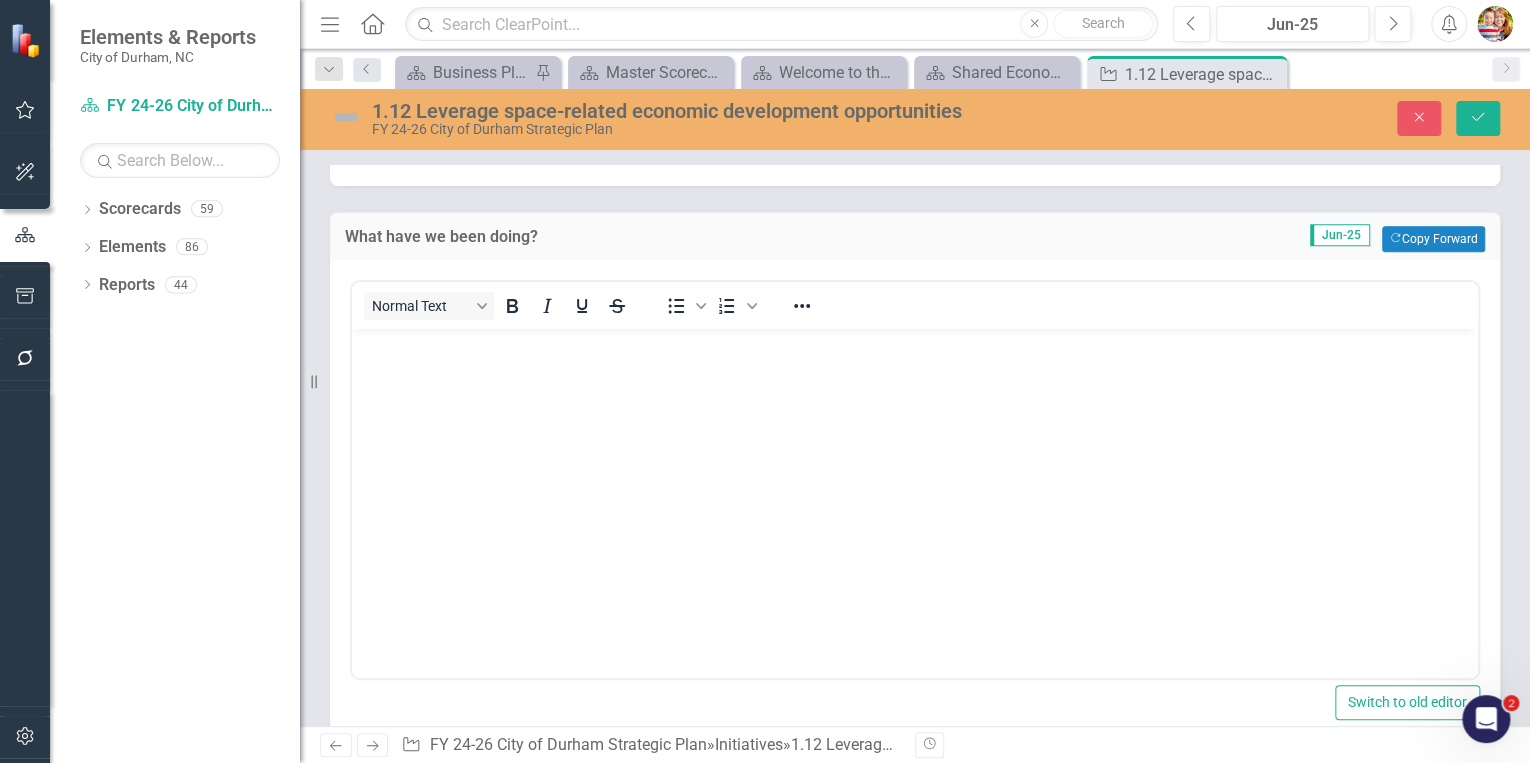 scroll, scrollTop: 0, scrollLeft: 0, axis: both 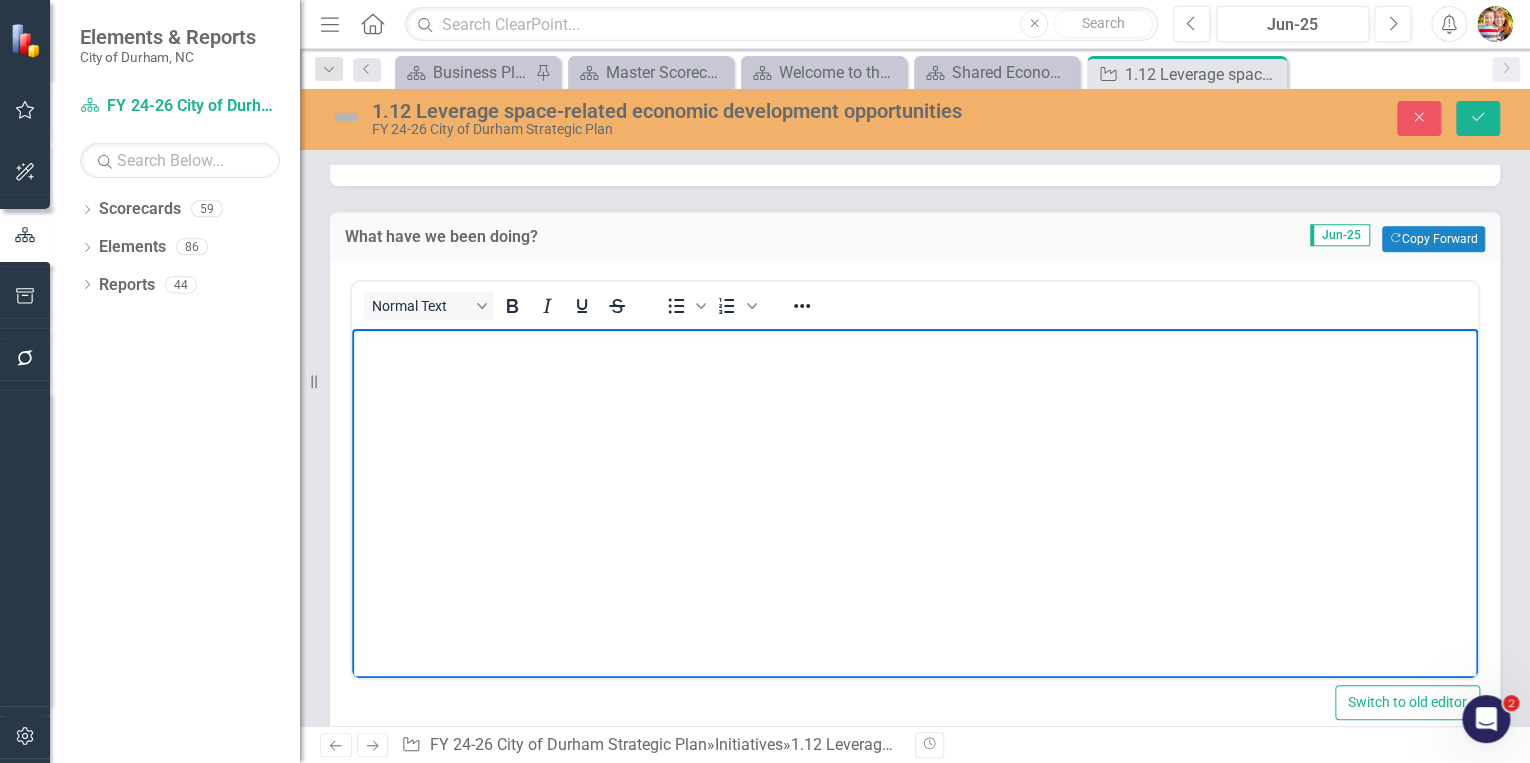 click at bounding box center [915, 478] 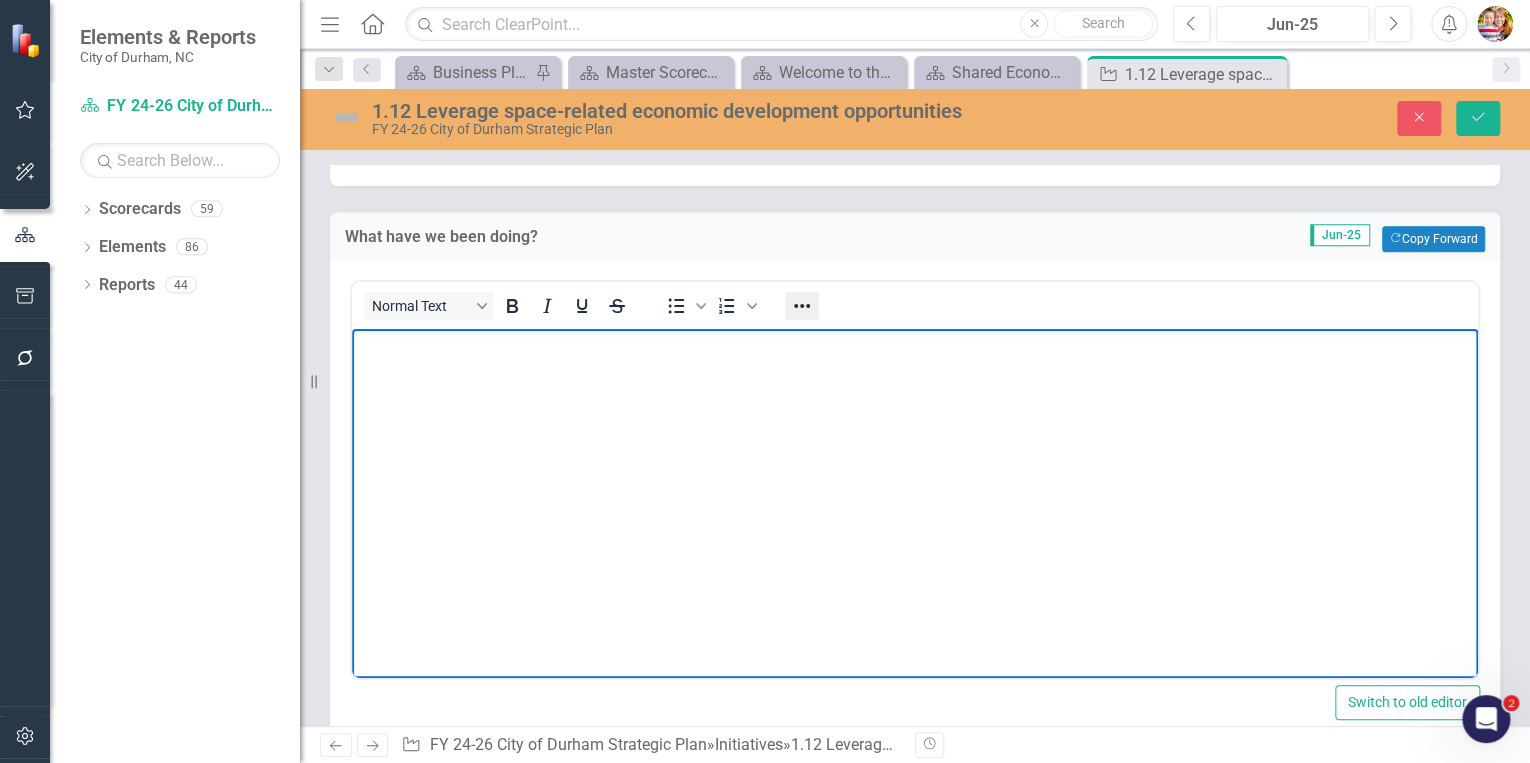 click 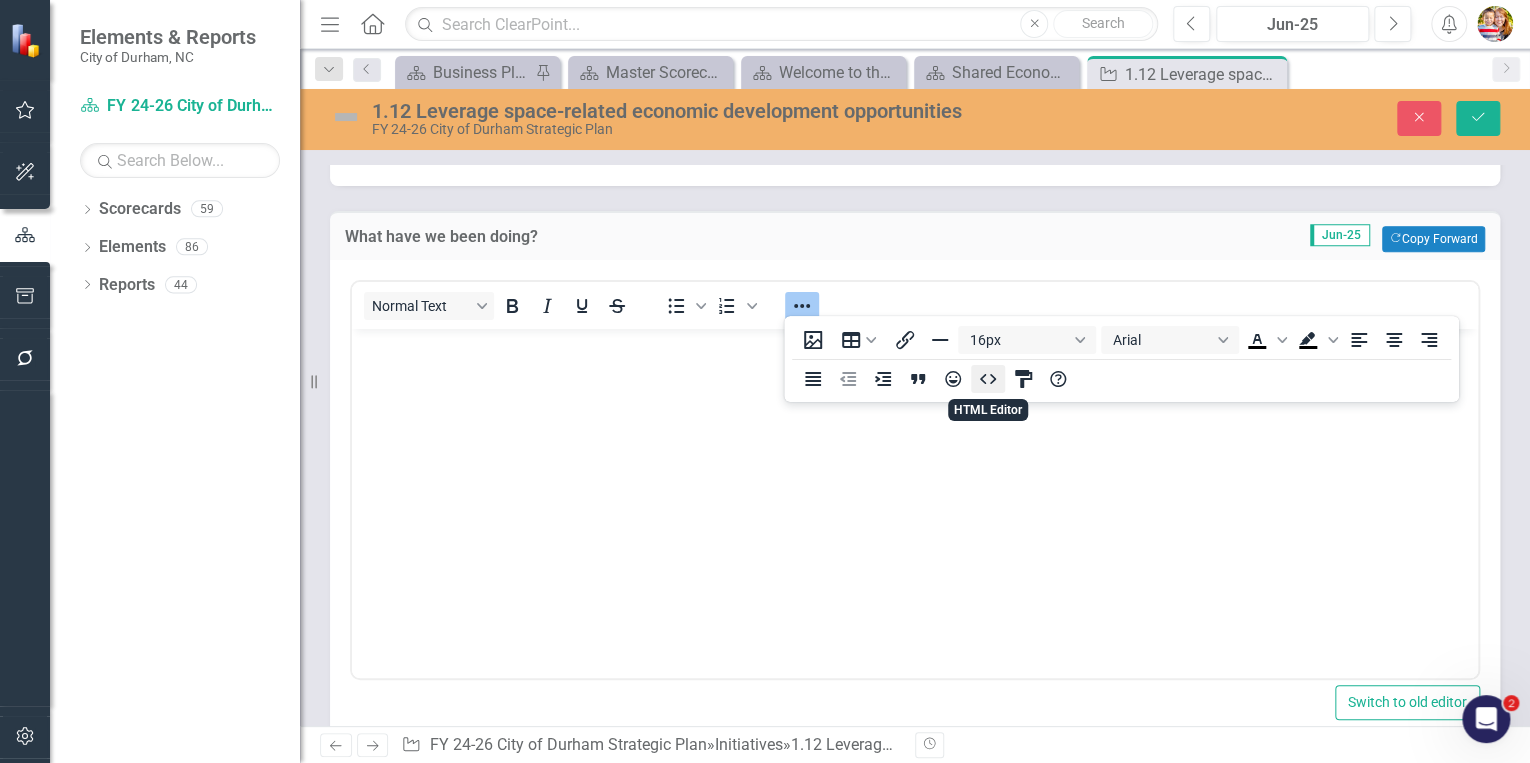 click 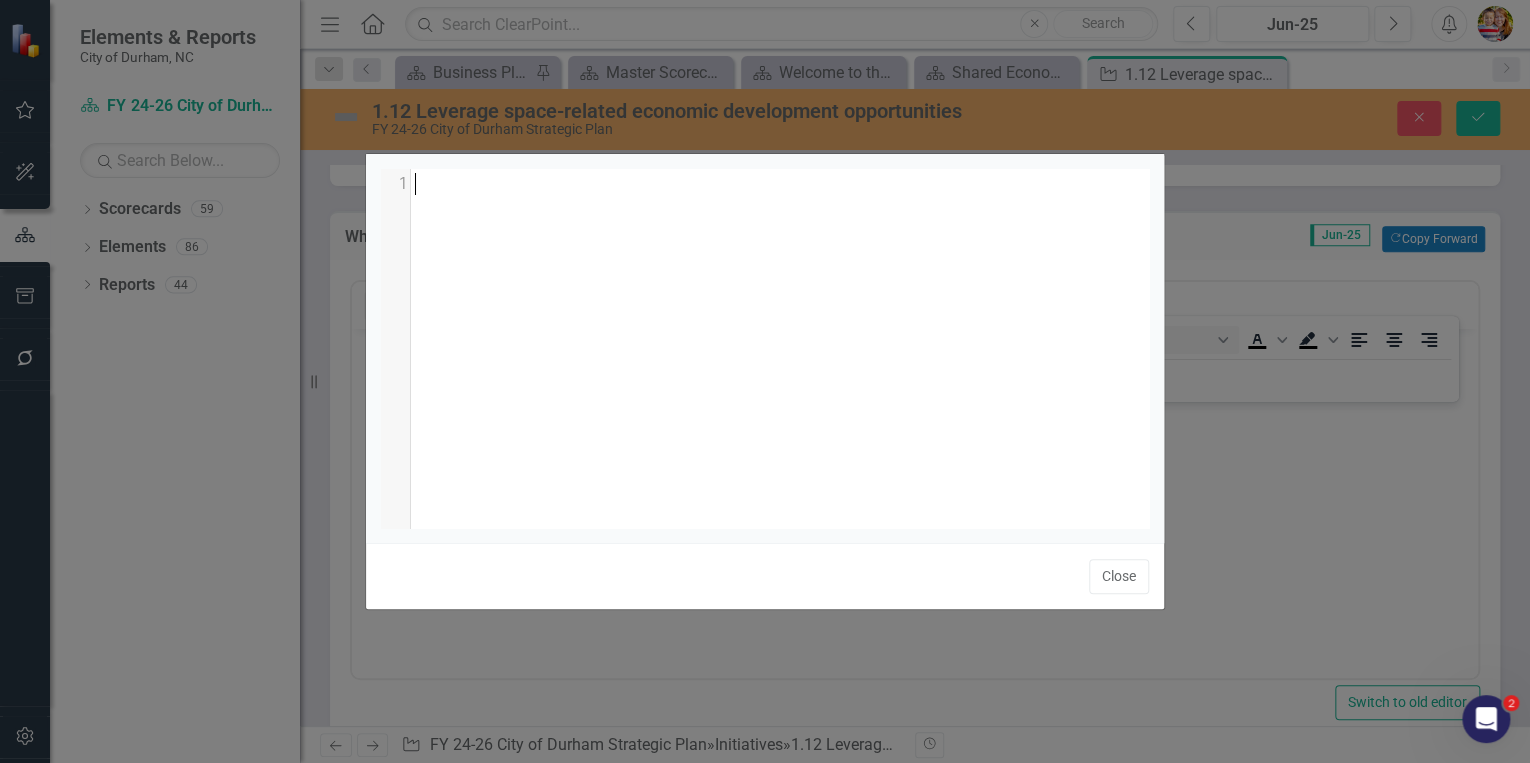 scroll, scrollTop: 1, scrollLeft: 0, axis: vertical 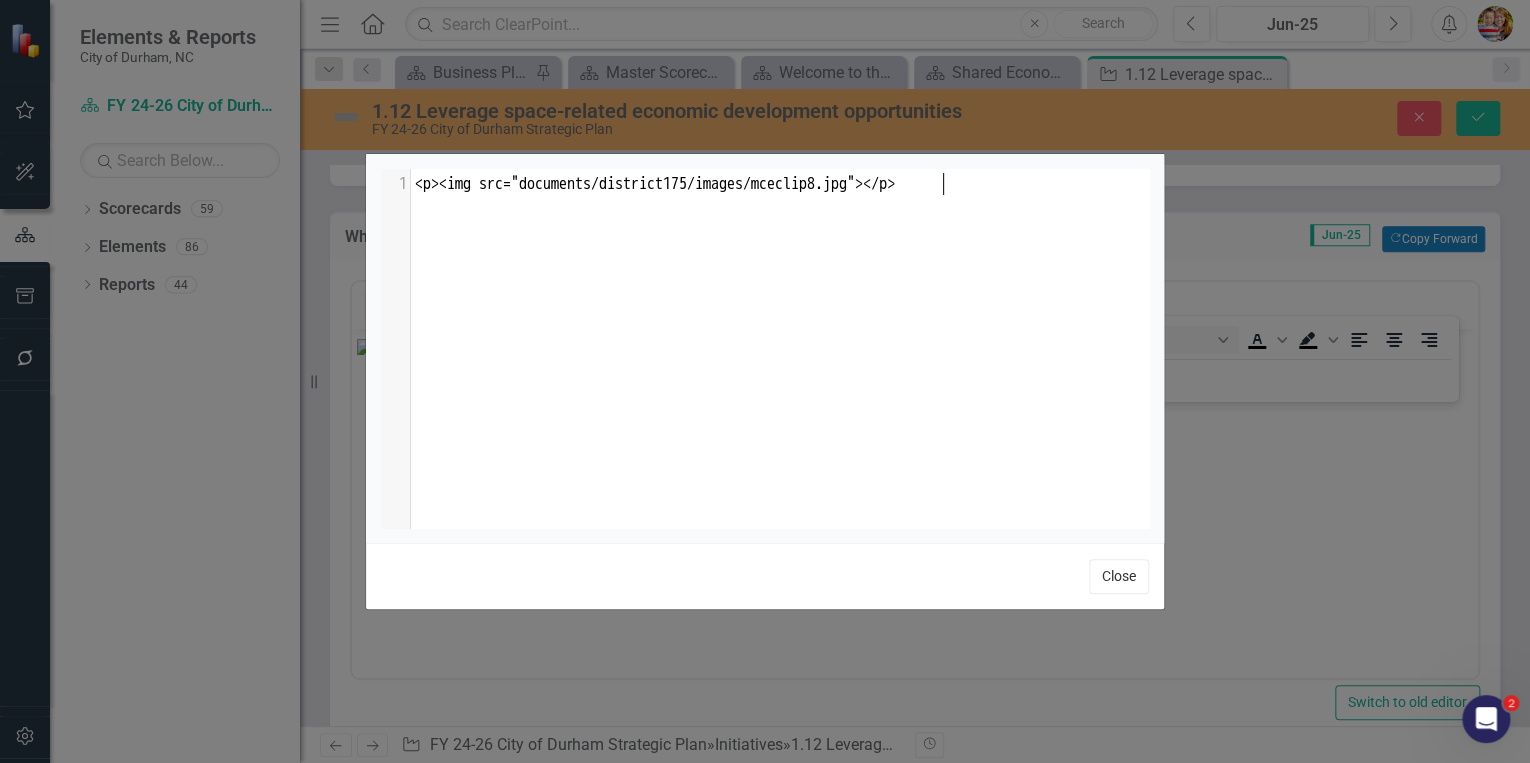 click on "Close" at bounding box center (1119, 576) 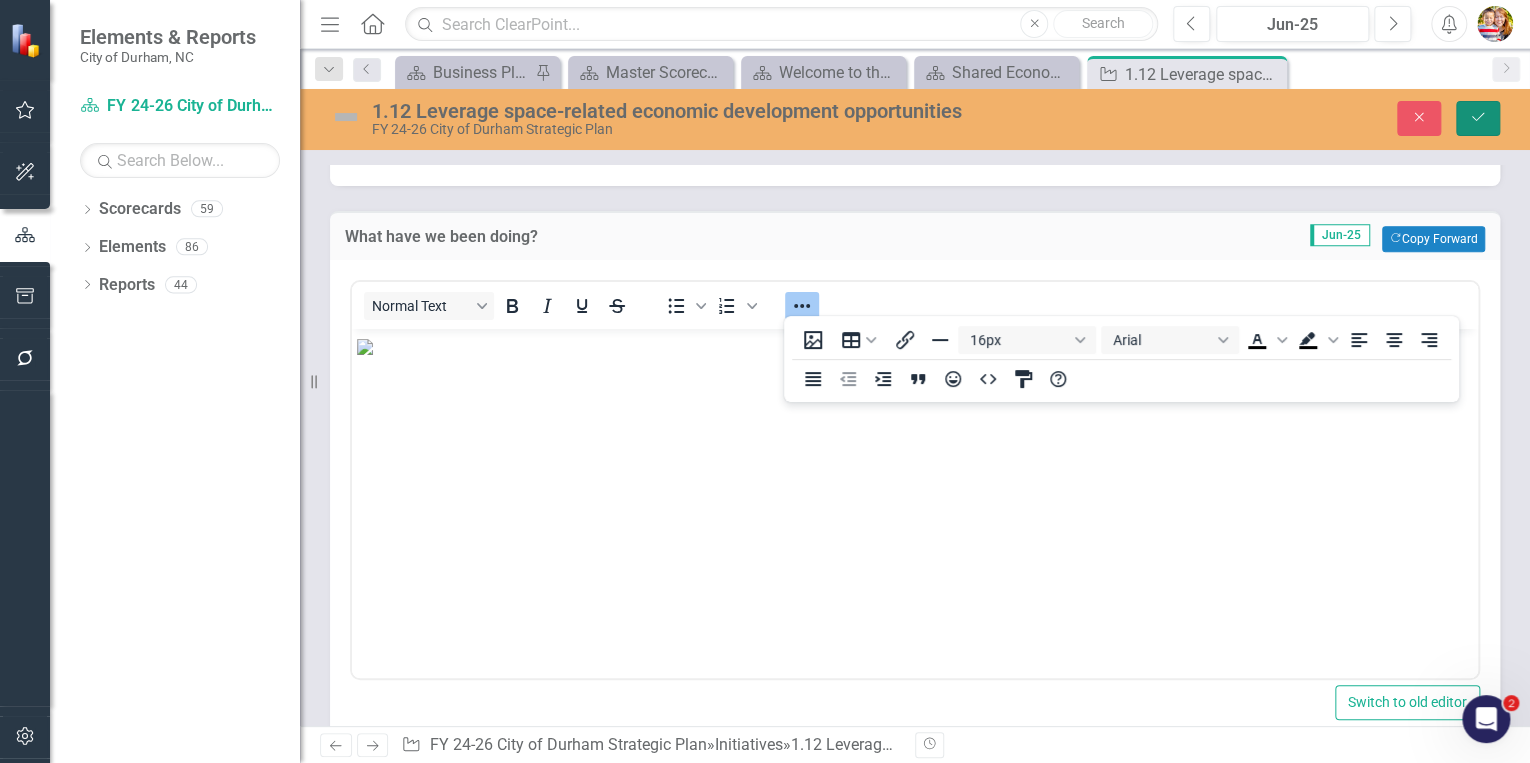 click on "Save" at bounding box center [1478, 118] 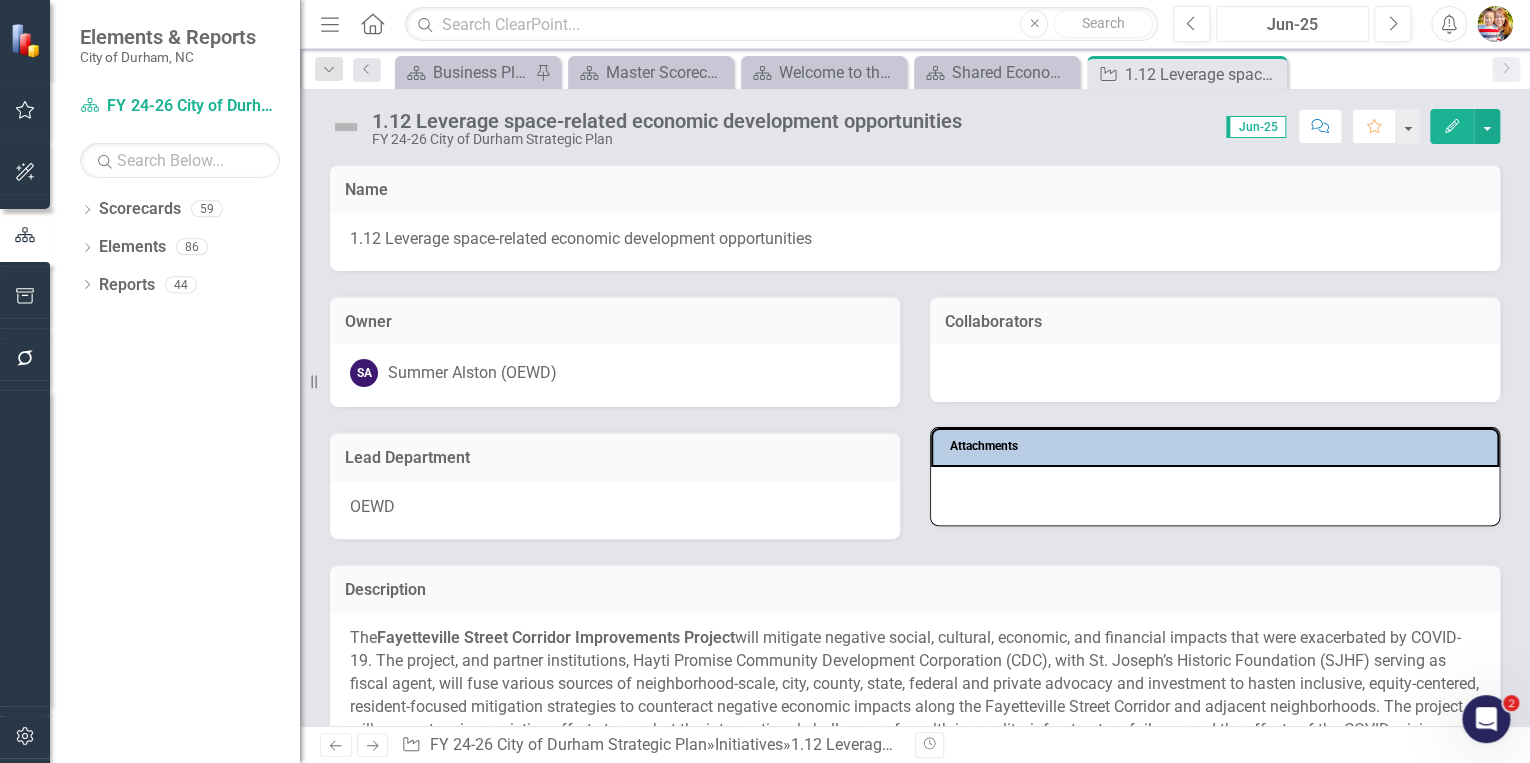 click on "Jun-25" at bounding box center [1292, 25] 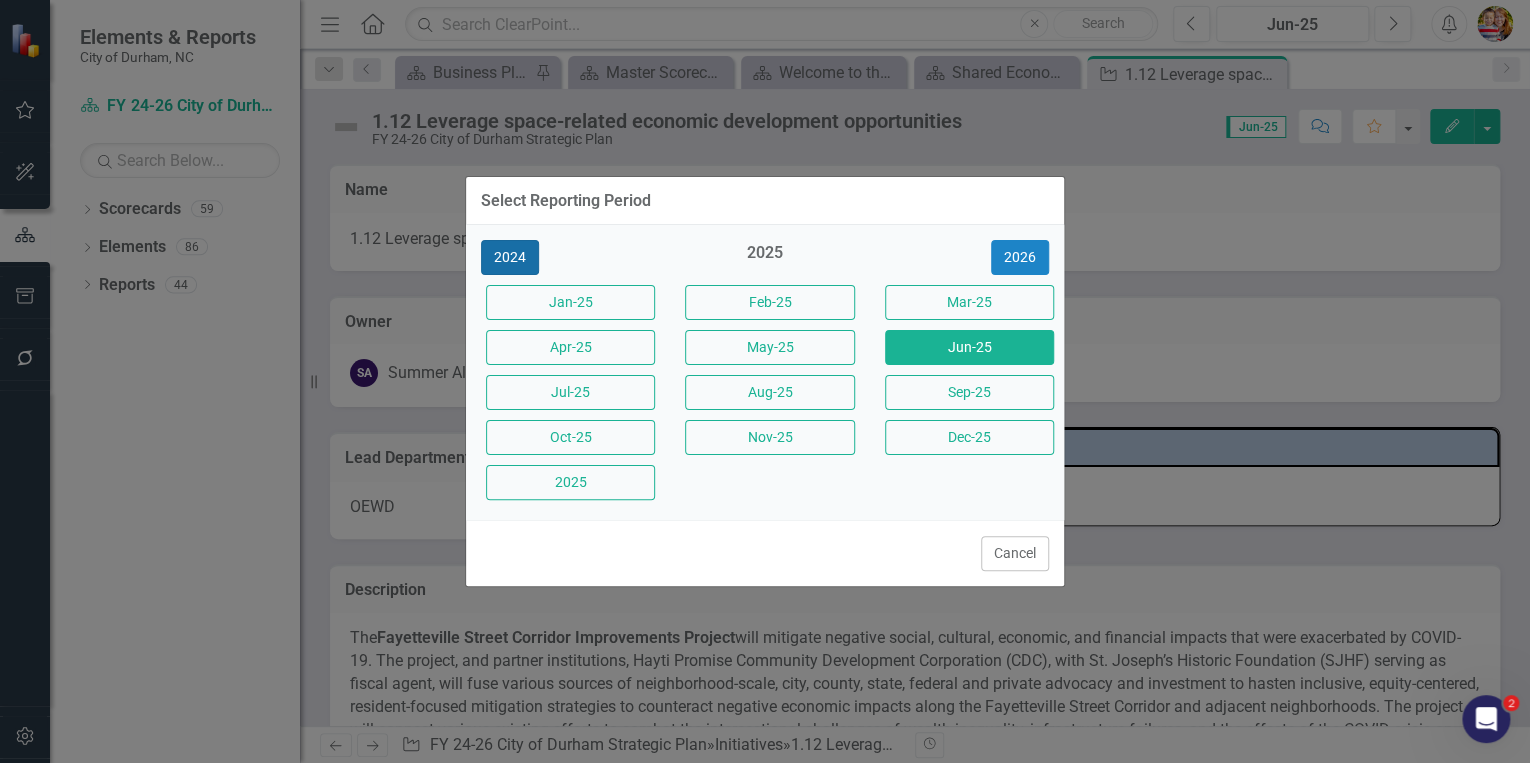 click on "2024" at bounding box center (510, 257) 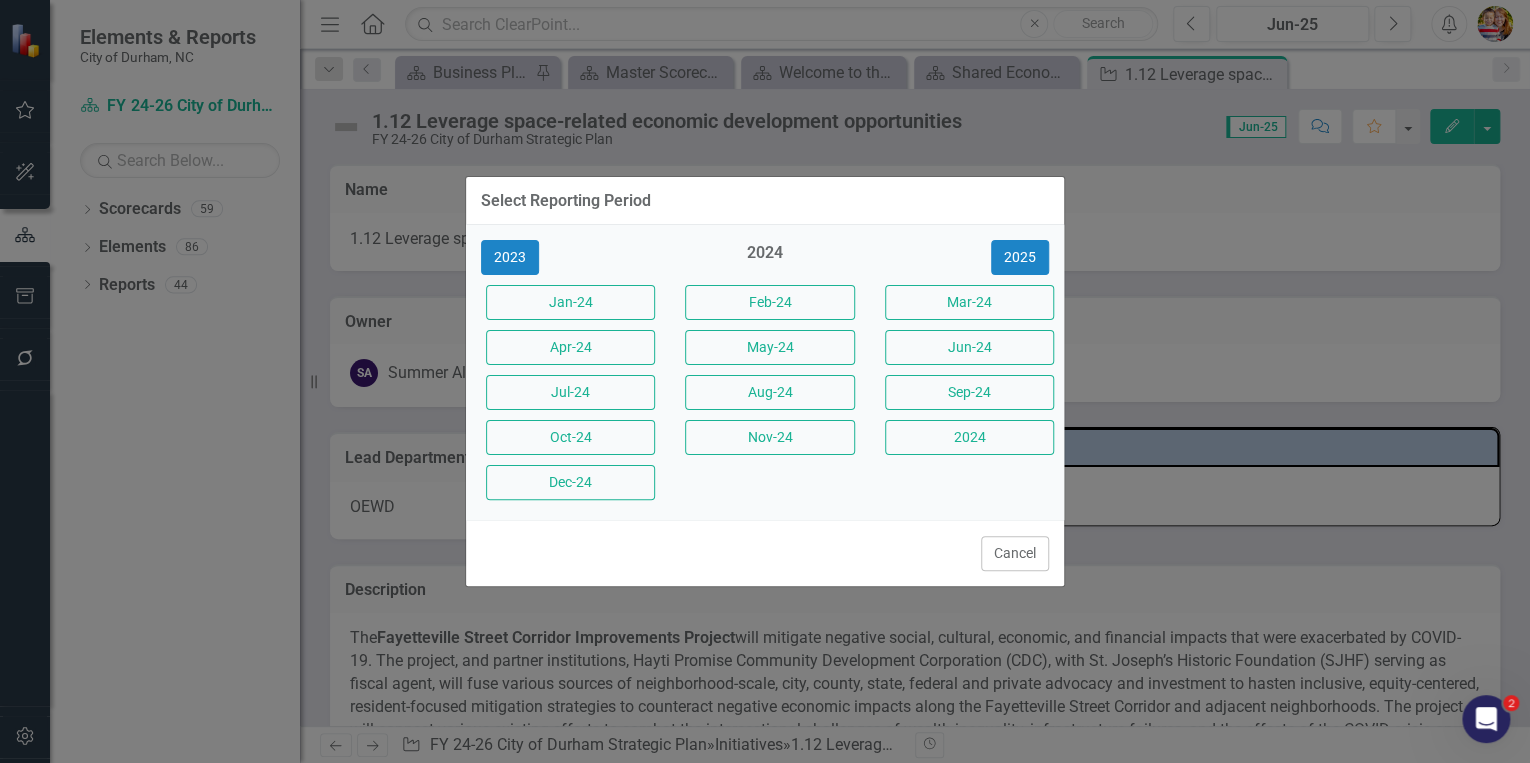 drag, startPoint x: 600, startPoint y: 485, endPoint x: 616, endPoint y: 472, distance: 20.615528 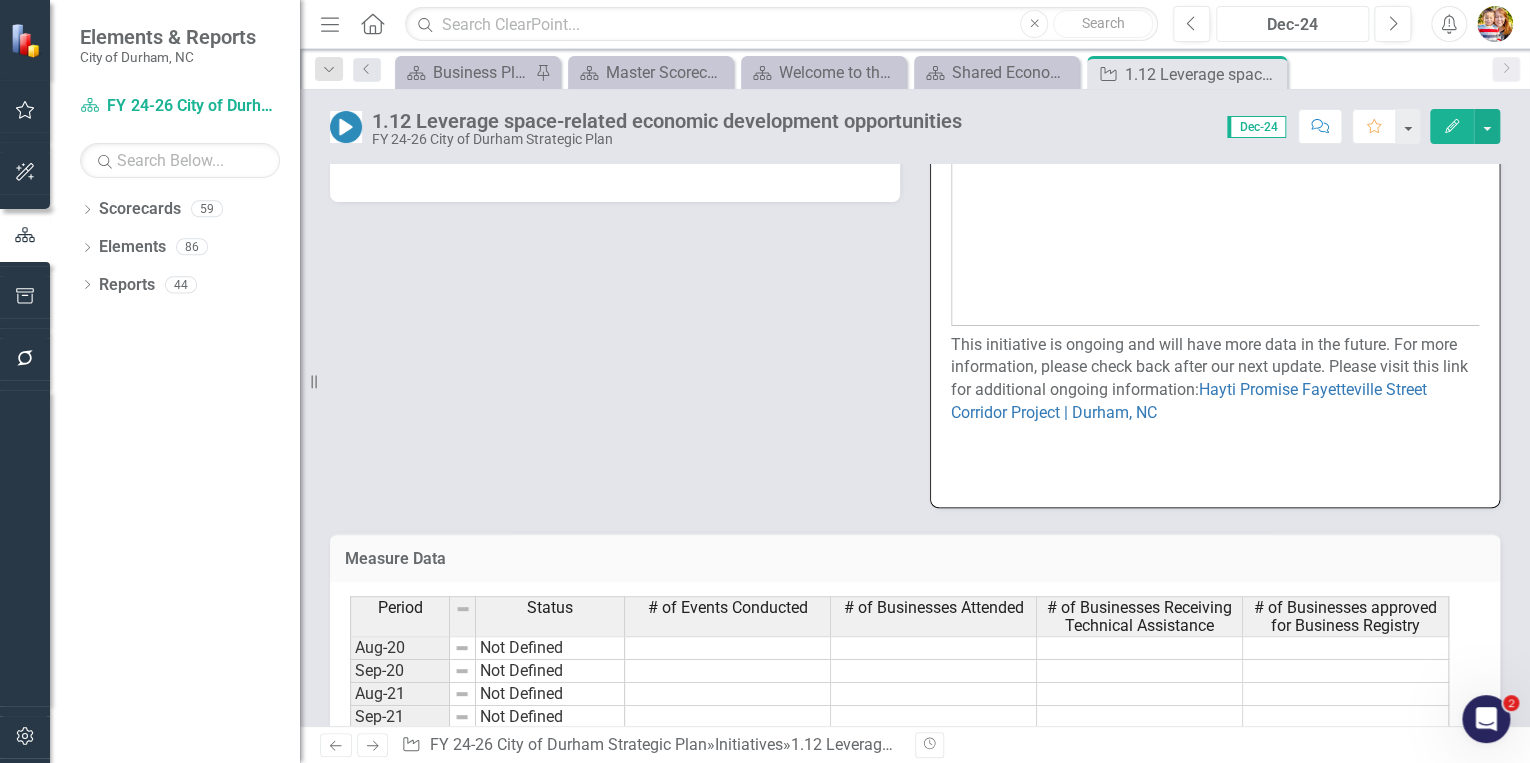 scroll, scrollTop: 1440, scrollLeft: 0, axis: vertical 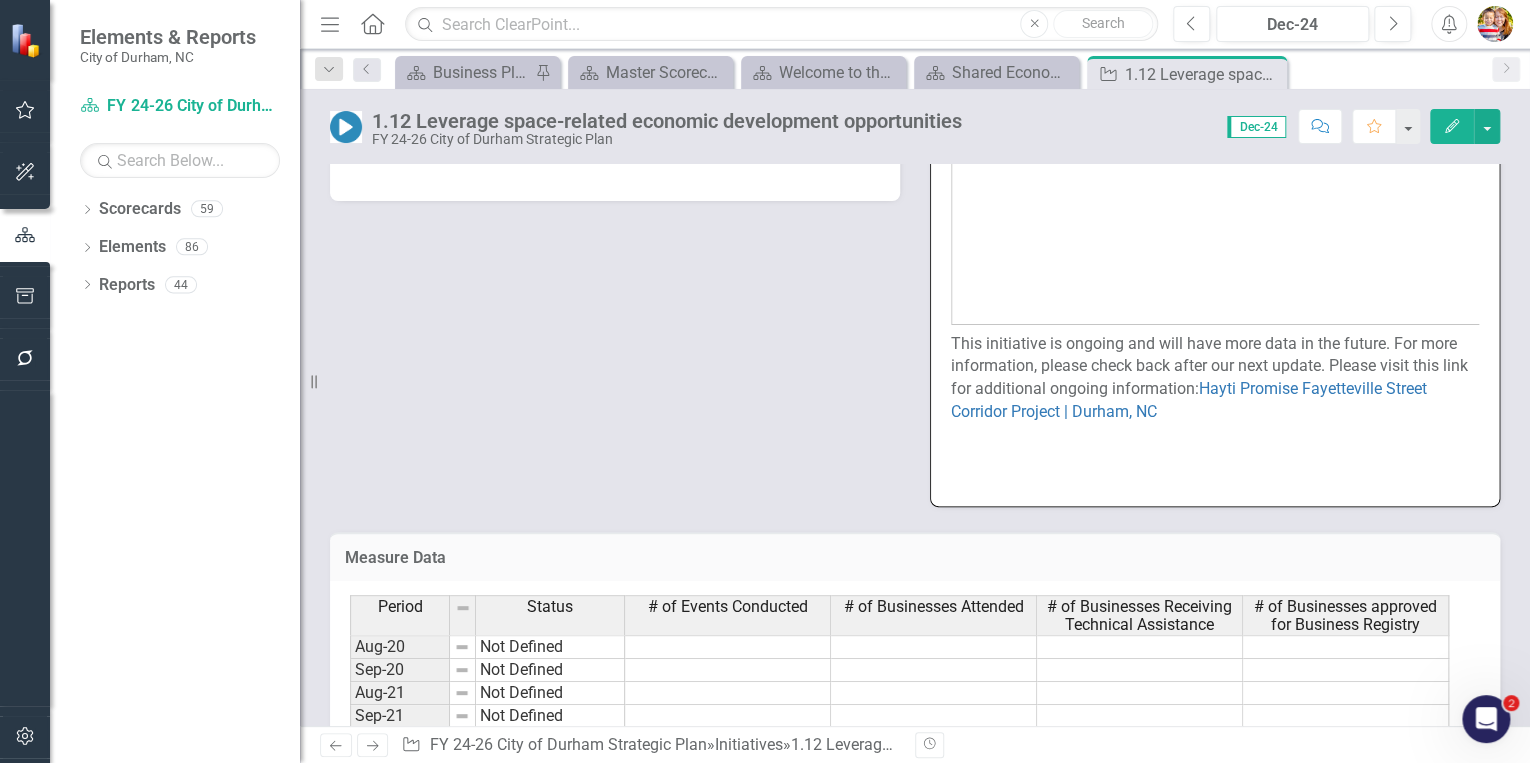 click at bounding box center [915, -240] 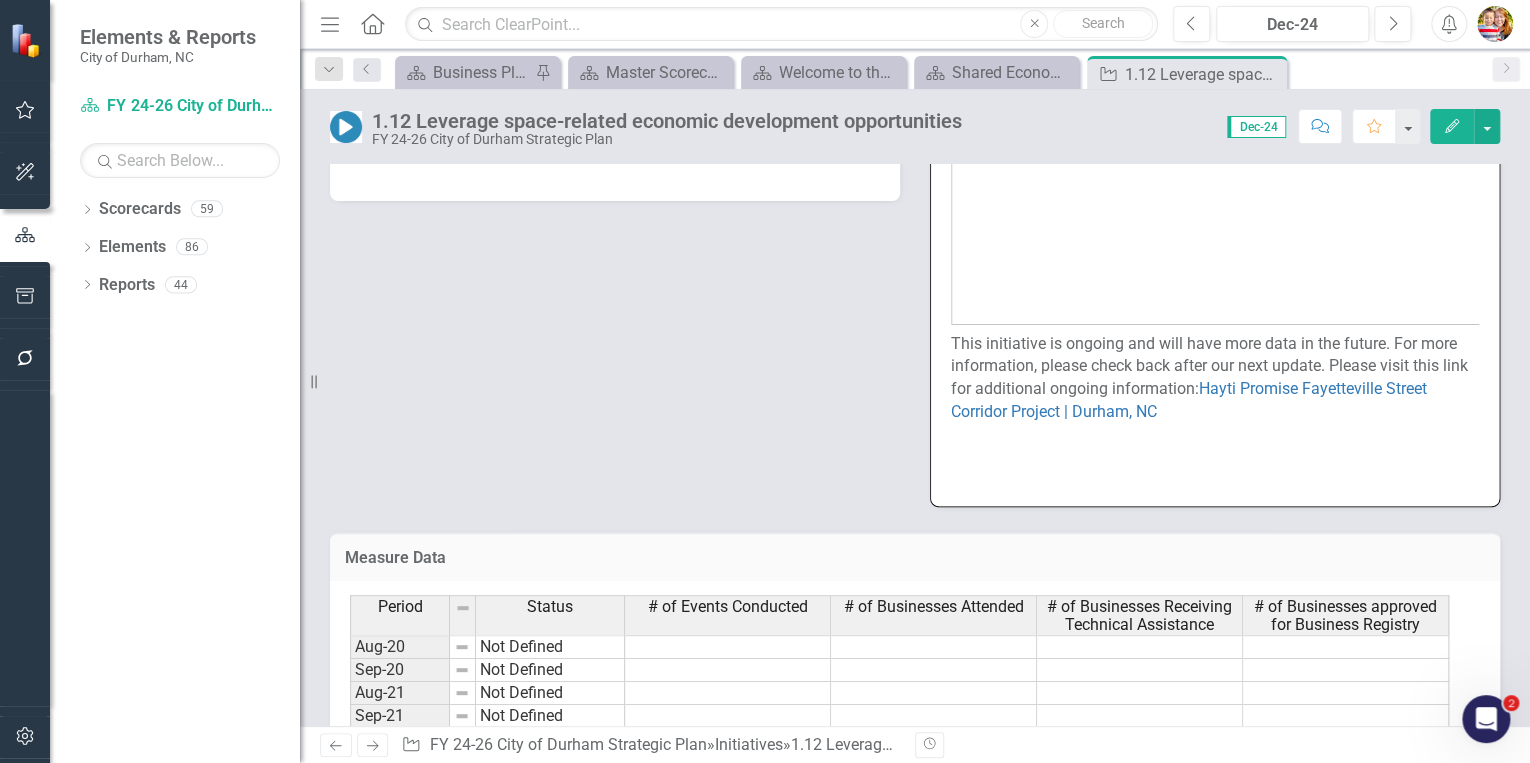 click at bounding box center [915, -240] 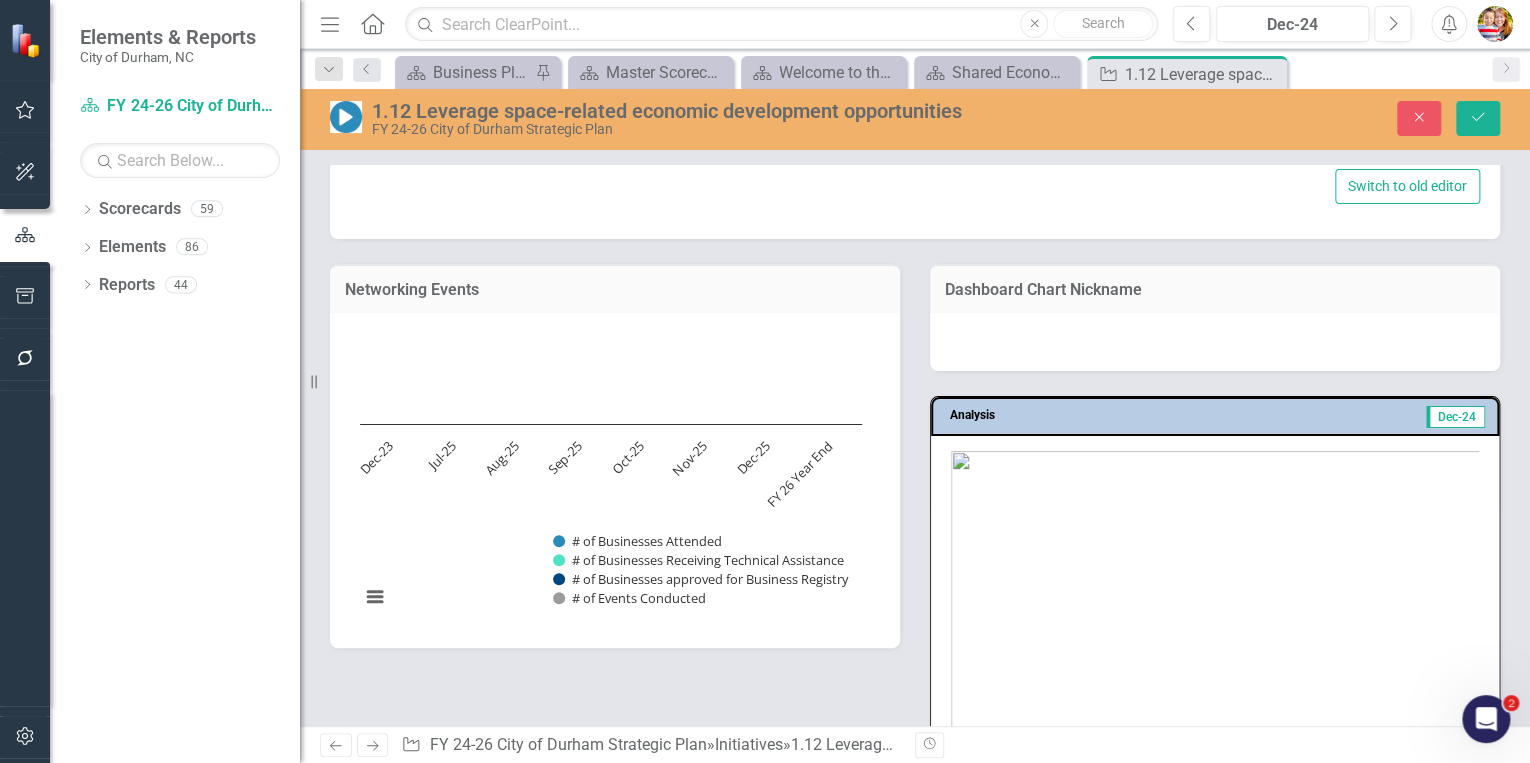 scroll, scrollTop: 0, scrollLeft: 0, axis: both 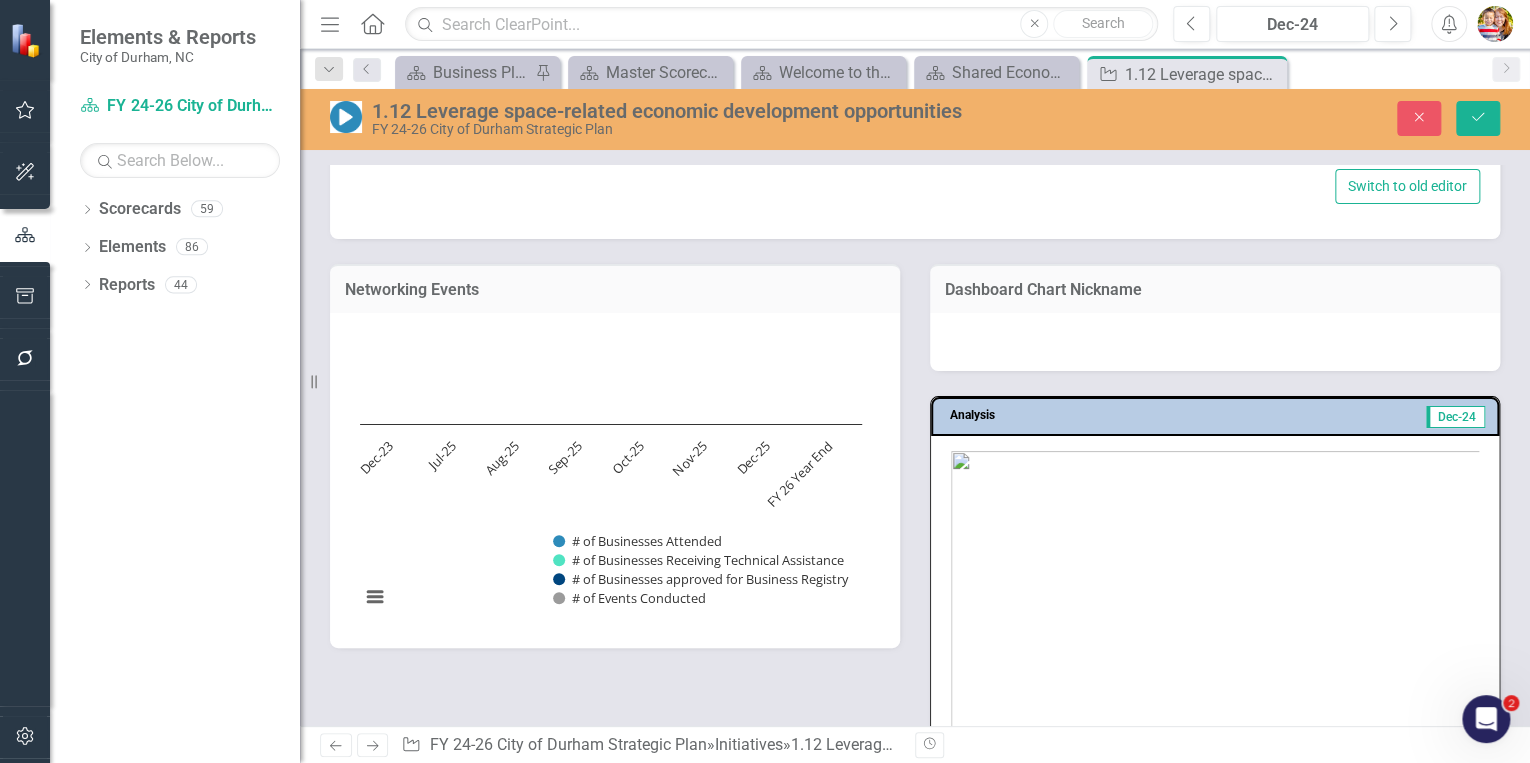 click 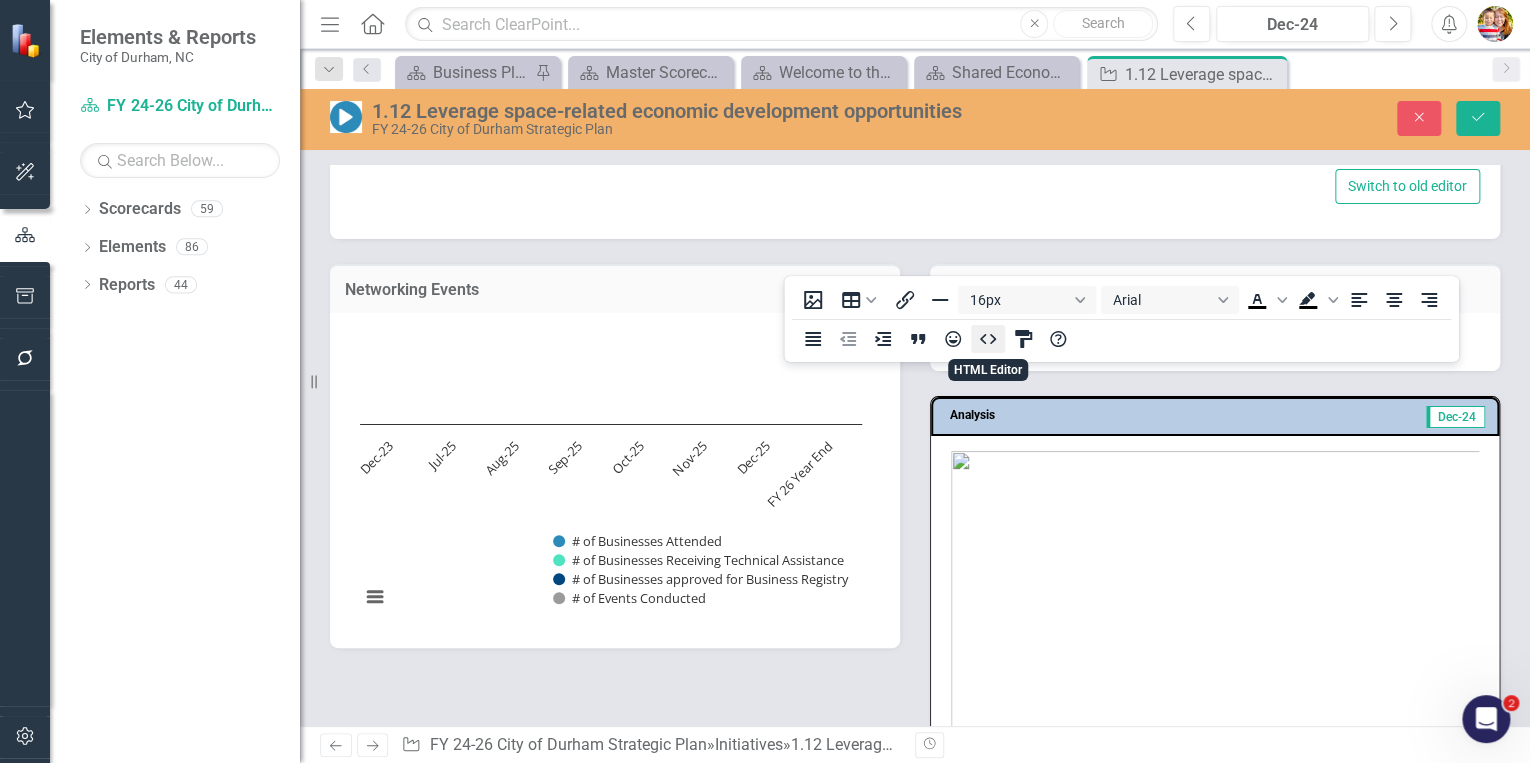 click 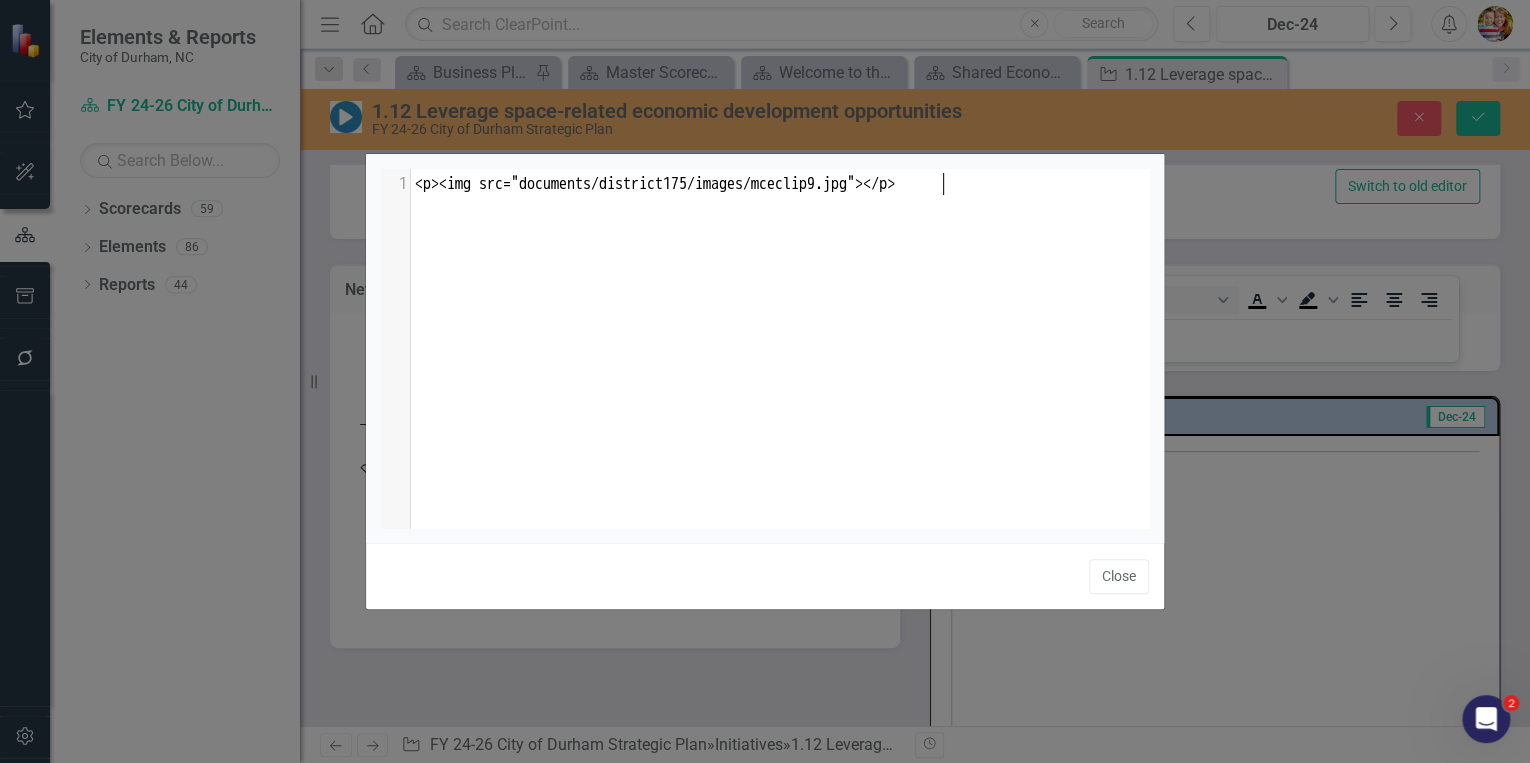 scroll, scrollTop: 1, scrollLeft: 0, axis: vertical 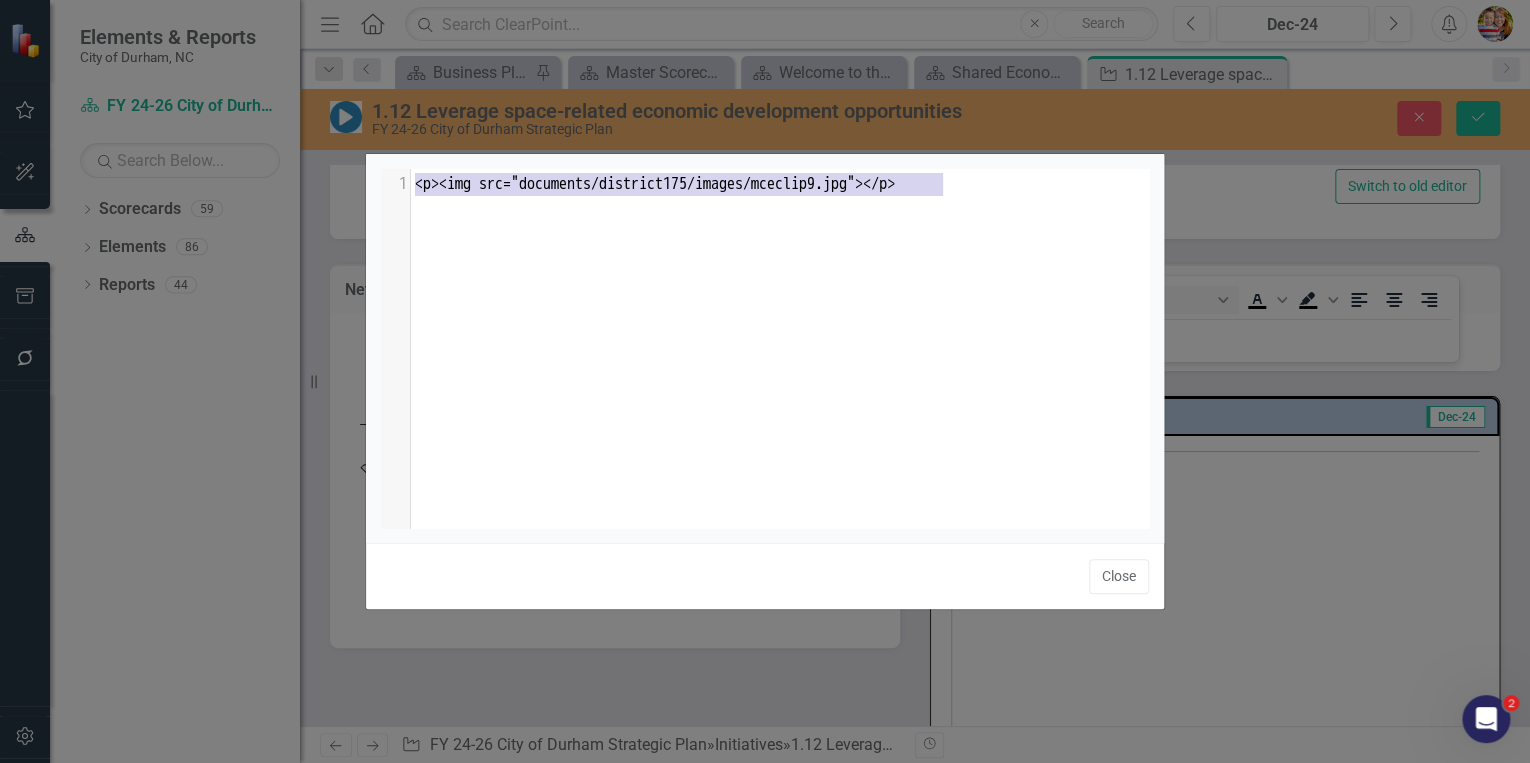 drag, startPoint x: 415, startPoint y: 181, endPoint x: 1031, endPoint y: 203, distance: 616.39276 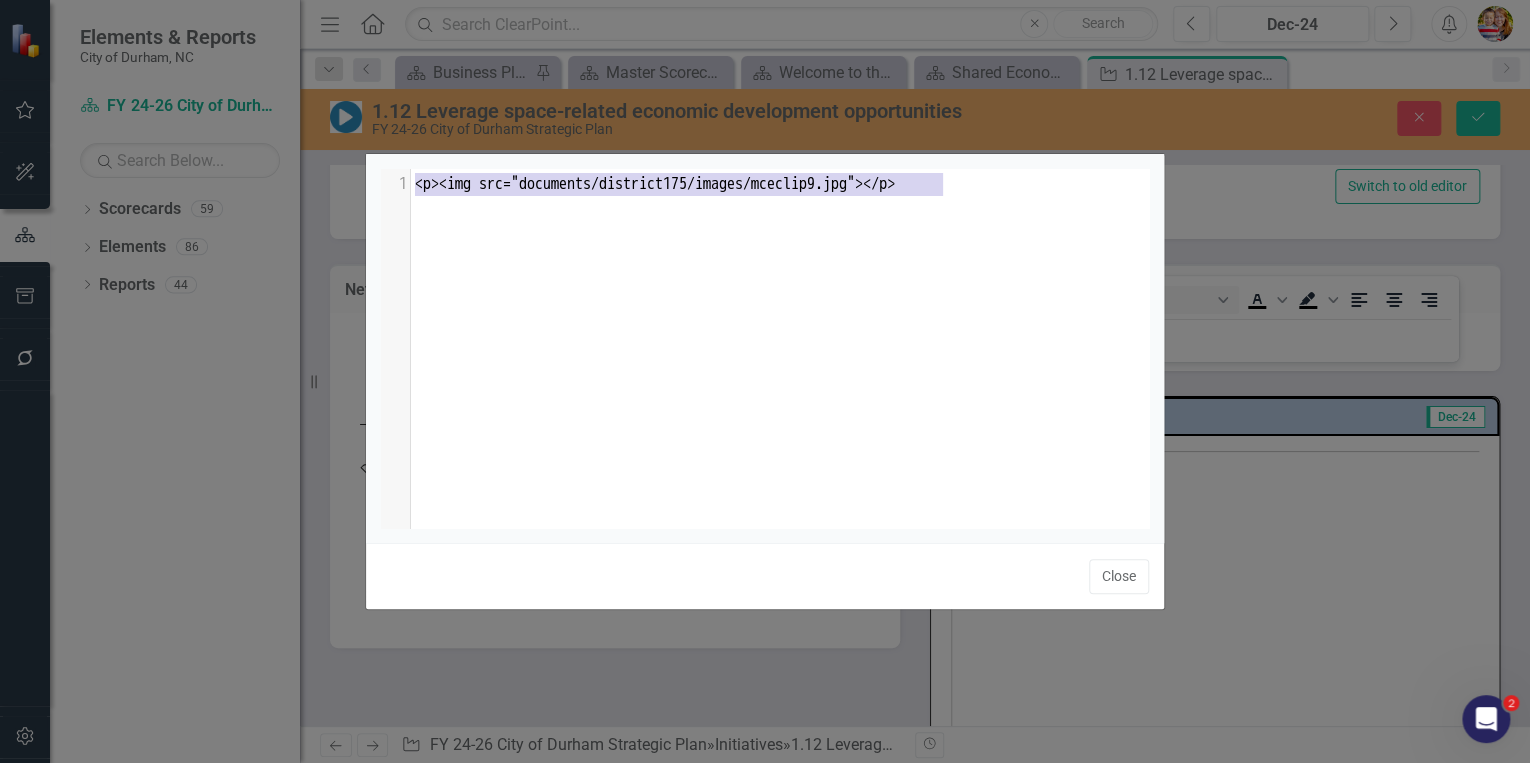 click on "x 1 <p><img src="documents/district175/images/mceclip9.jpg"></p>" at bounding box center [790, 374] 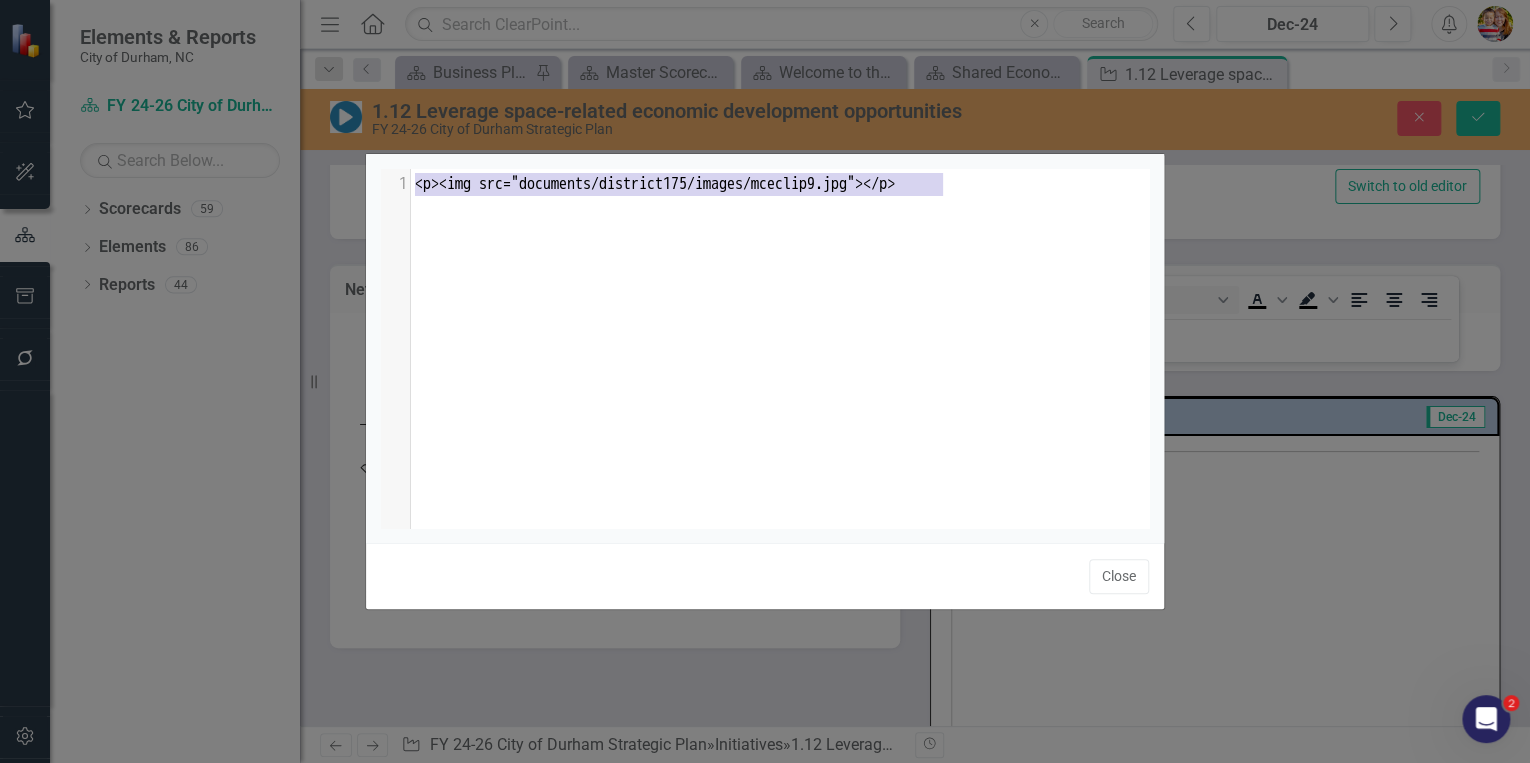 drag, startPoint x: 1113, startPoint y: 582, endPoint x: 1200, endPoint y: 242, distance: 350.9544 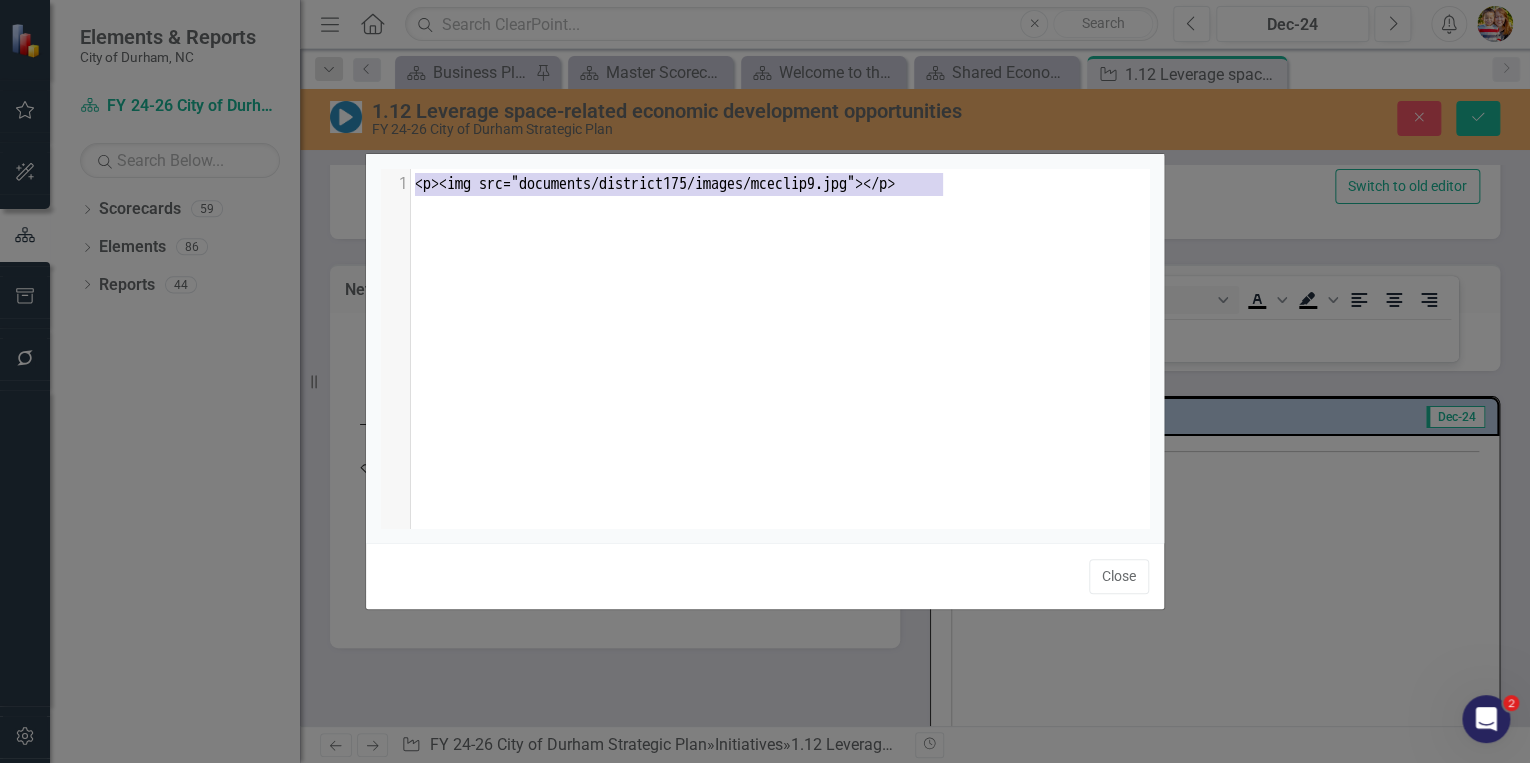 click on "Close" at bounding box center (1119, 576) 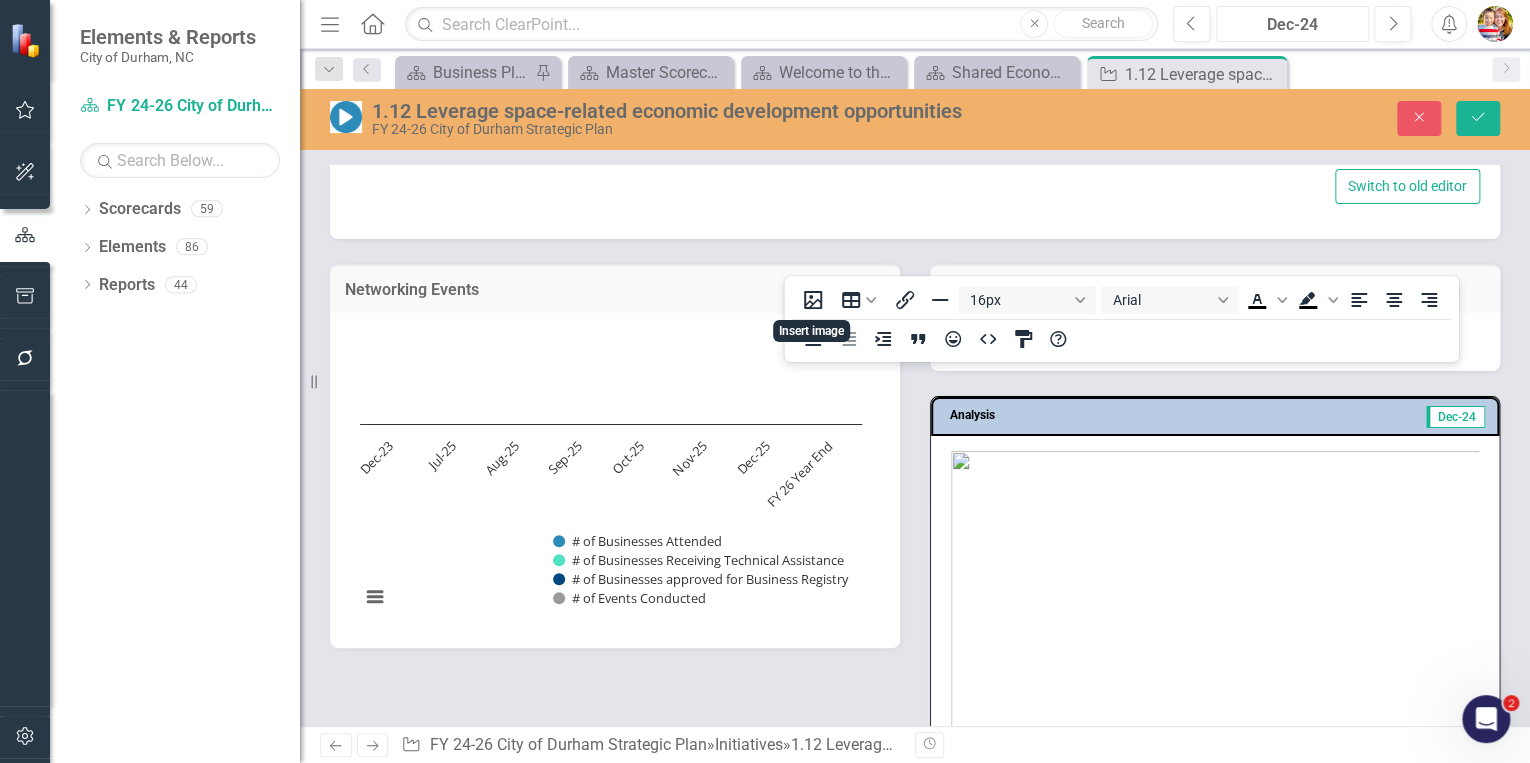 click on "Dec-24" at bounding box center [1292, 25] 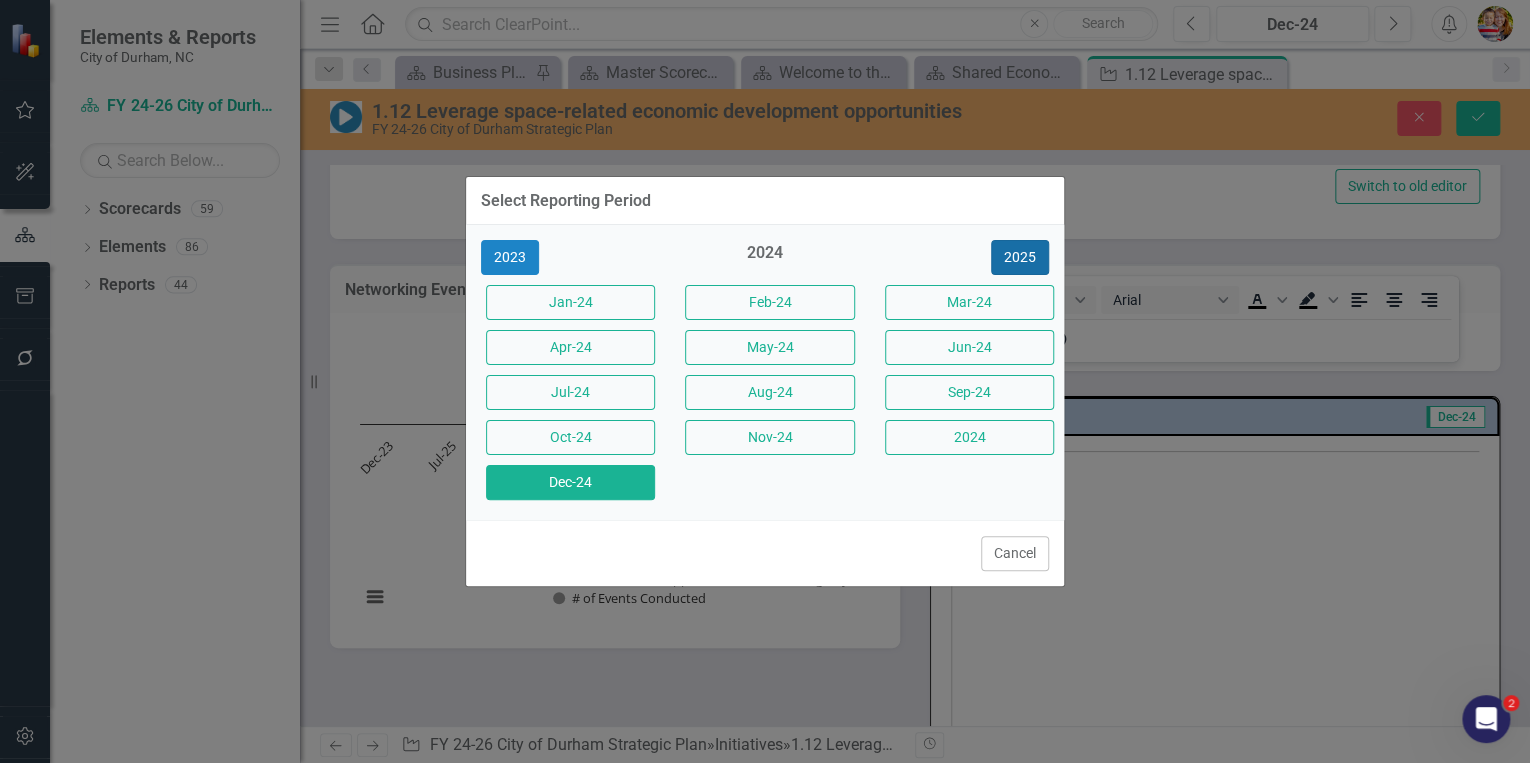 click on "2025" at bounding box center (1020, 257) 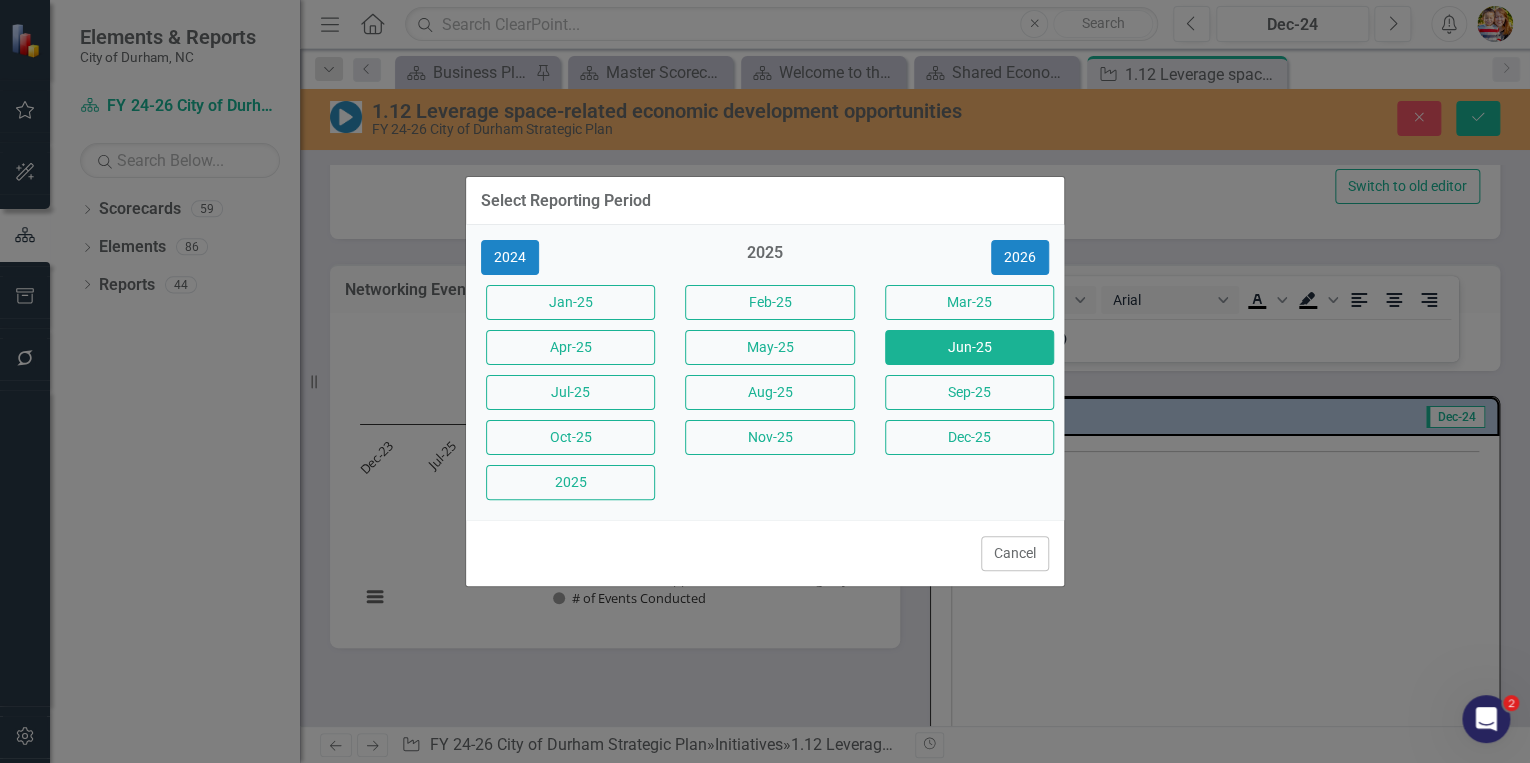 click on "Jun-25" at bounding box center (969, 347) 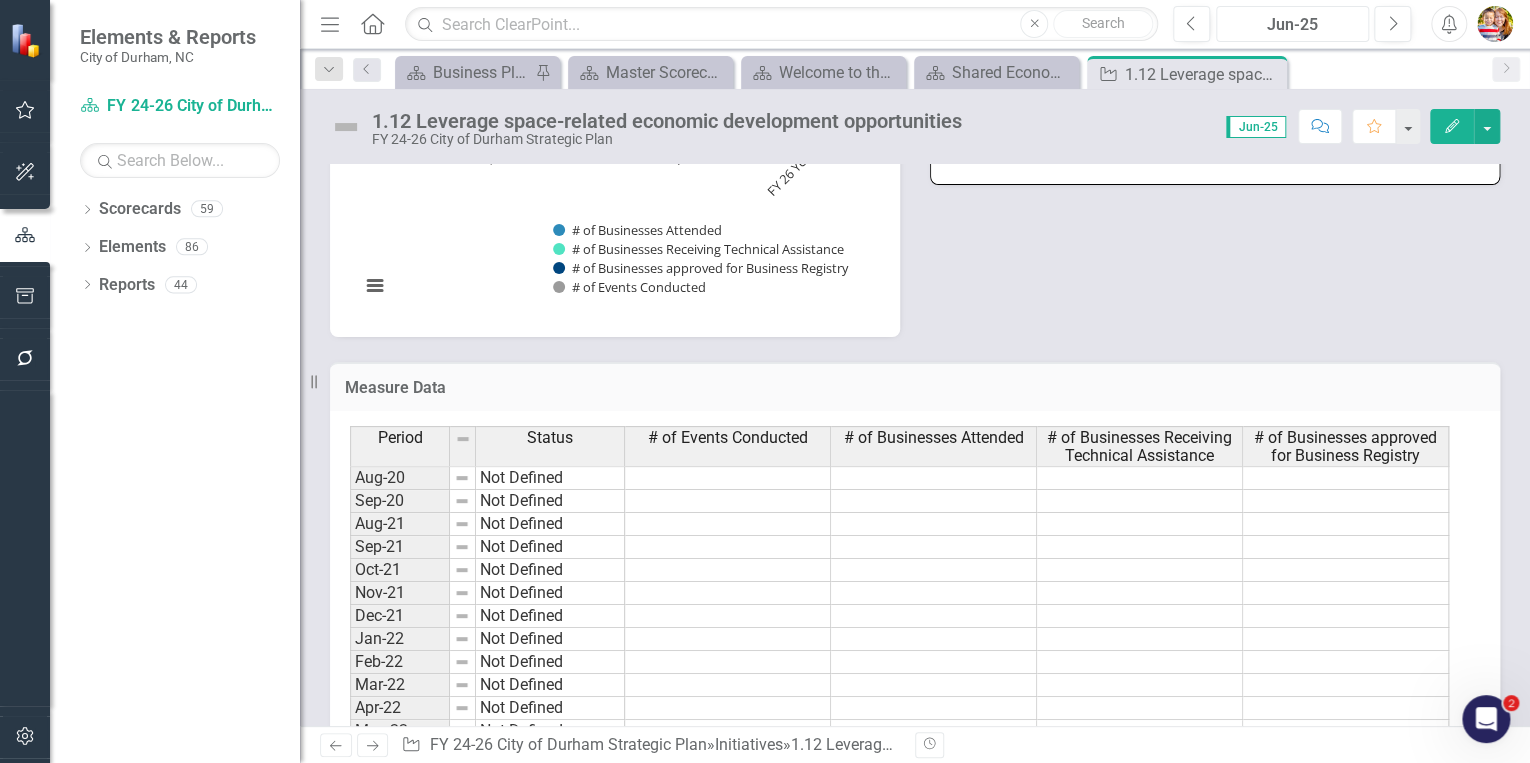 scroll, scrollTop: 1304, scrollLeft: 0, axis: vertical 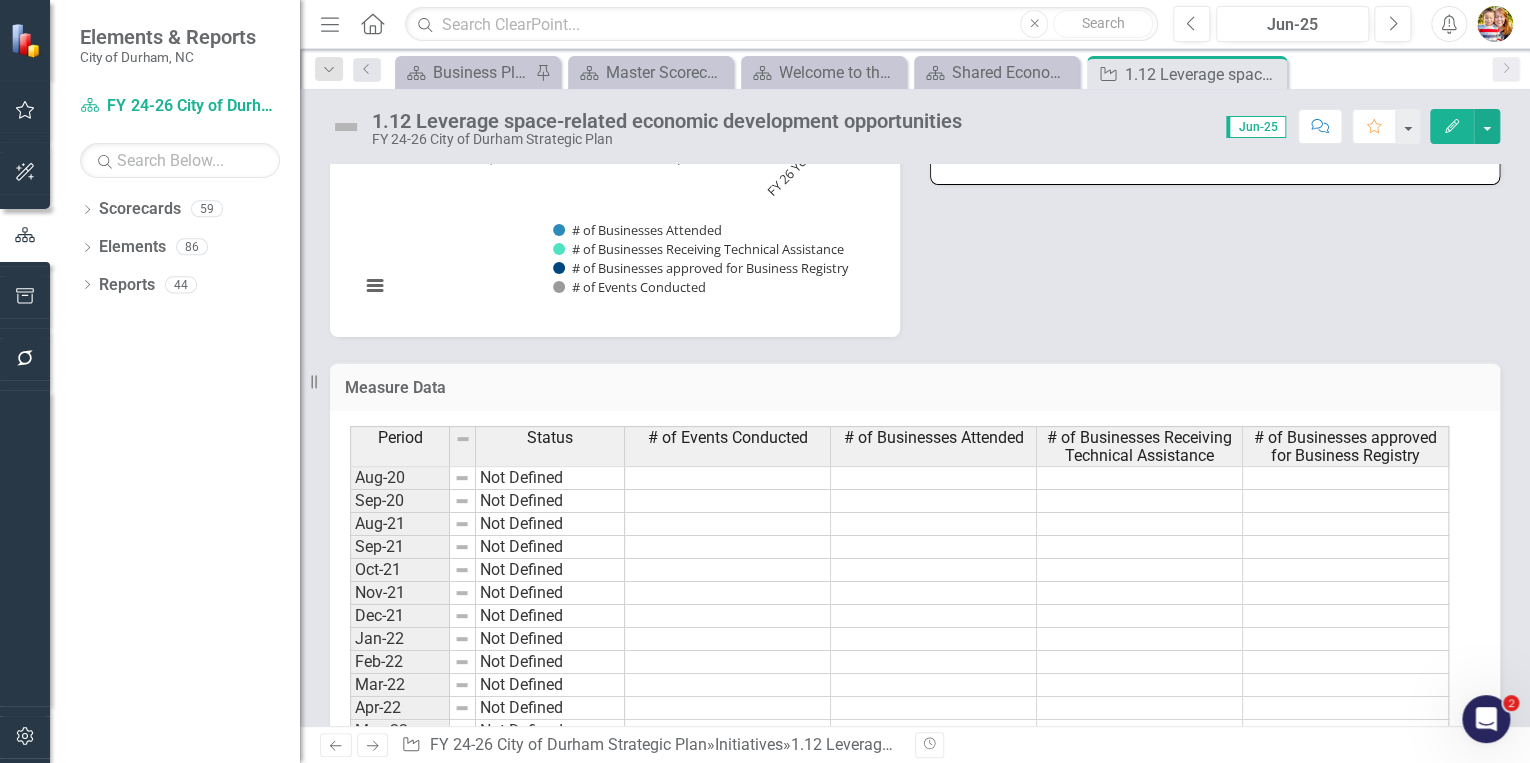 click at bounding box center (915, -101) 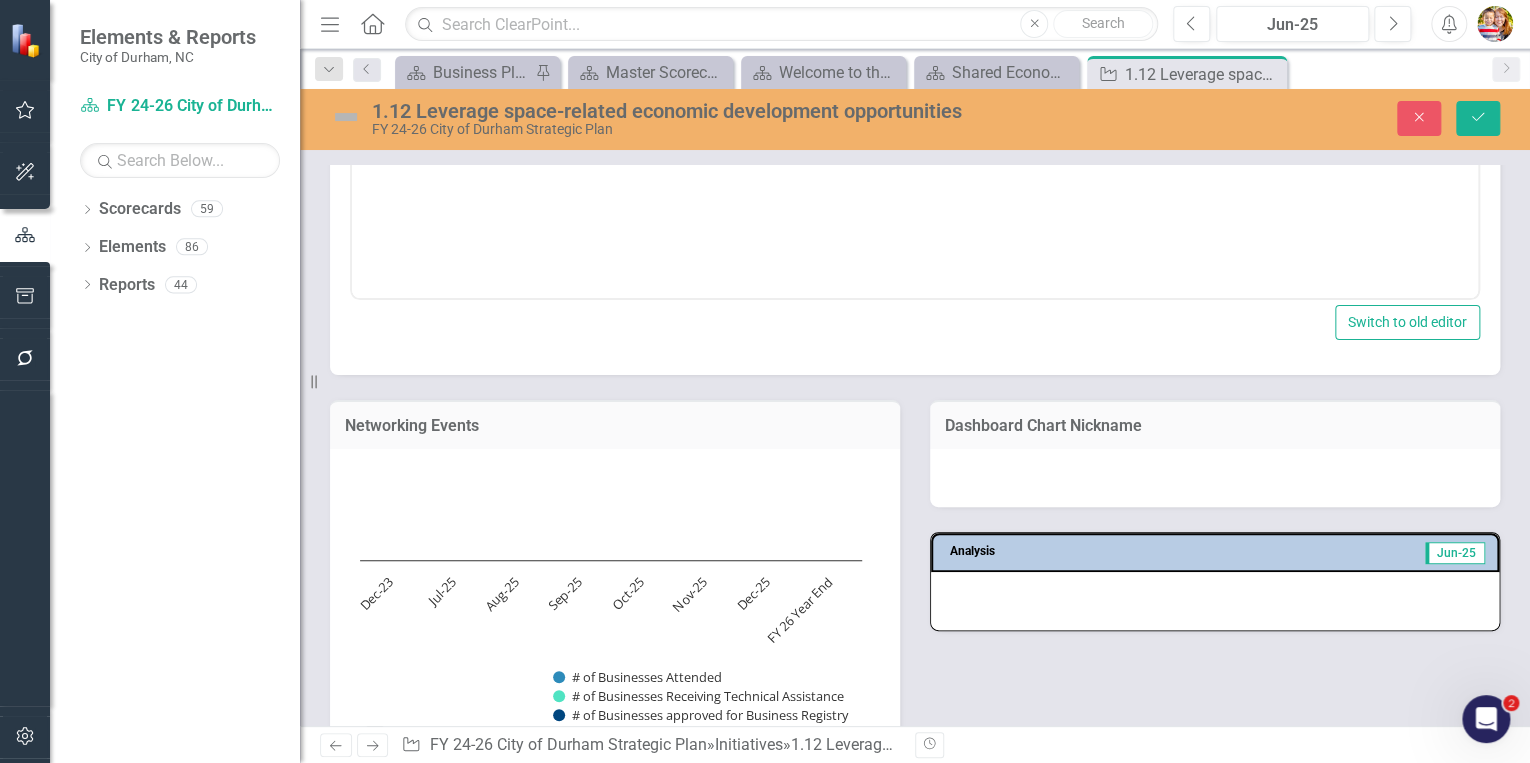 scroll, scrollTop: 0, scrollLeft: 0, axis: both 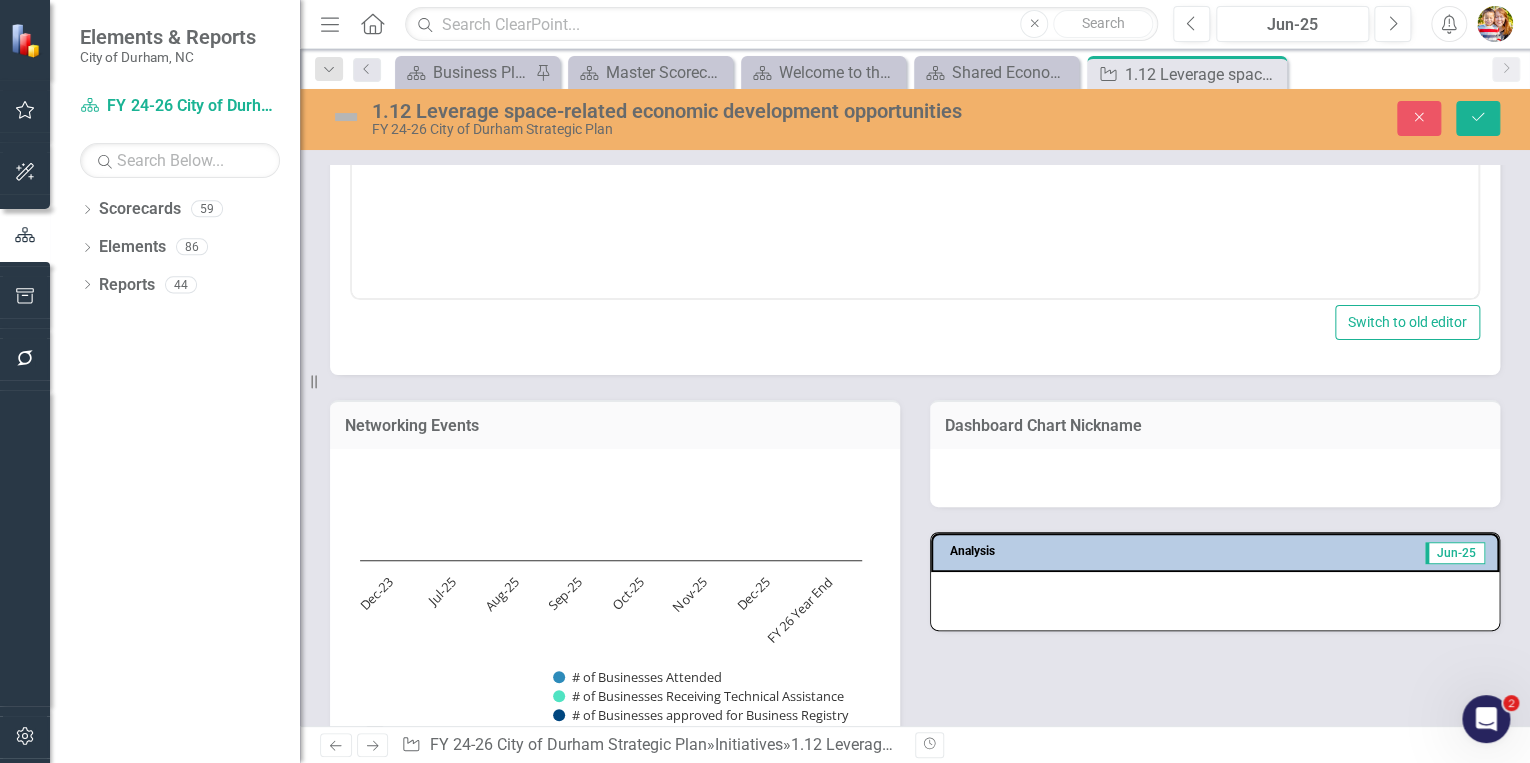 click 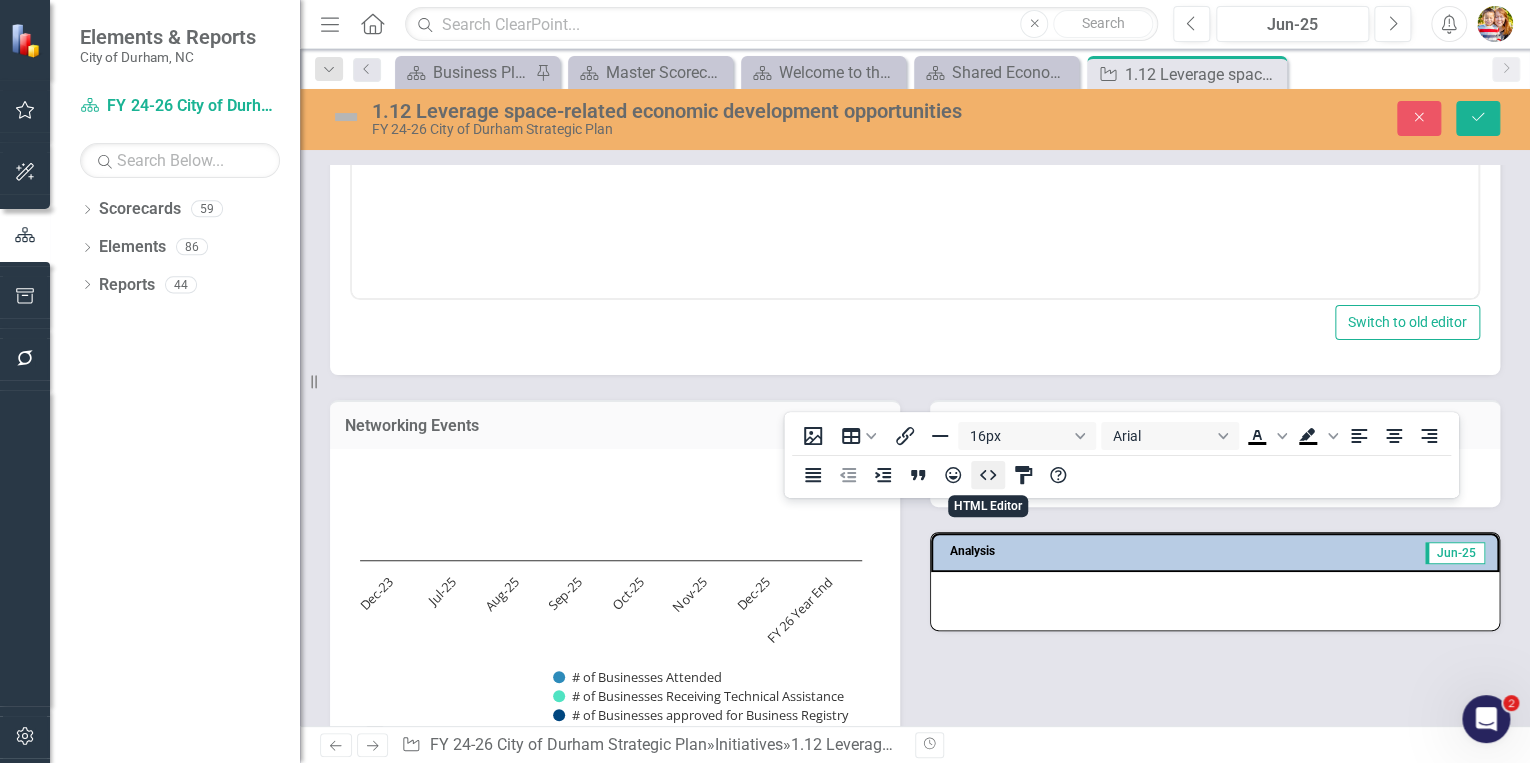 click 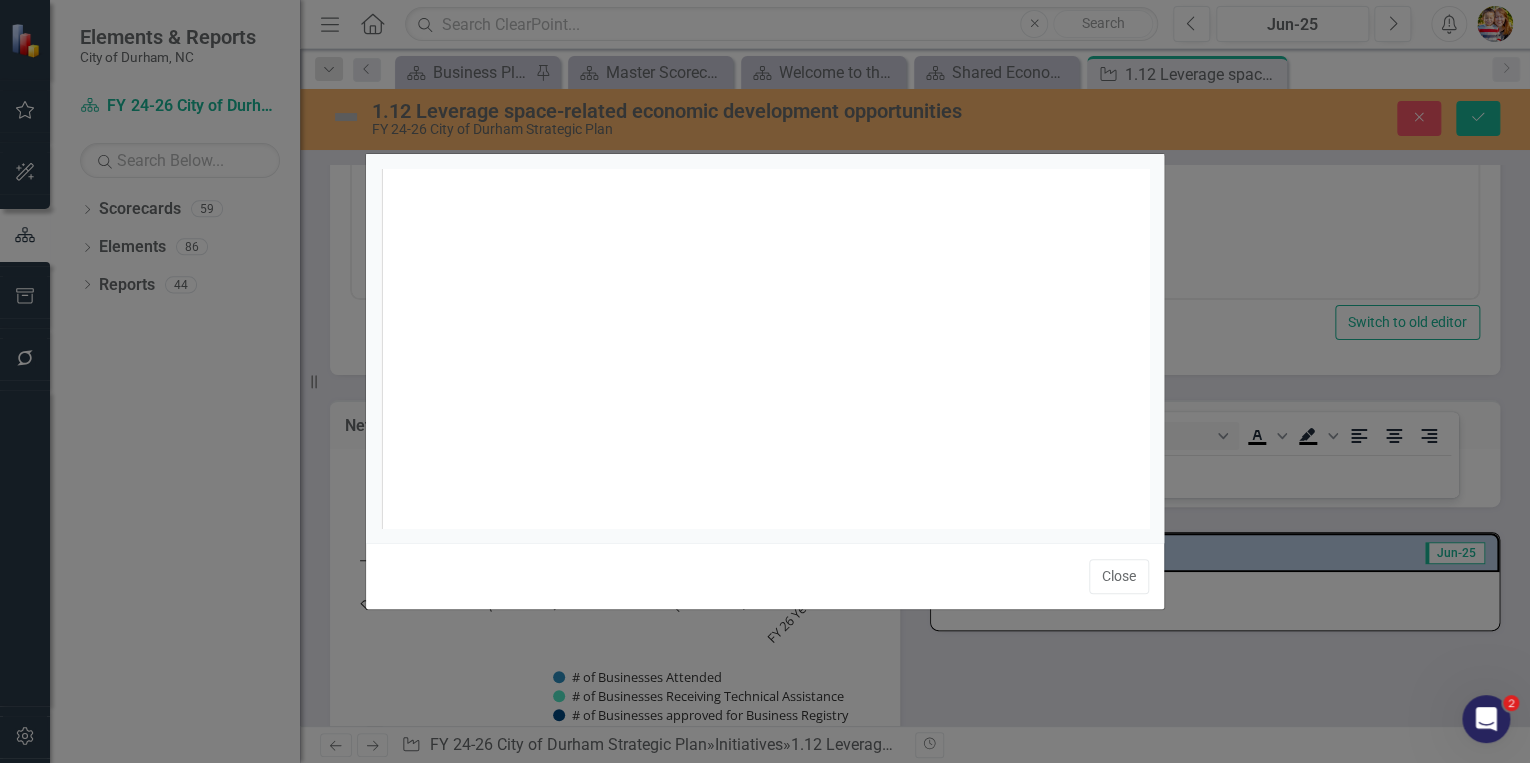 scroll, scrollTop: 1, scrollLeft: 0, axis: vertical 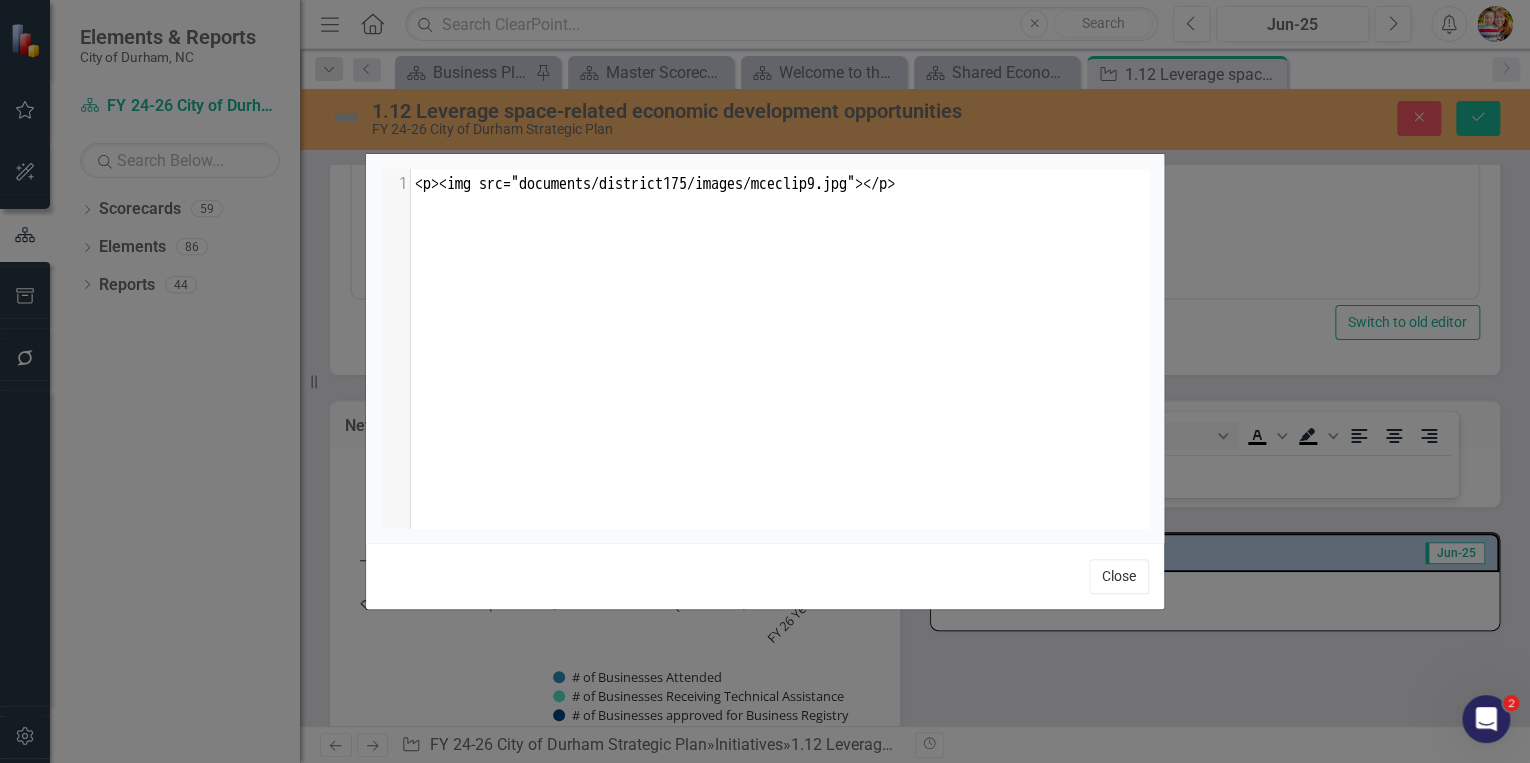 click on "Close" at bounding box center [1119, 576] 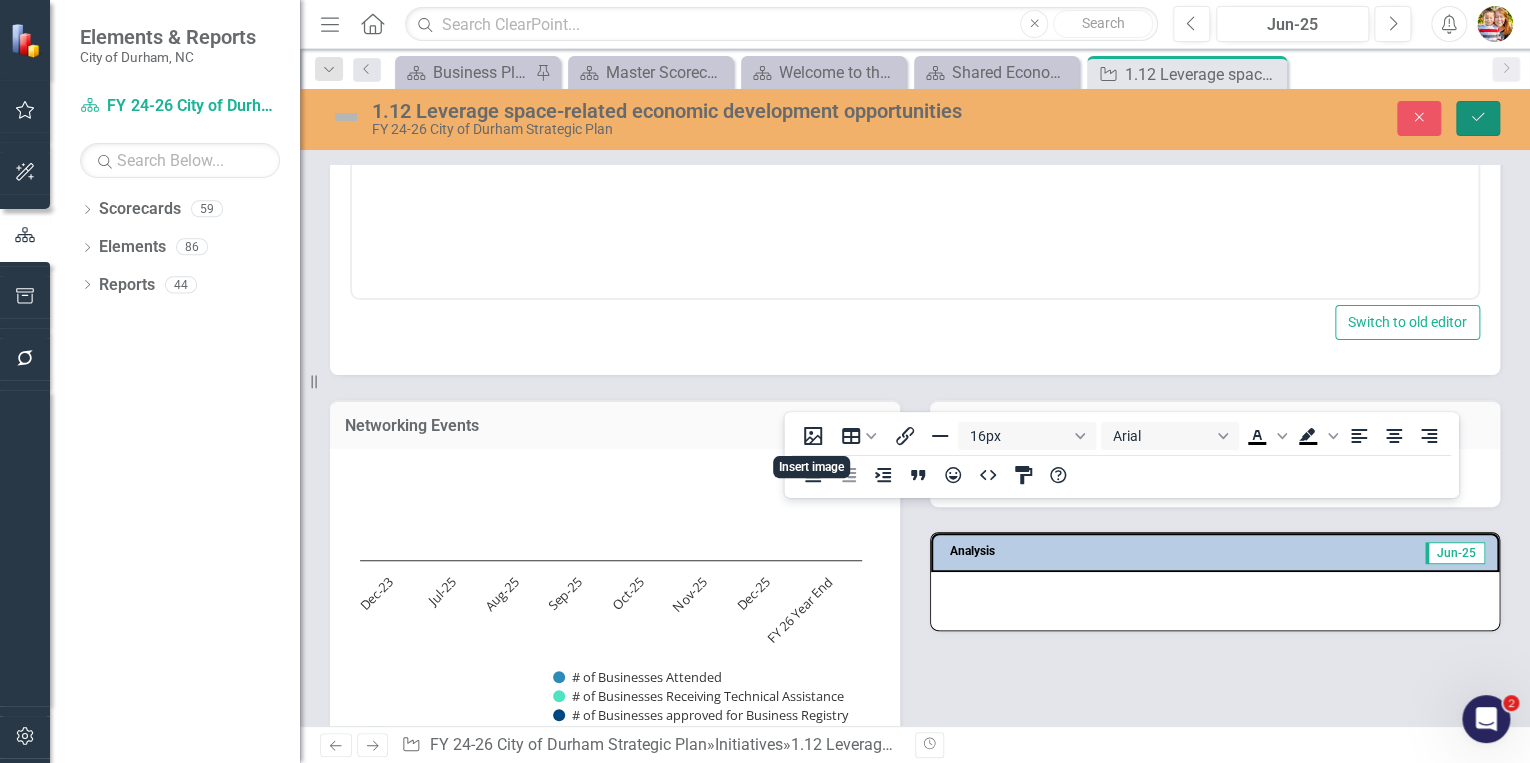 click on "Save" 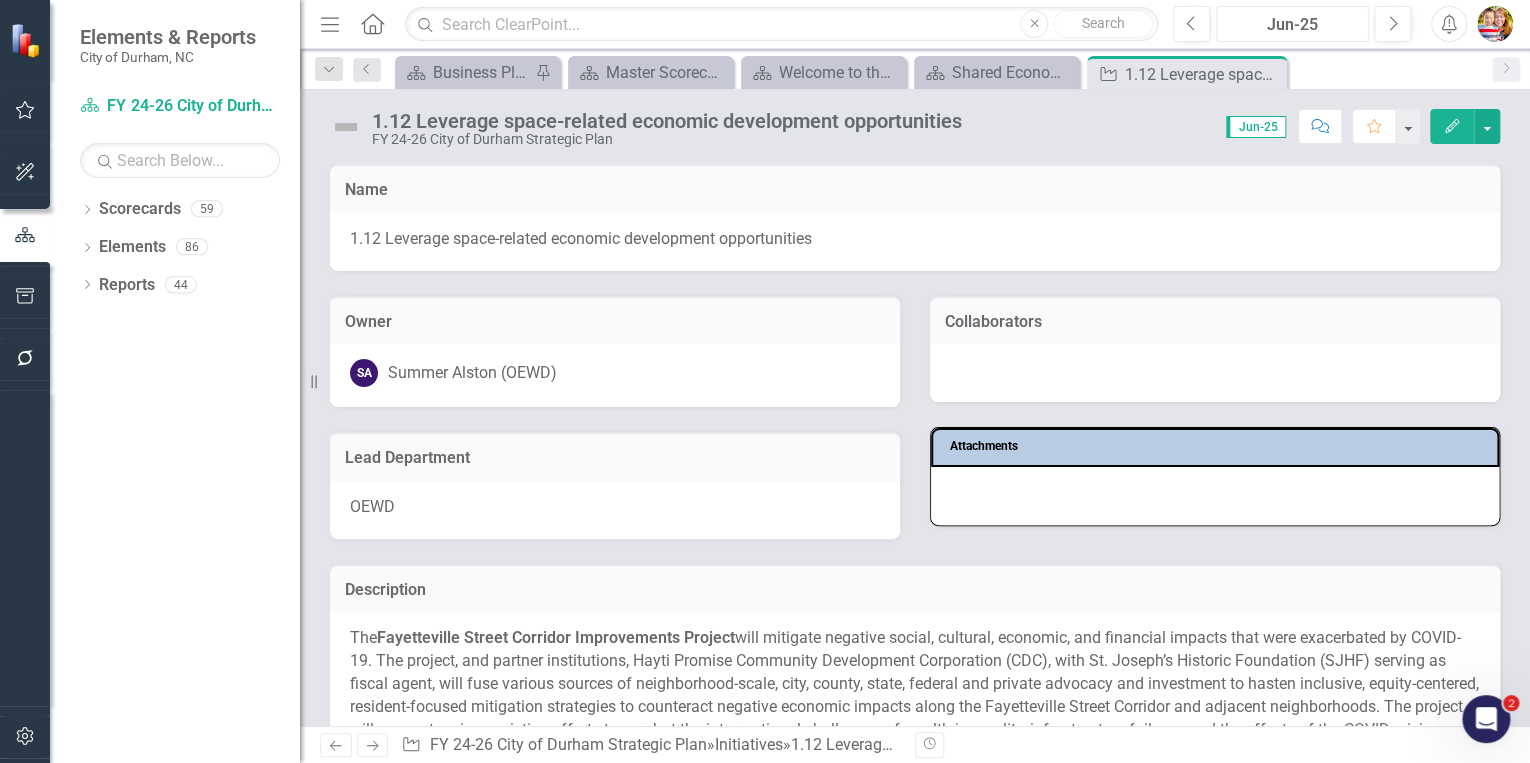 click on "Jun-25" at bounding box center (1292, 25) 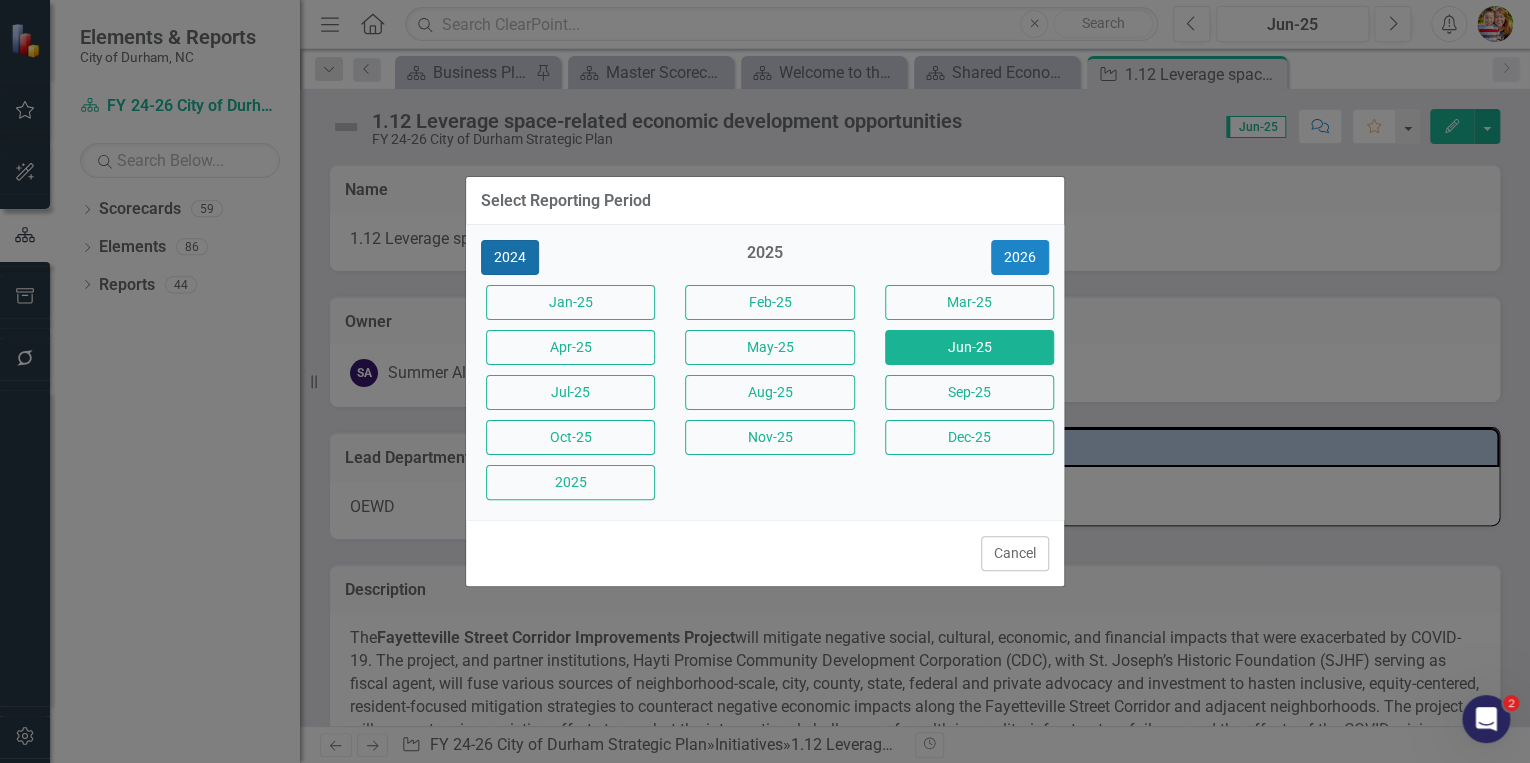 click on "2024" at bounding box center [510, 257] 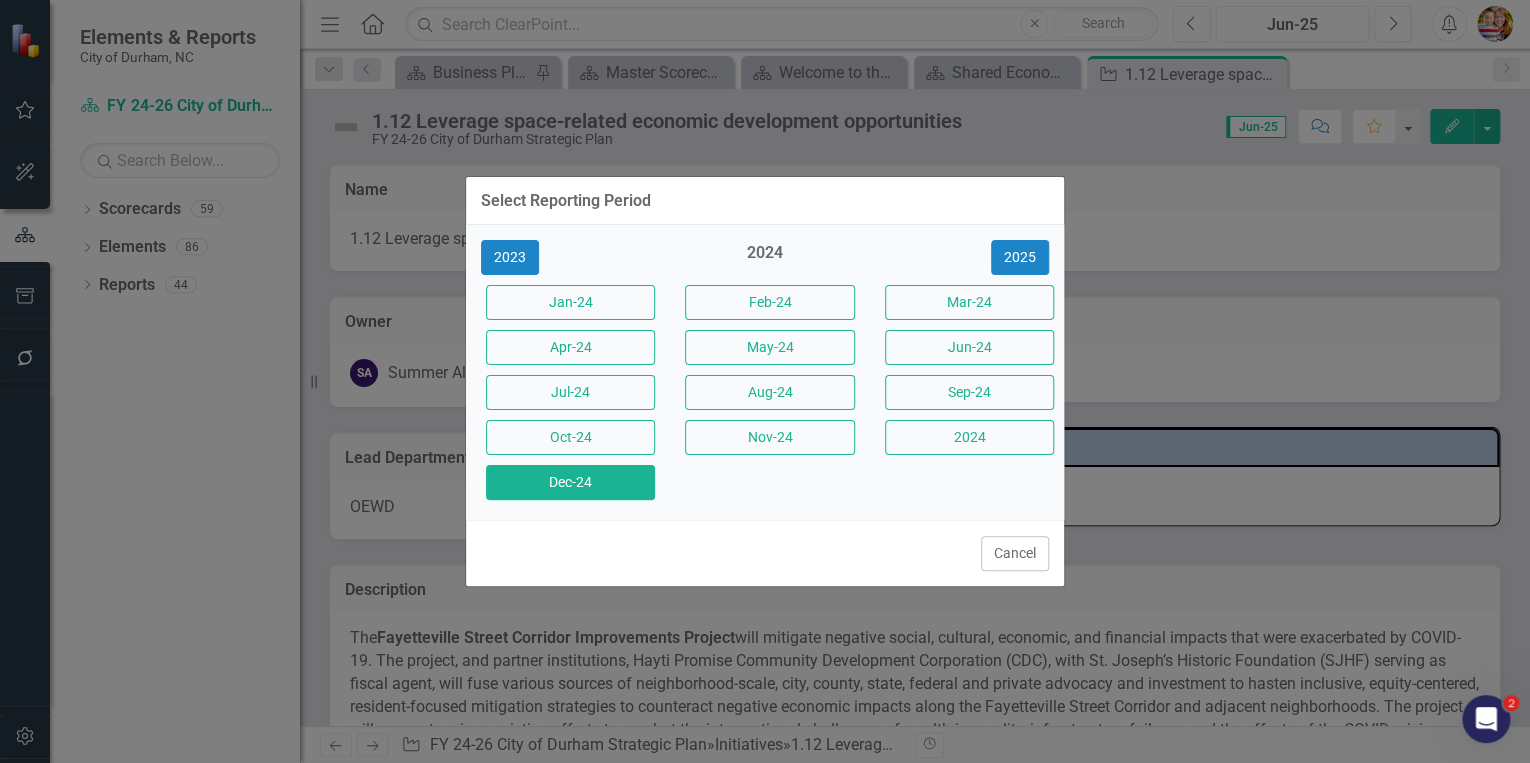 click on "Dec-24" at bounding box center (570, 482) 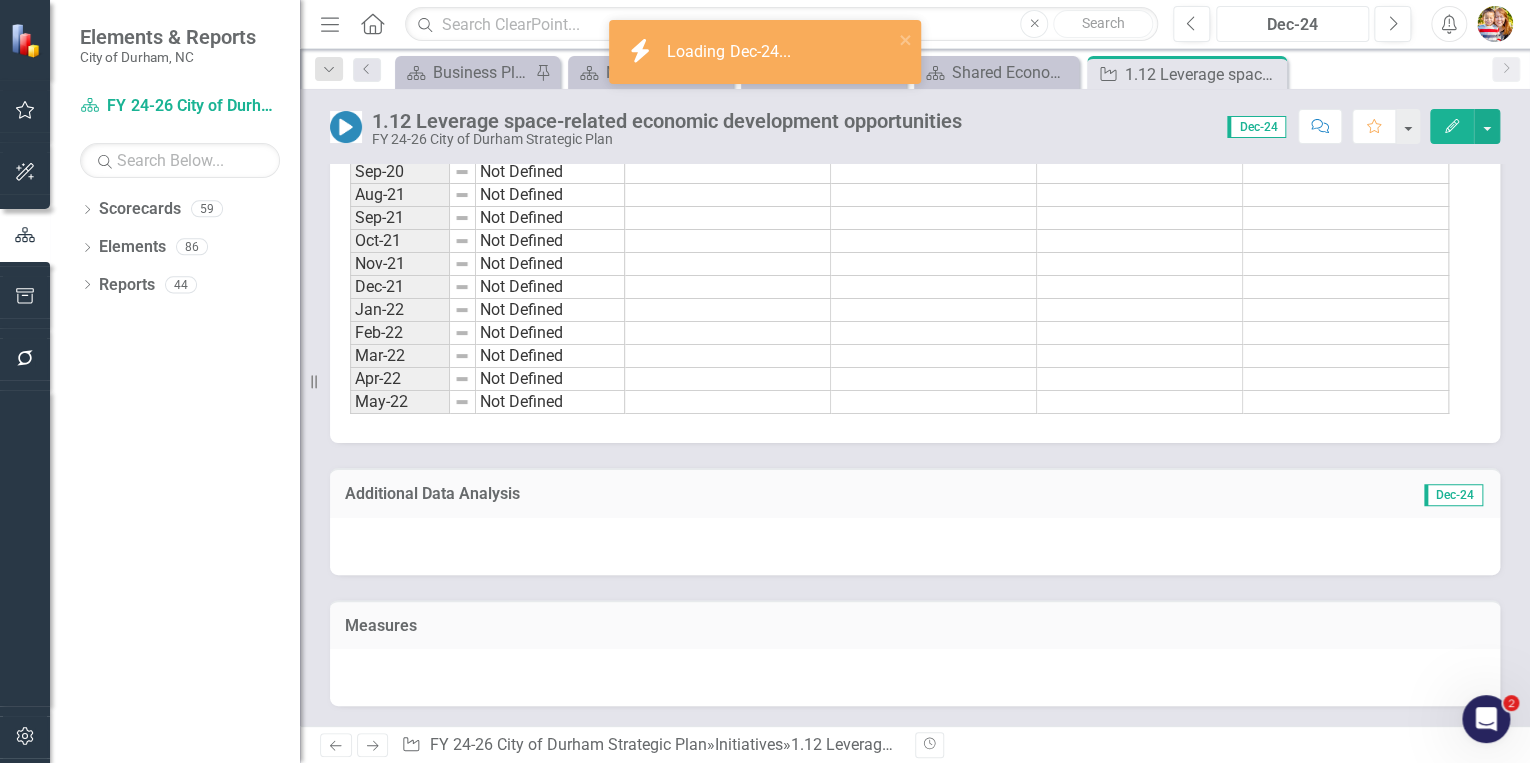 scroll, scrollTop: 2160, scrollLeft: 0, axis: vertical 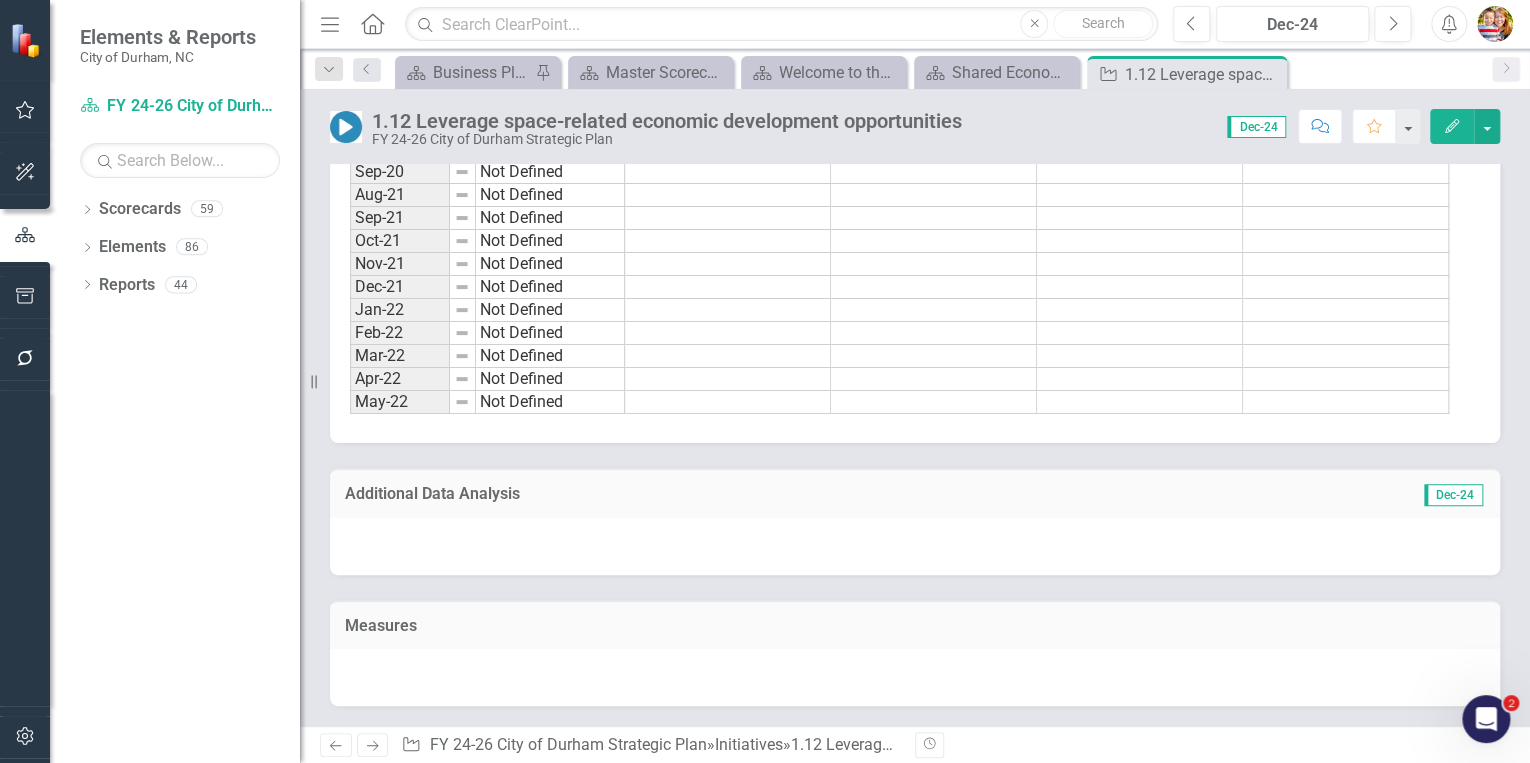 click on "Analysis" at bounding box center [1064, -530] 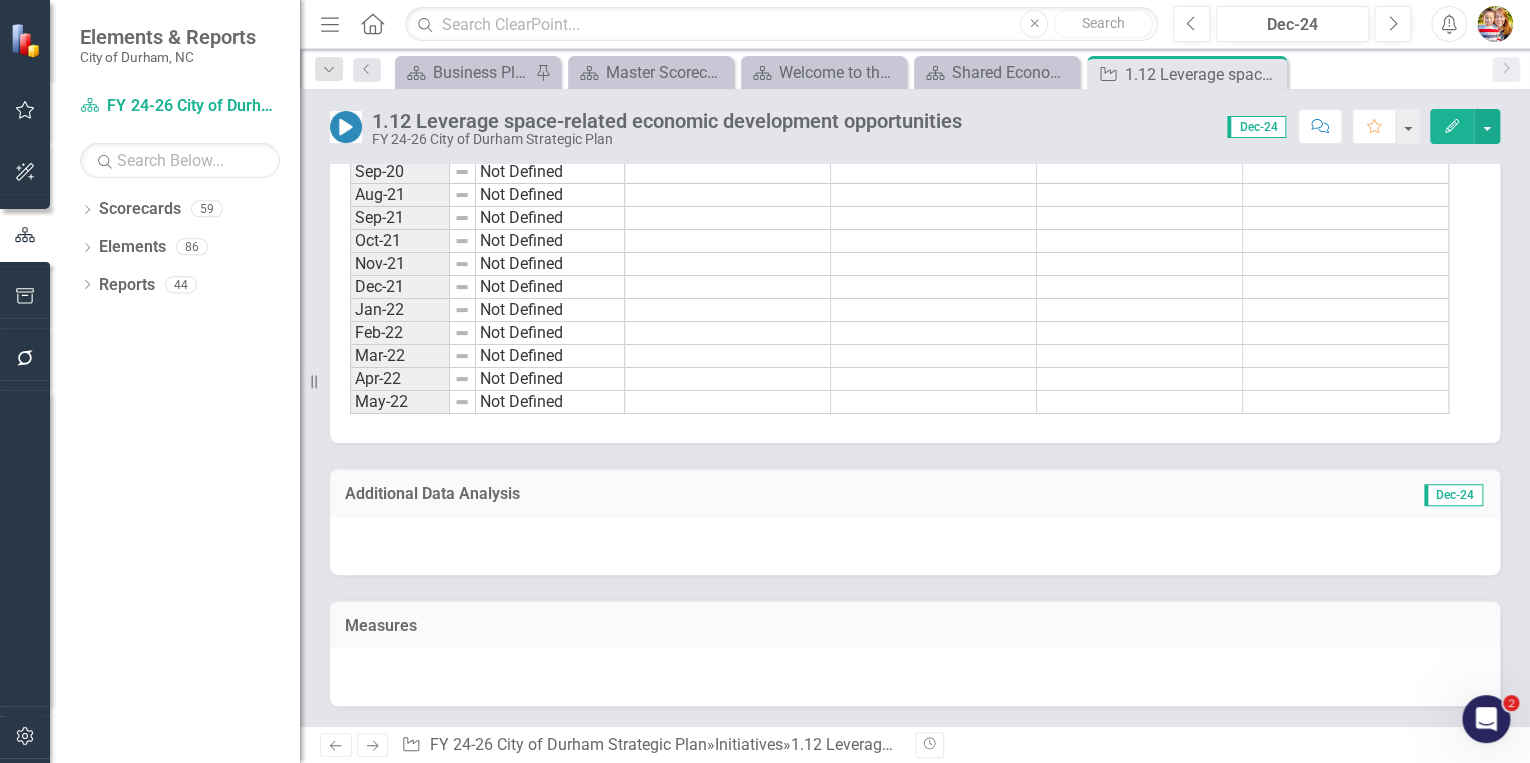 click on "Analysis" at bounding box center [1064, -530] 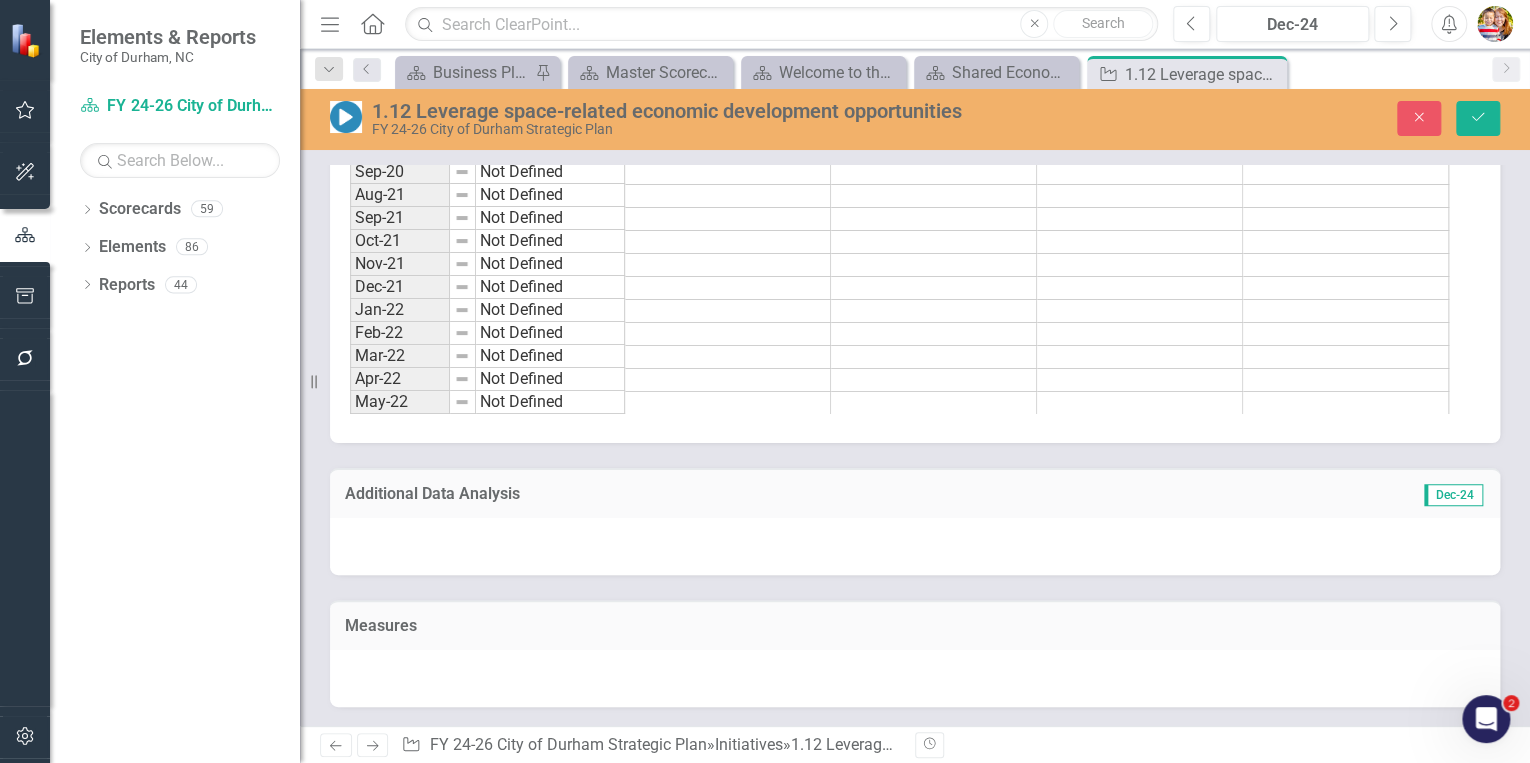 scroll, scrollTop: 0, scrollLeft: 0, axis: both 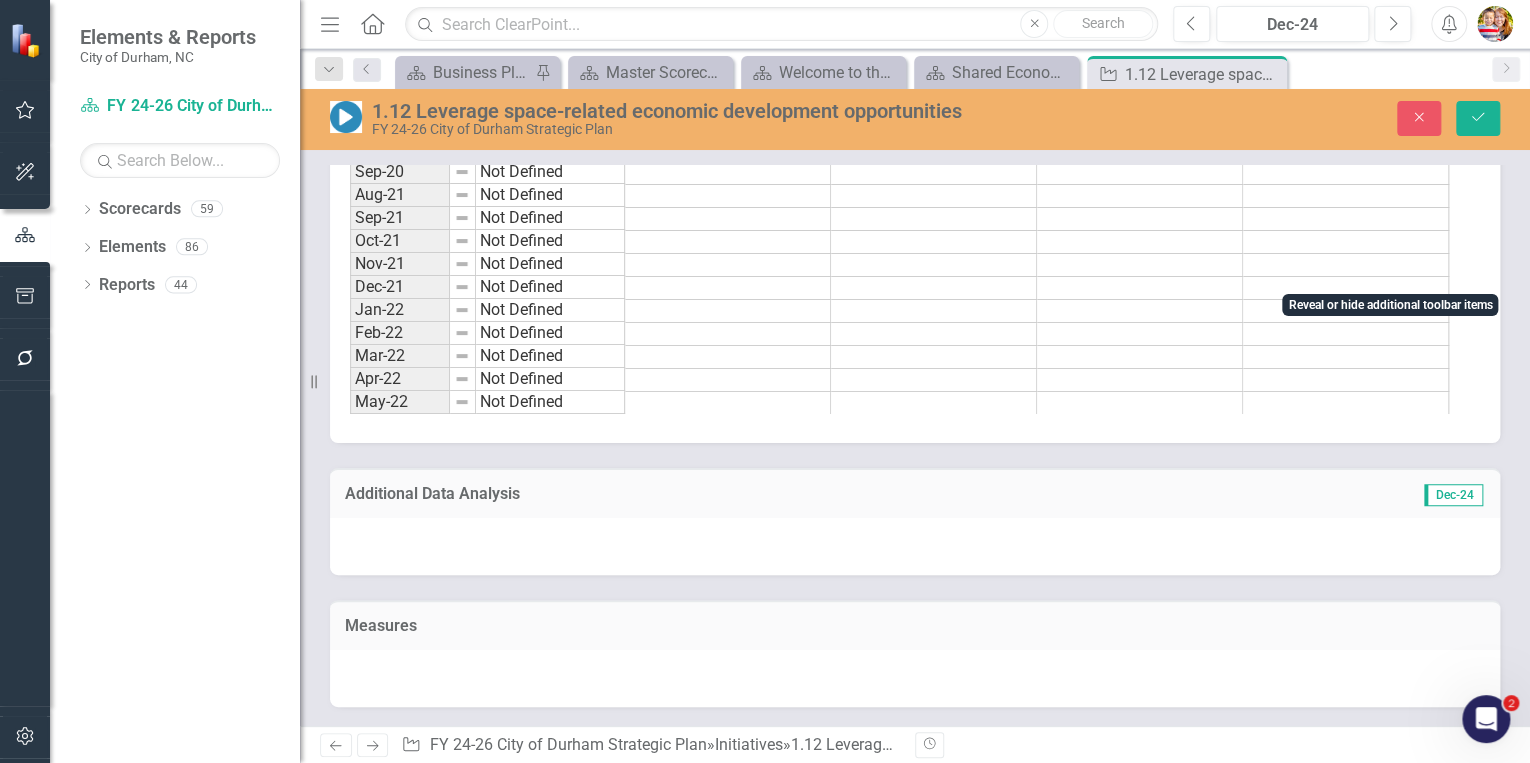 click 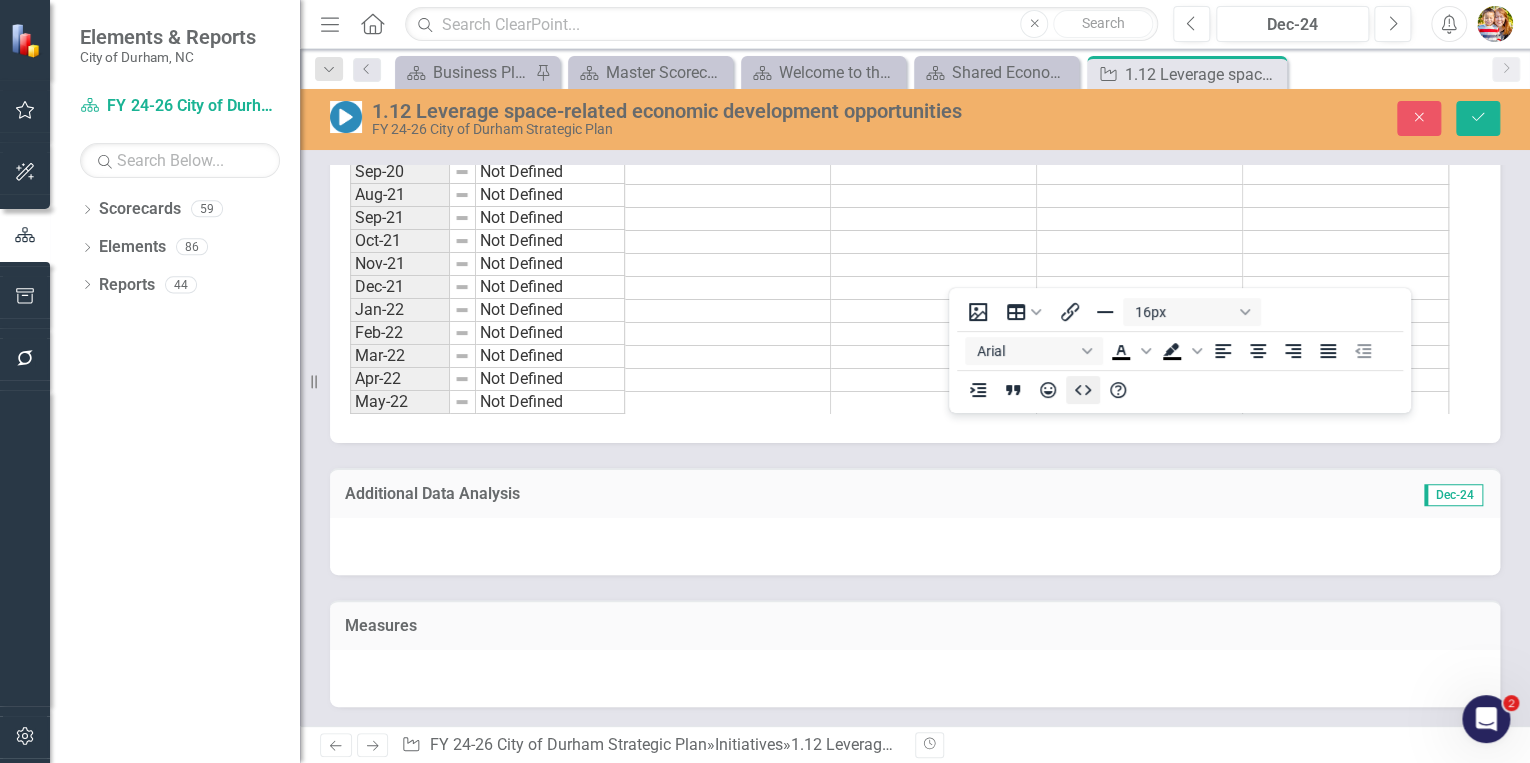 click 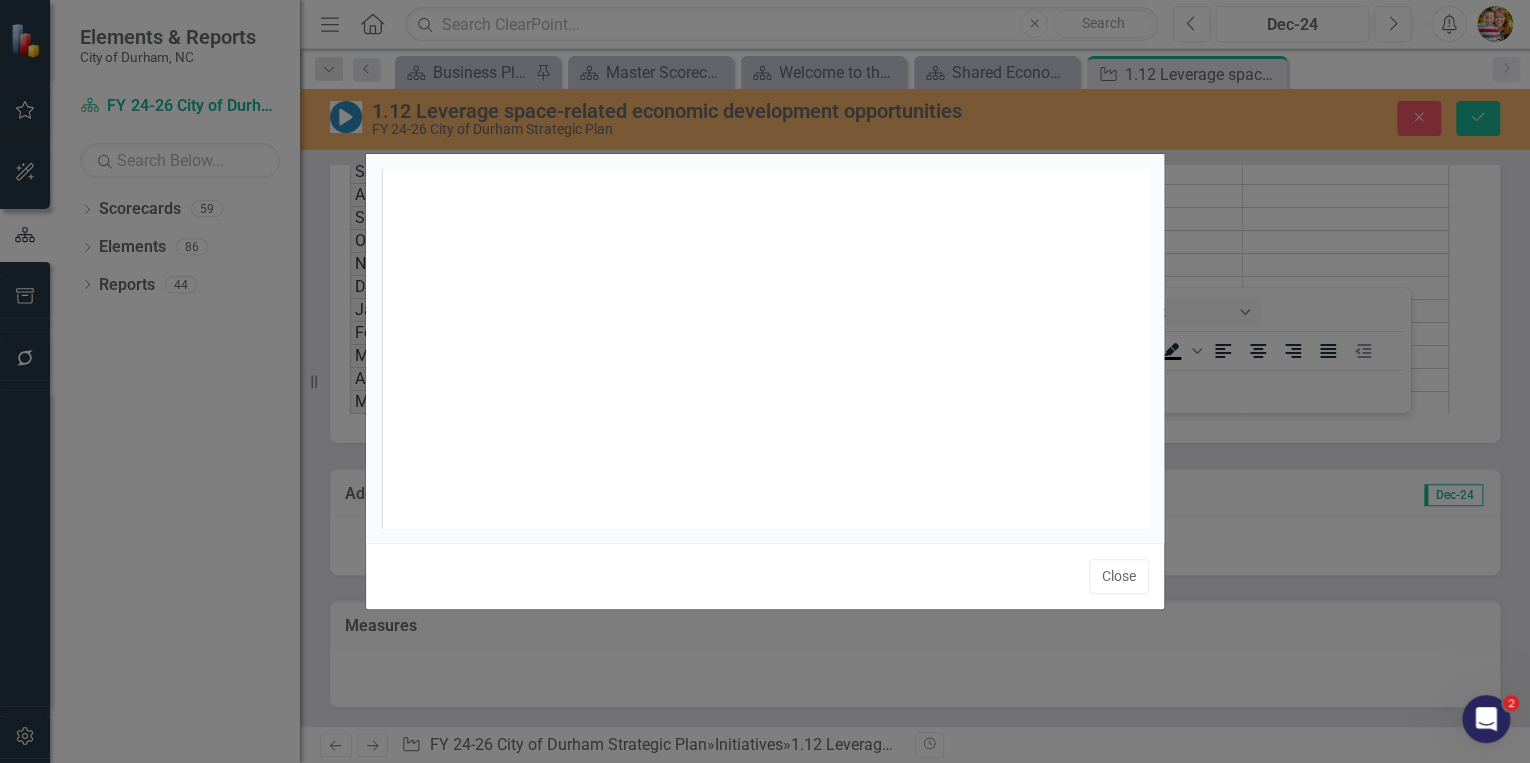 scroll, scrollTop: 1, scrollLeft: 0, axis: vertical 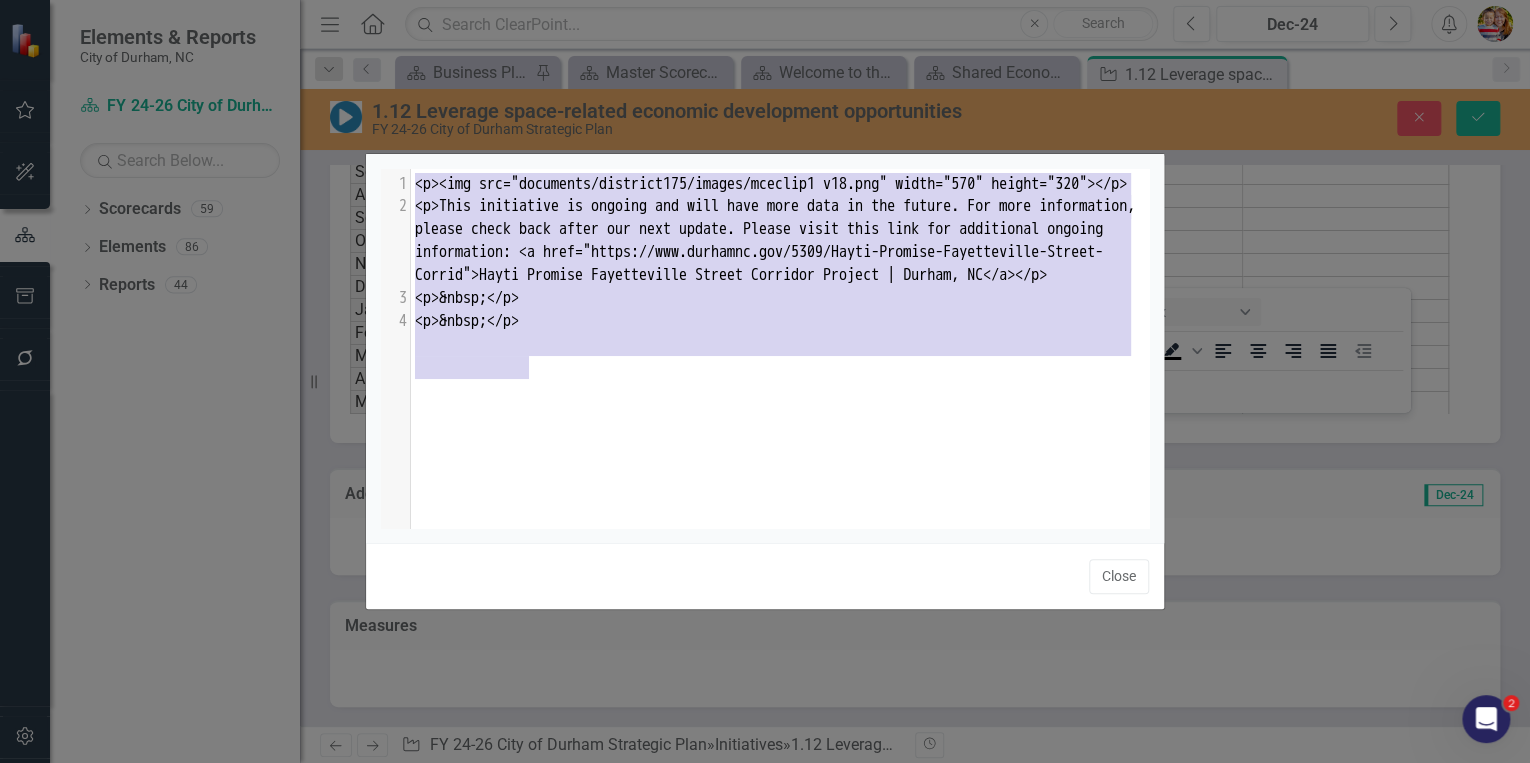 drag, startPoint x: 417, startPoint y: 180, endPoint x: 621, endPoint y: 395, distance: 296.37982 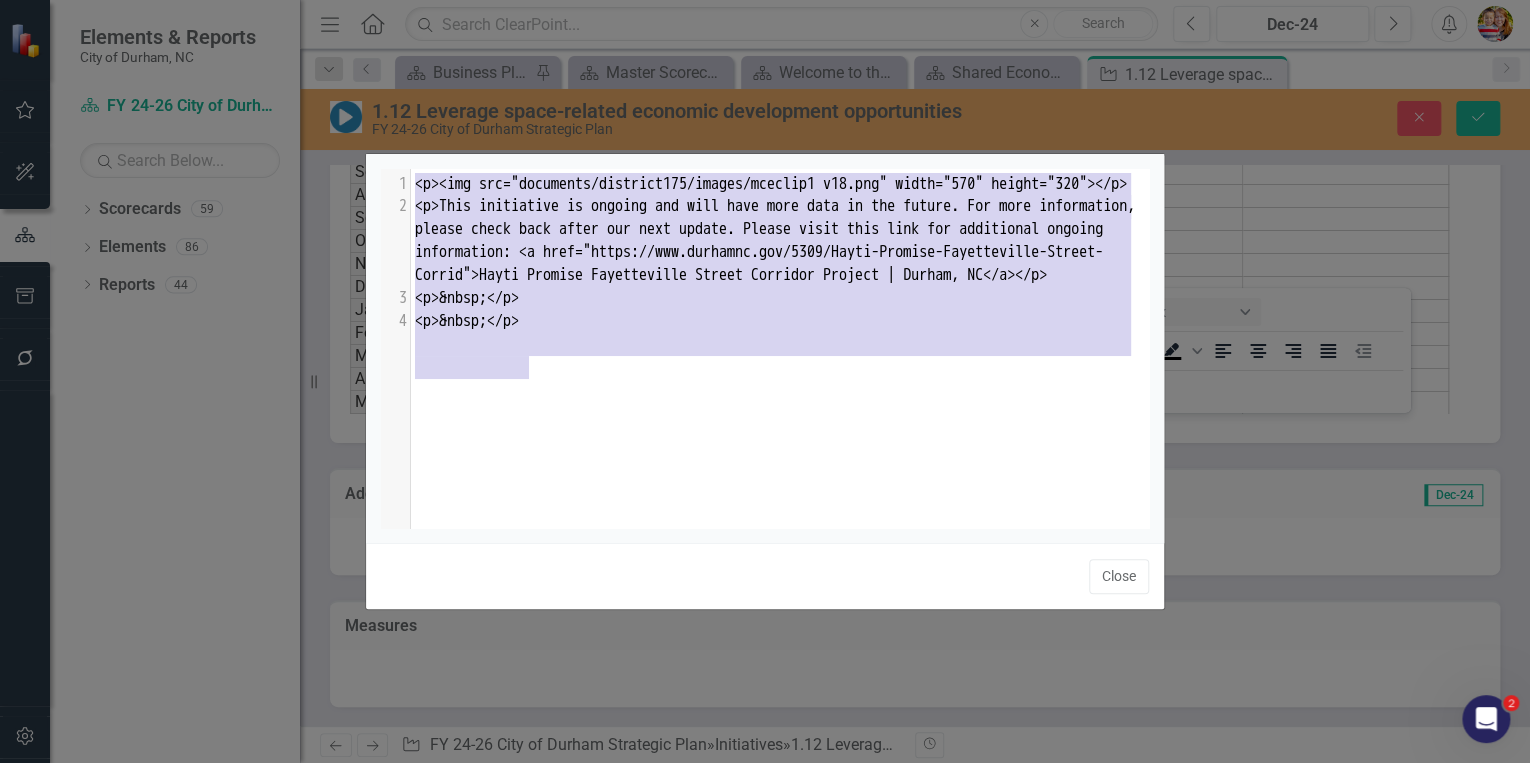 click on "x 1 <p><img src="documents/district175/images/mceclip1 v18.png" width="570" height="320"></p> 2 <p>This initiative is ongoing and will have more data in the future. For more information, please check back after our next update. Please visit this link for additional ongoing information: <a href="https://www.durhamnc.gov/5309/Hayti-Promise-Fayetteville-Street-Corrid">Hayti Promise Fayetteville Street Corridor Project | Durham, NC</a></p> 3 <p>&nbsp;</p> 4 <p>&nbsp;</p>" at bounding box center (790, 374) 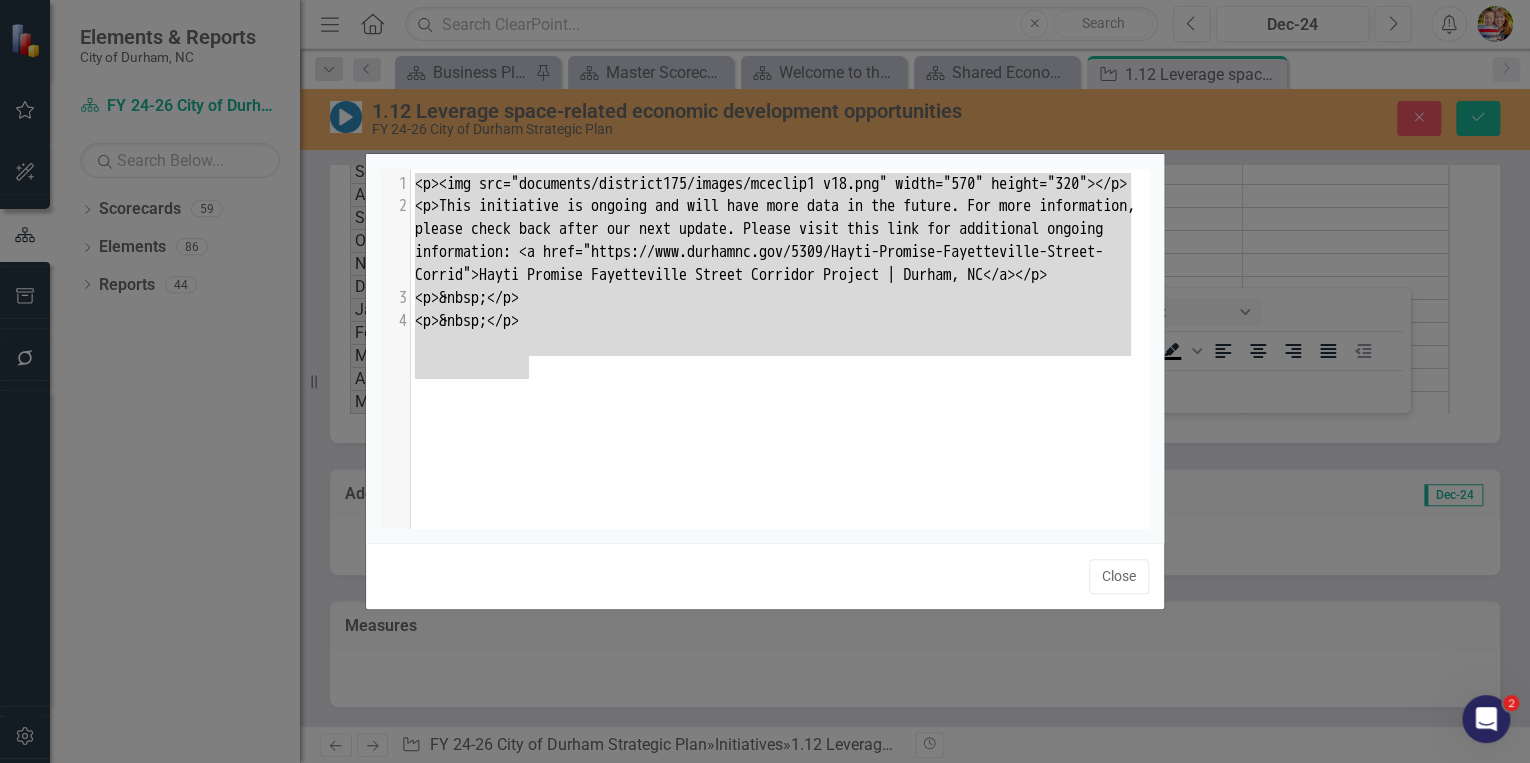 click on "Close" at bounding box center (1119, 576) 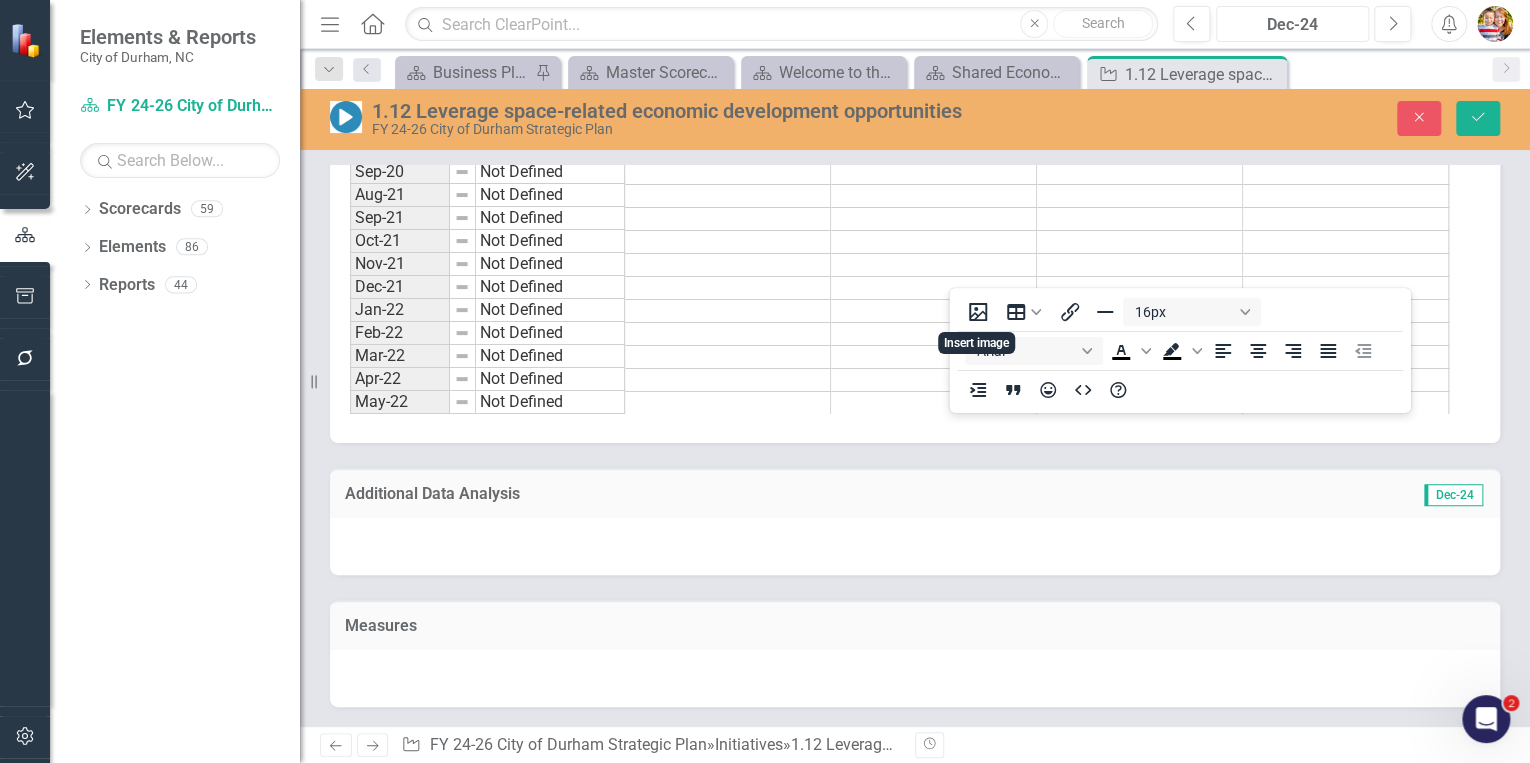 click on "Dec-24" at bounding box center (1292, 25) 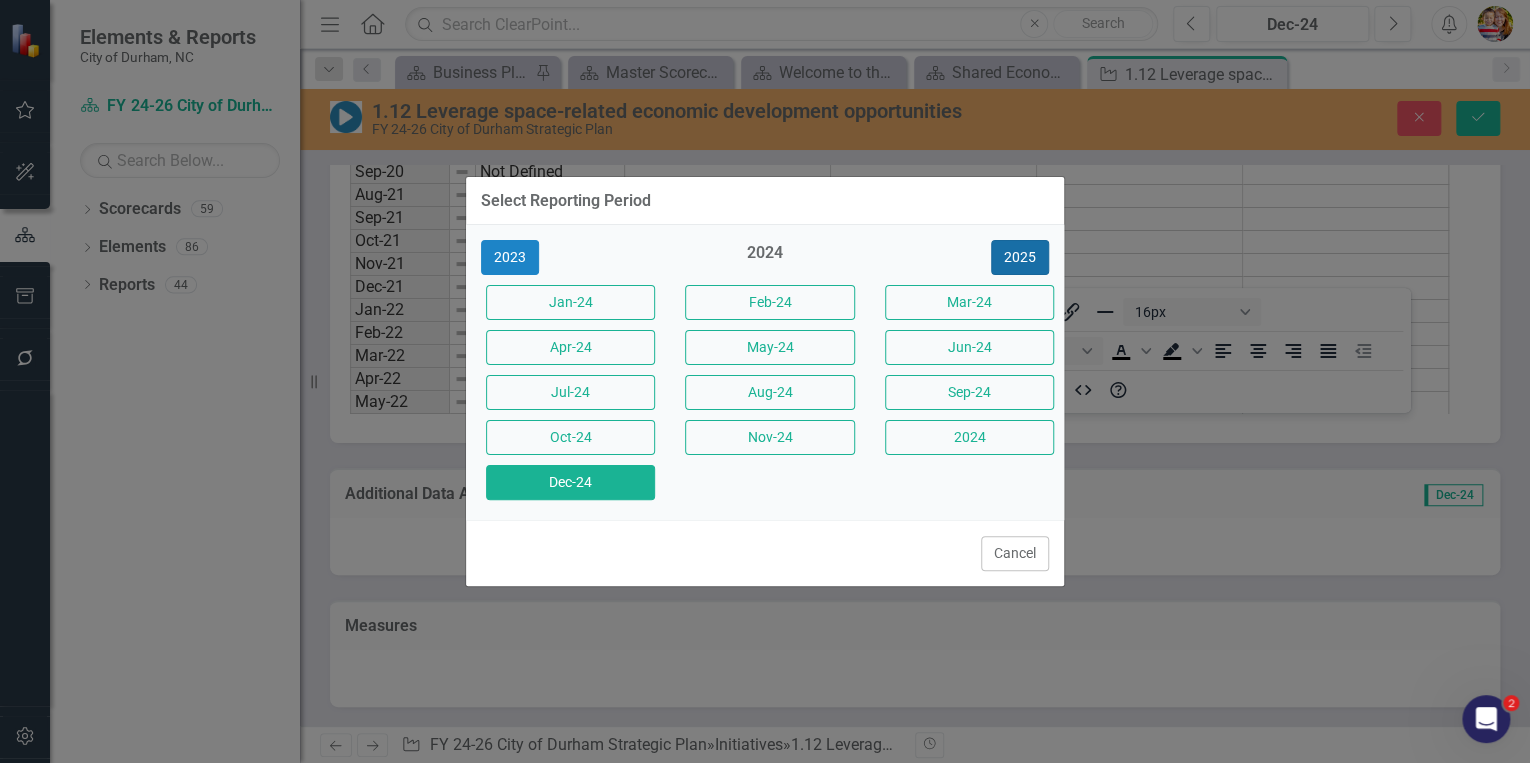 click on "2025" at bounding box center [1020, 257] 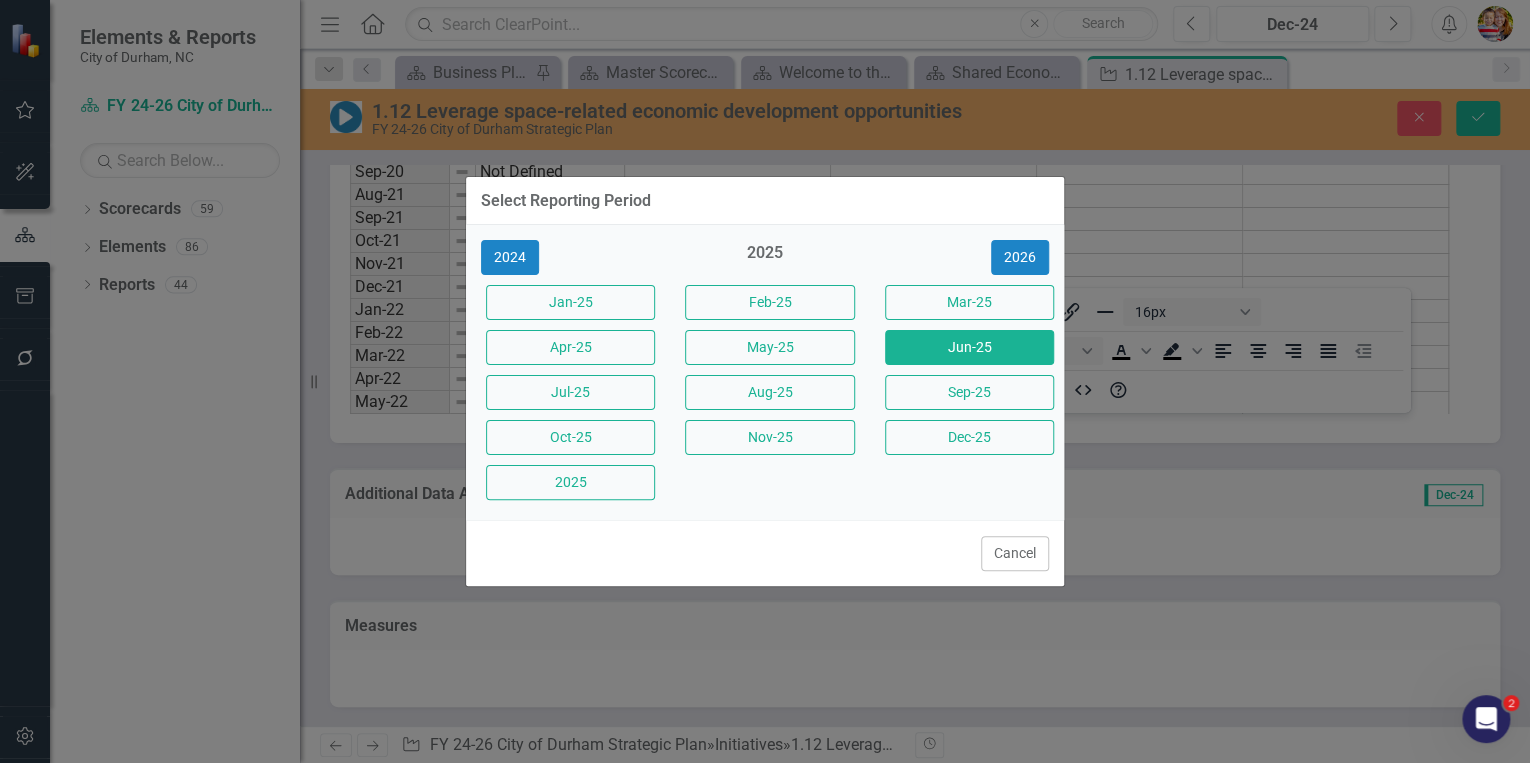 click on "Jun-25" at bounding box center (969, 347) 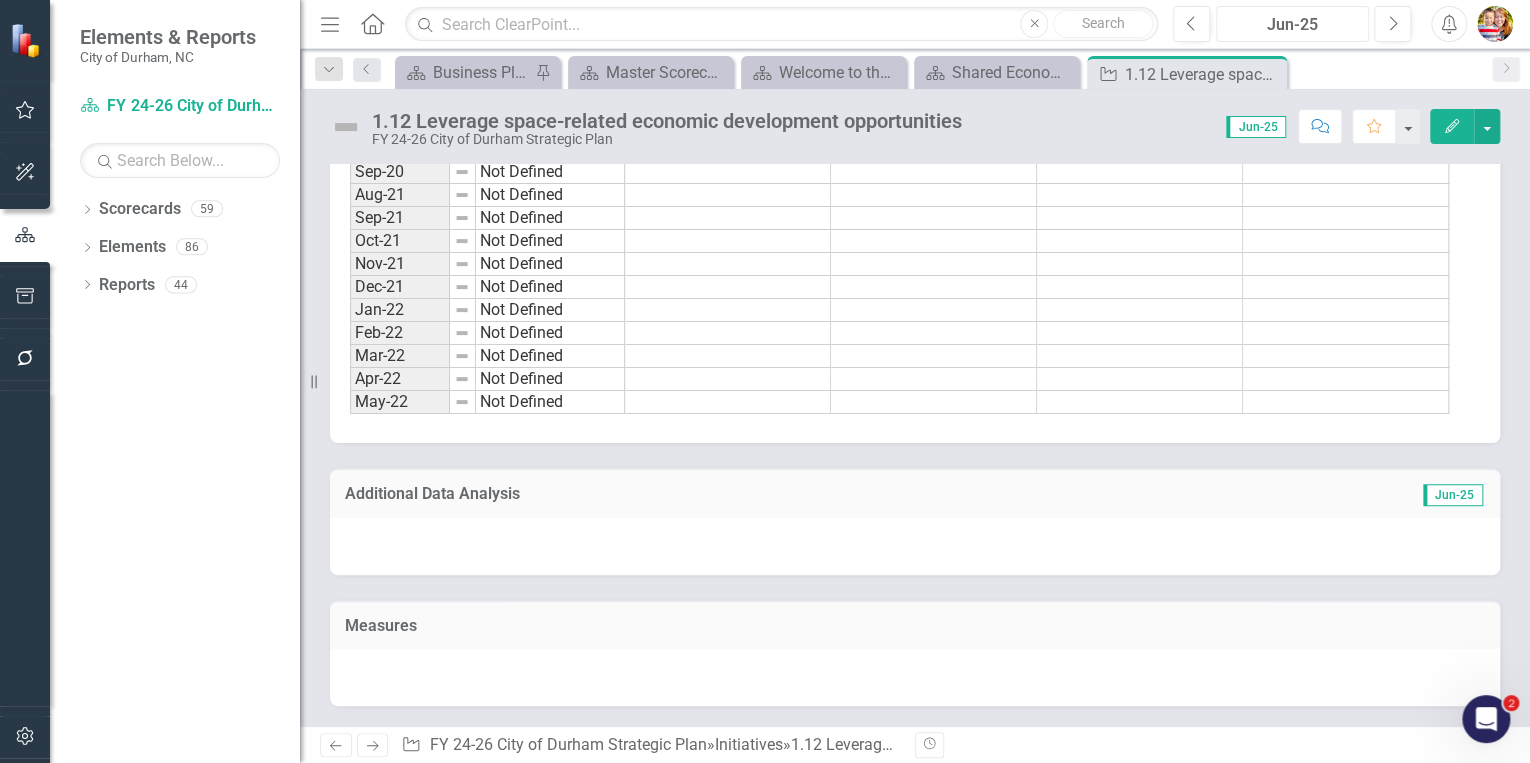 scroll, scrollTop: 2160, scrollLeft: 0, axis: vertical 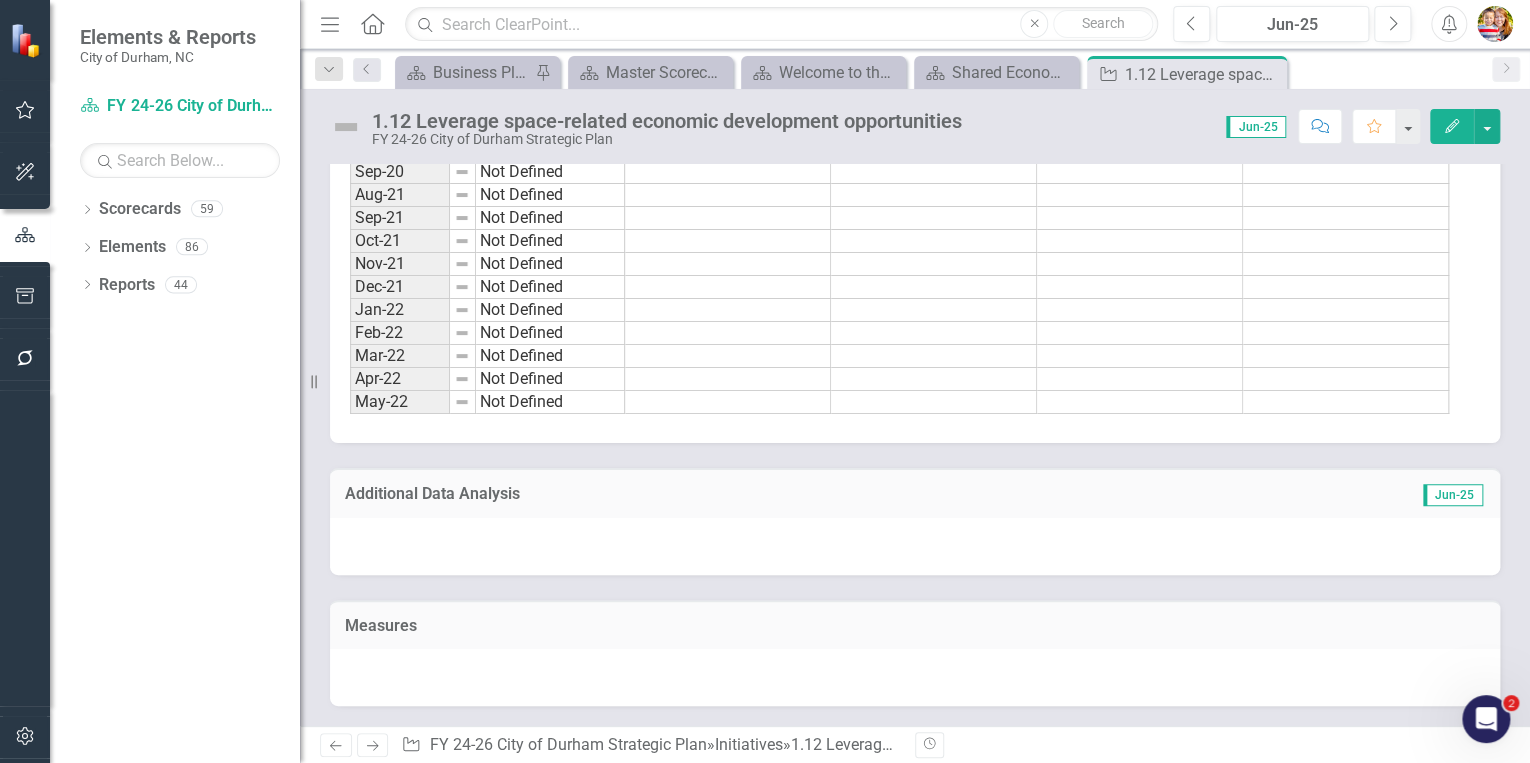 click at bounding box center (1215, -174) 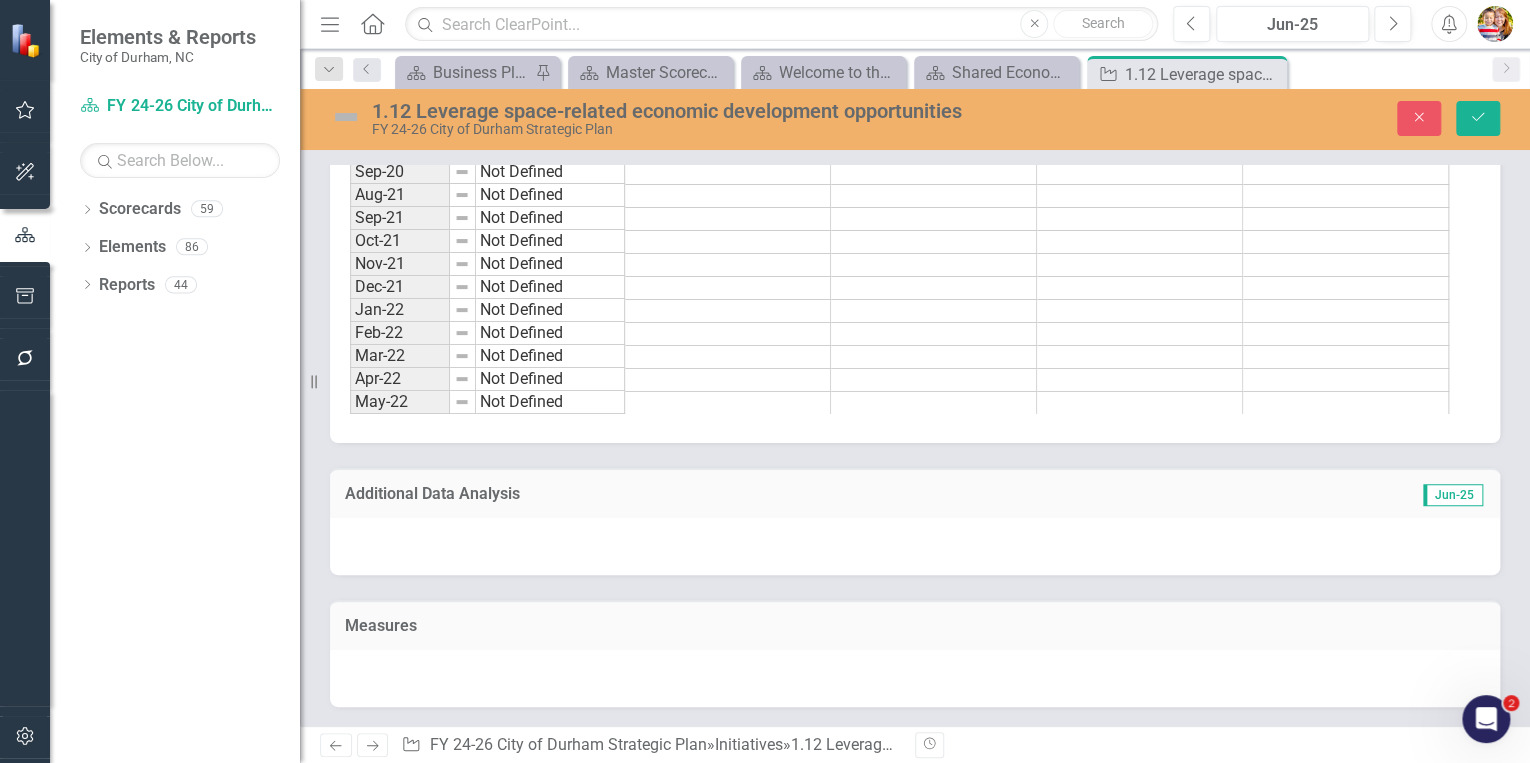 scroll, scrollTop: 0, scrollLeft: 0, axis: both 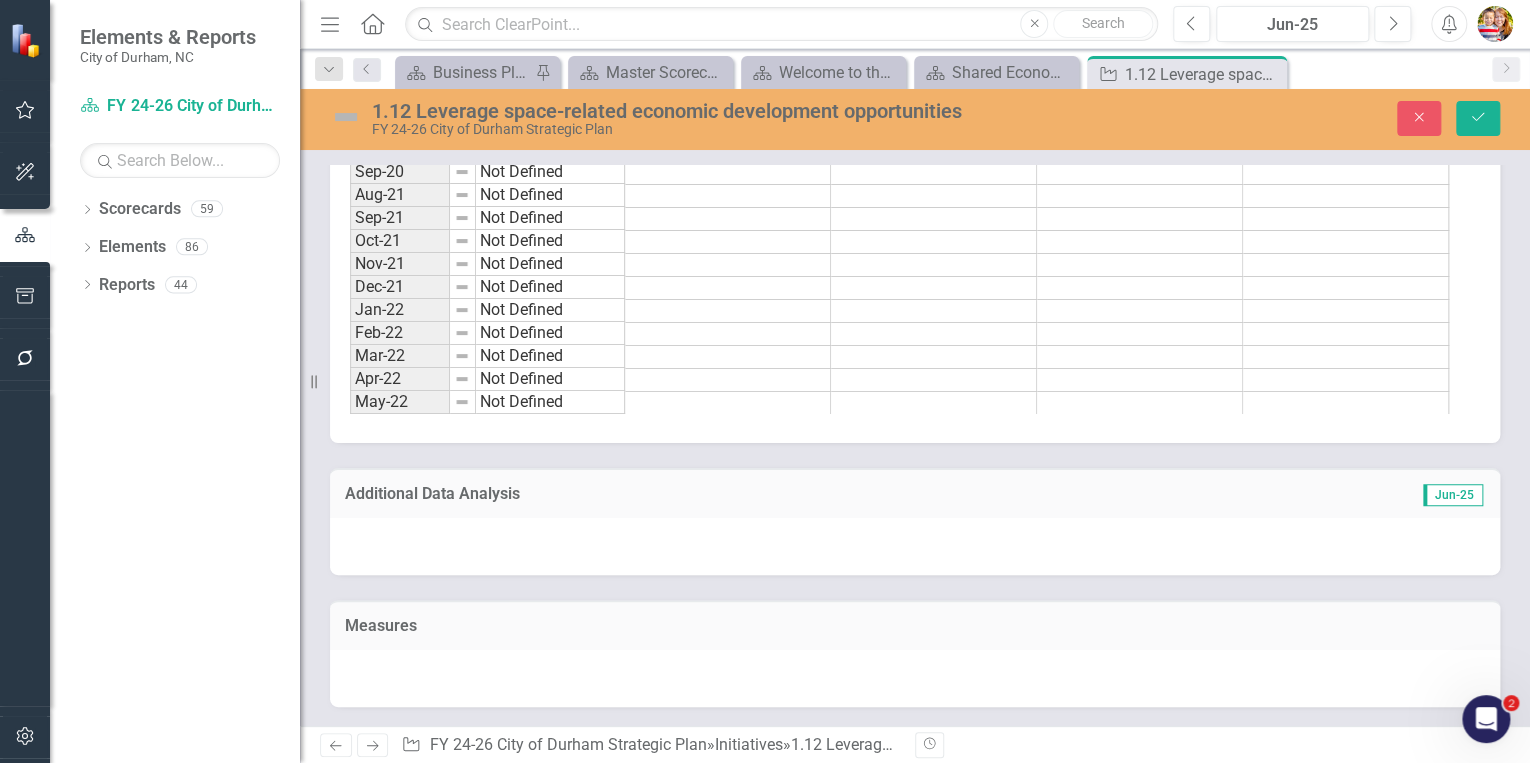 click 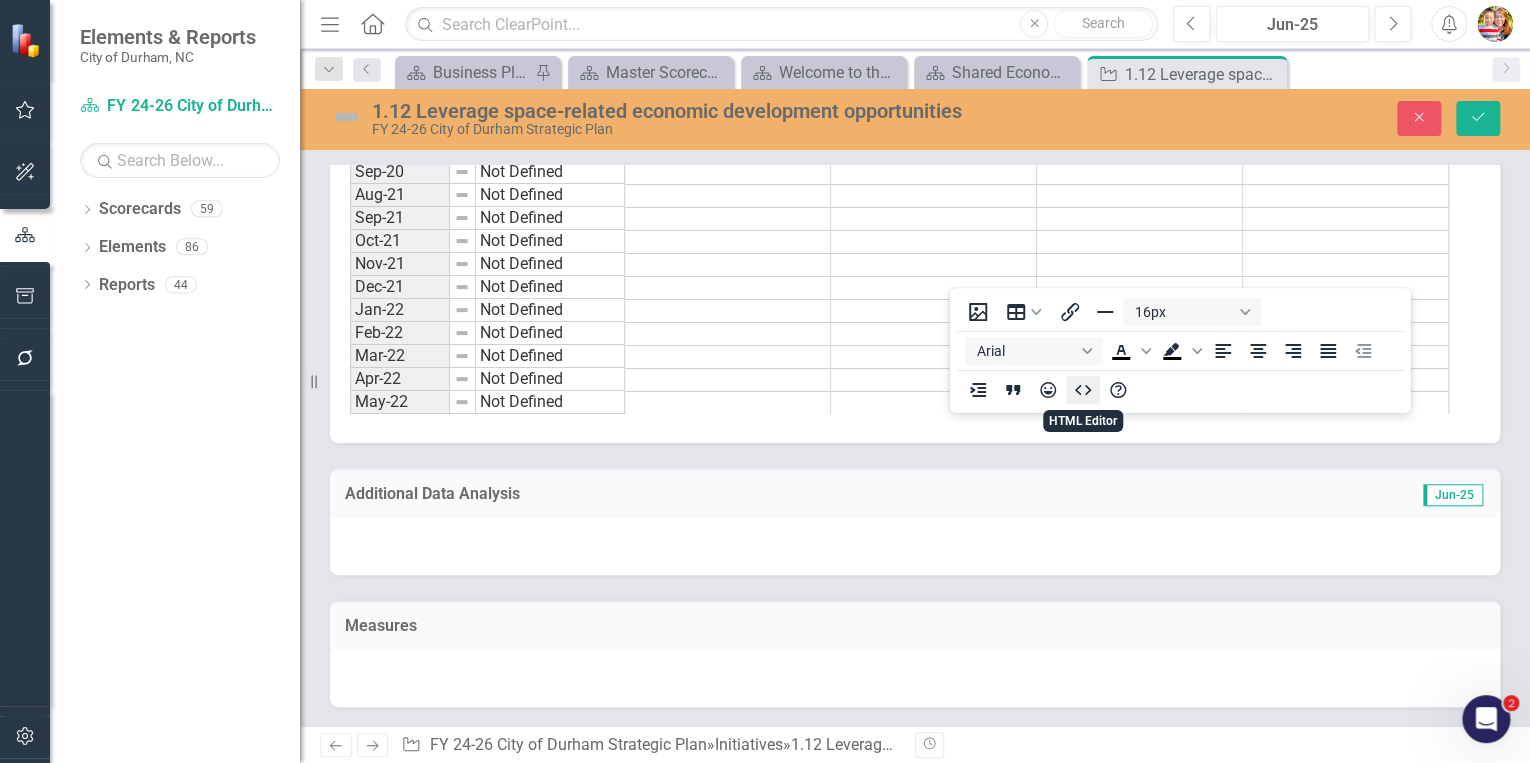 click 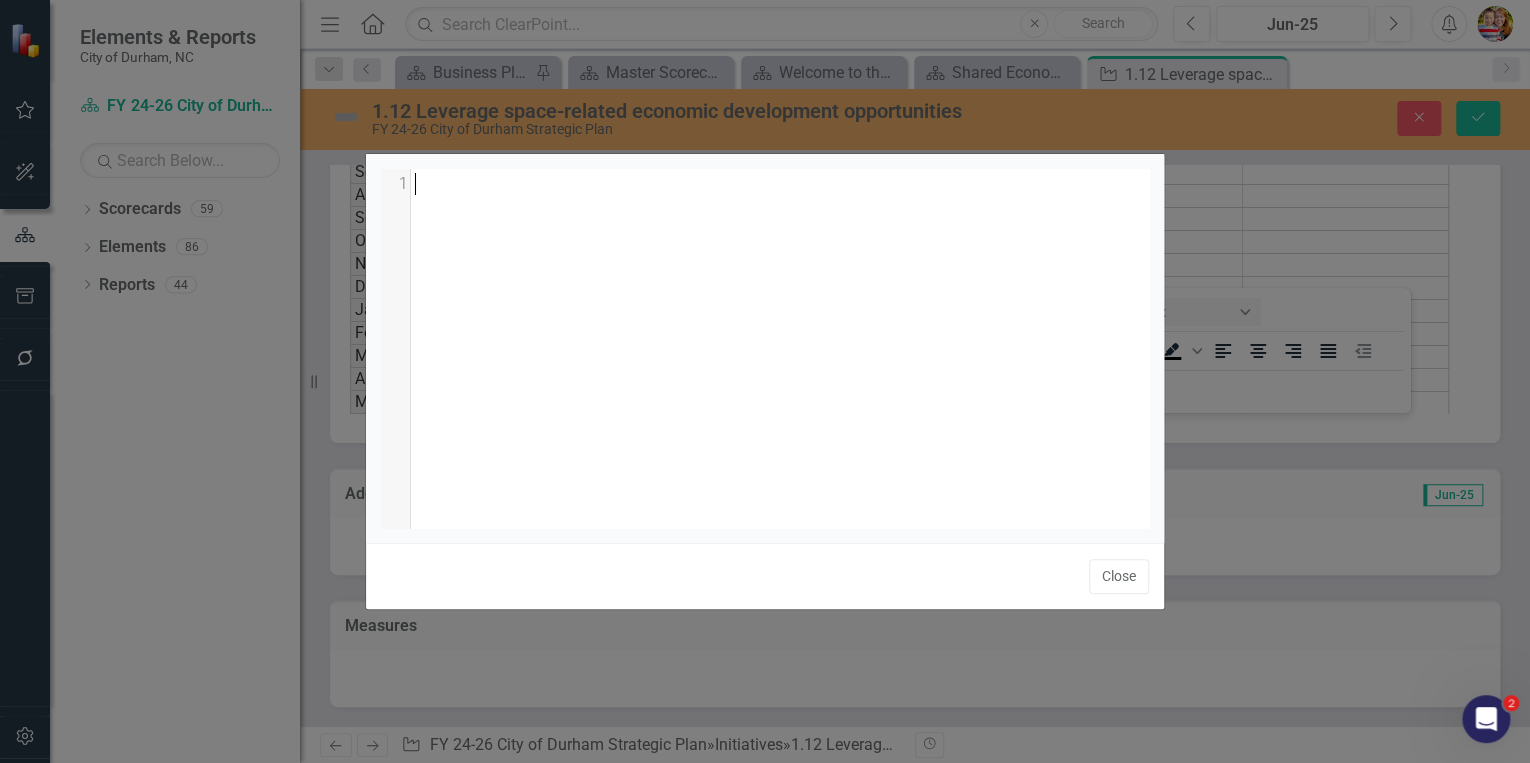 scroll, scrollTop: 1, scrollLeft: 0, axis: vertical 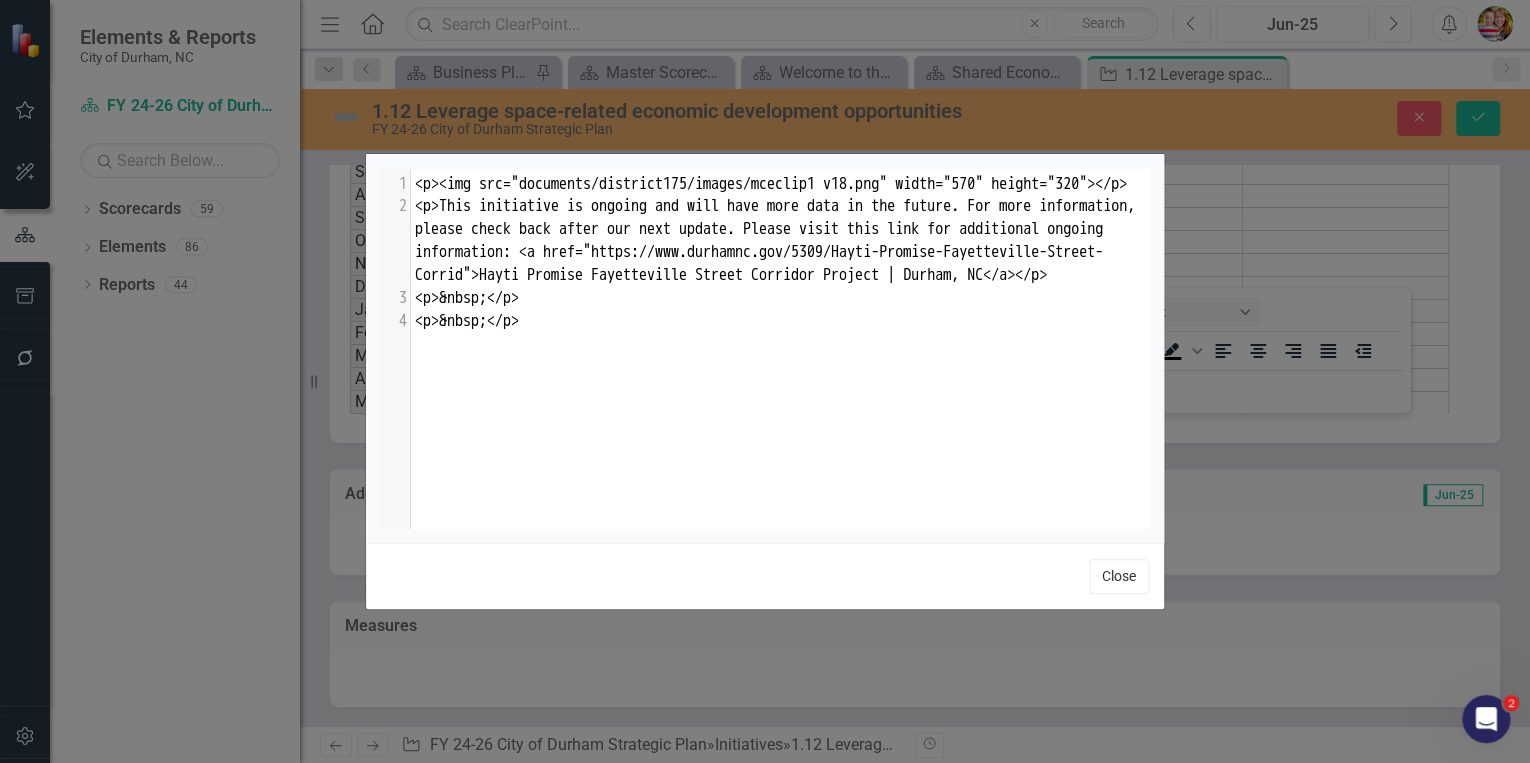 drag, startPoint x: 1128, startPoint y: 584, endPoint x: 201, endPoint y: 235, distance: 990.5201 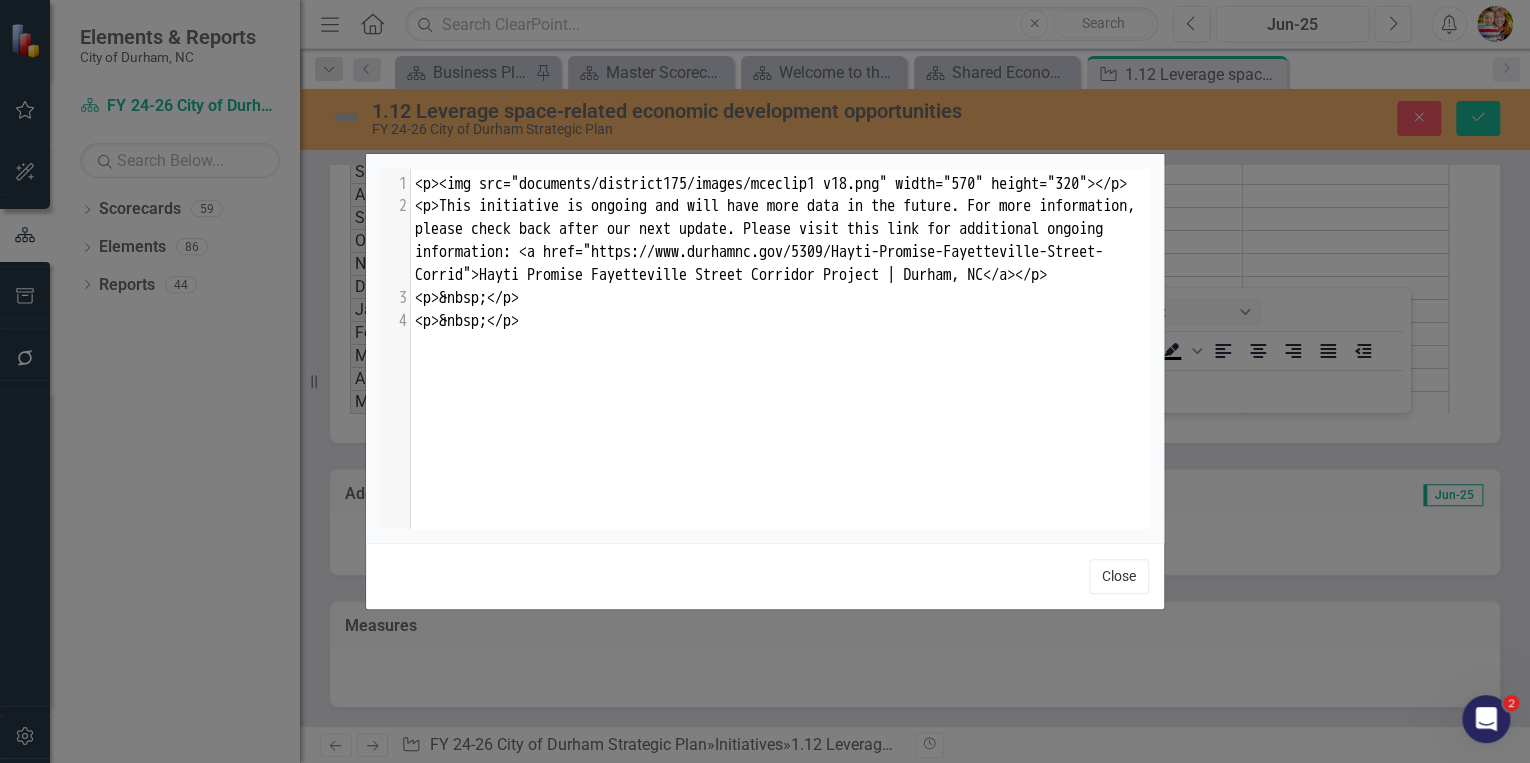 click on "Close" at bounding box center [1119, 576] 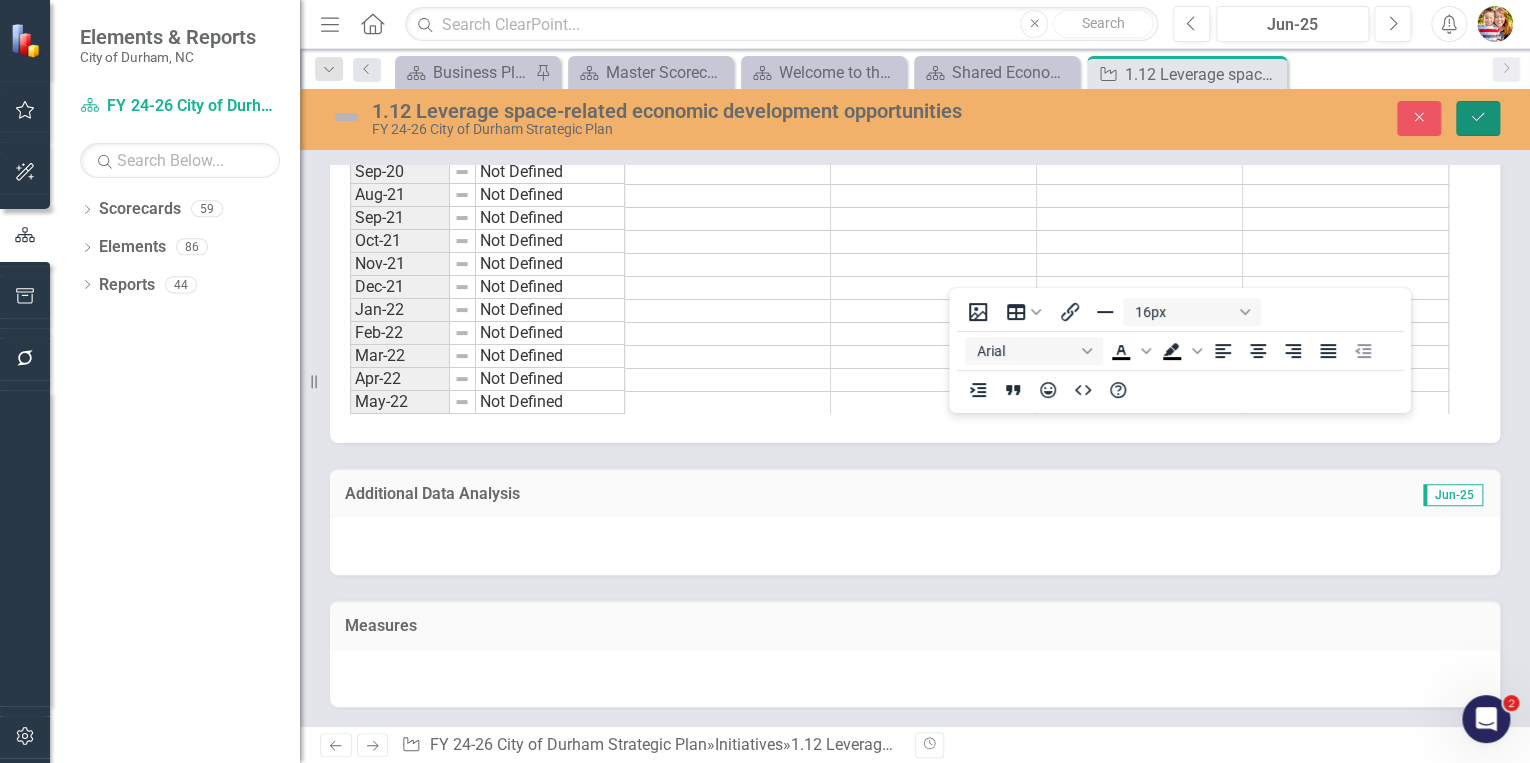 click on "Save" 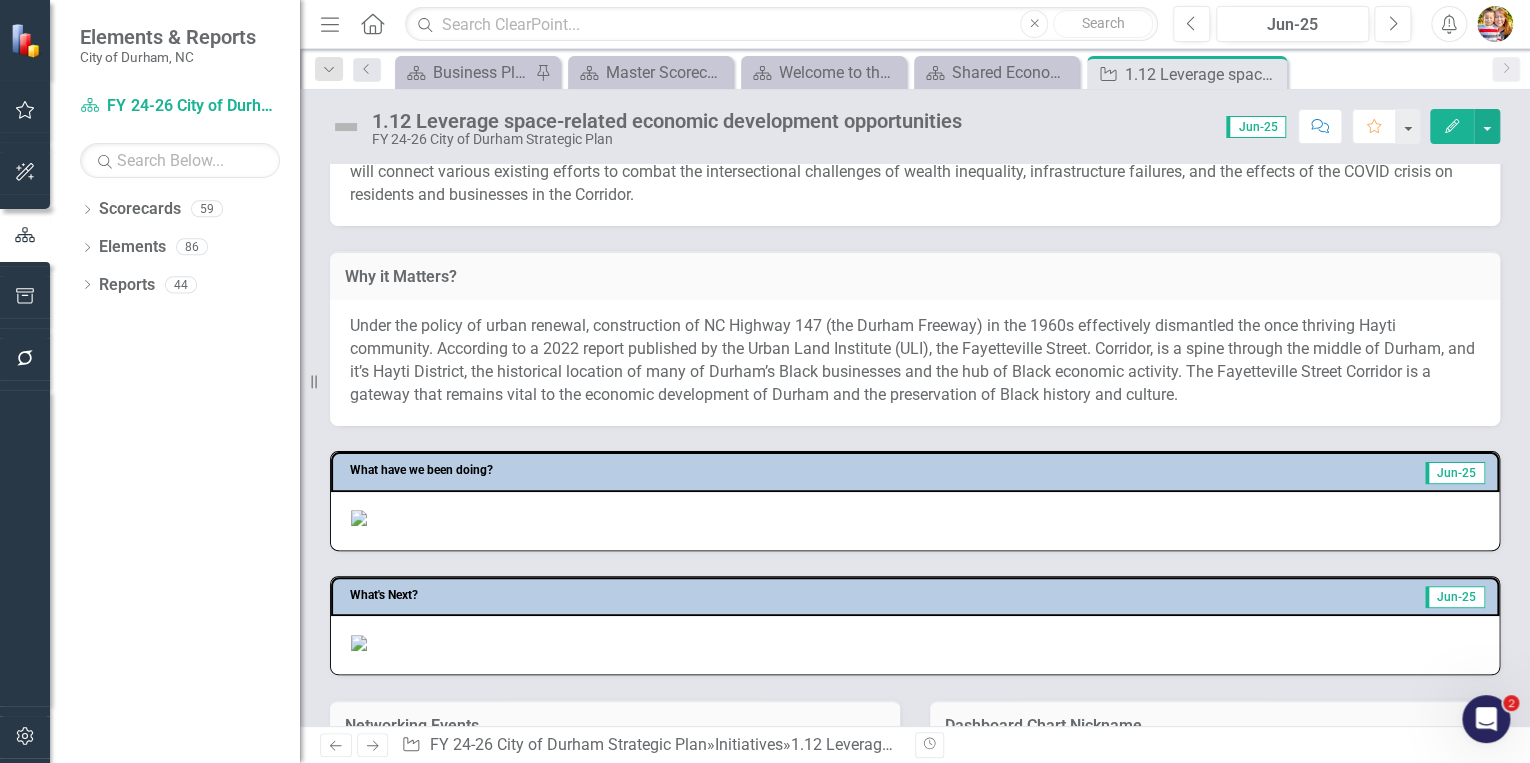 scroll, scrollTop: 240, scrollLeft: 0, axis: vertical 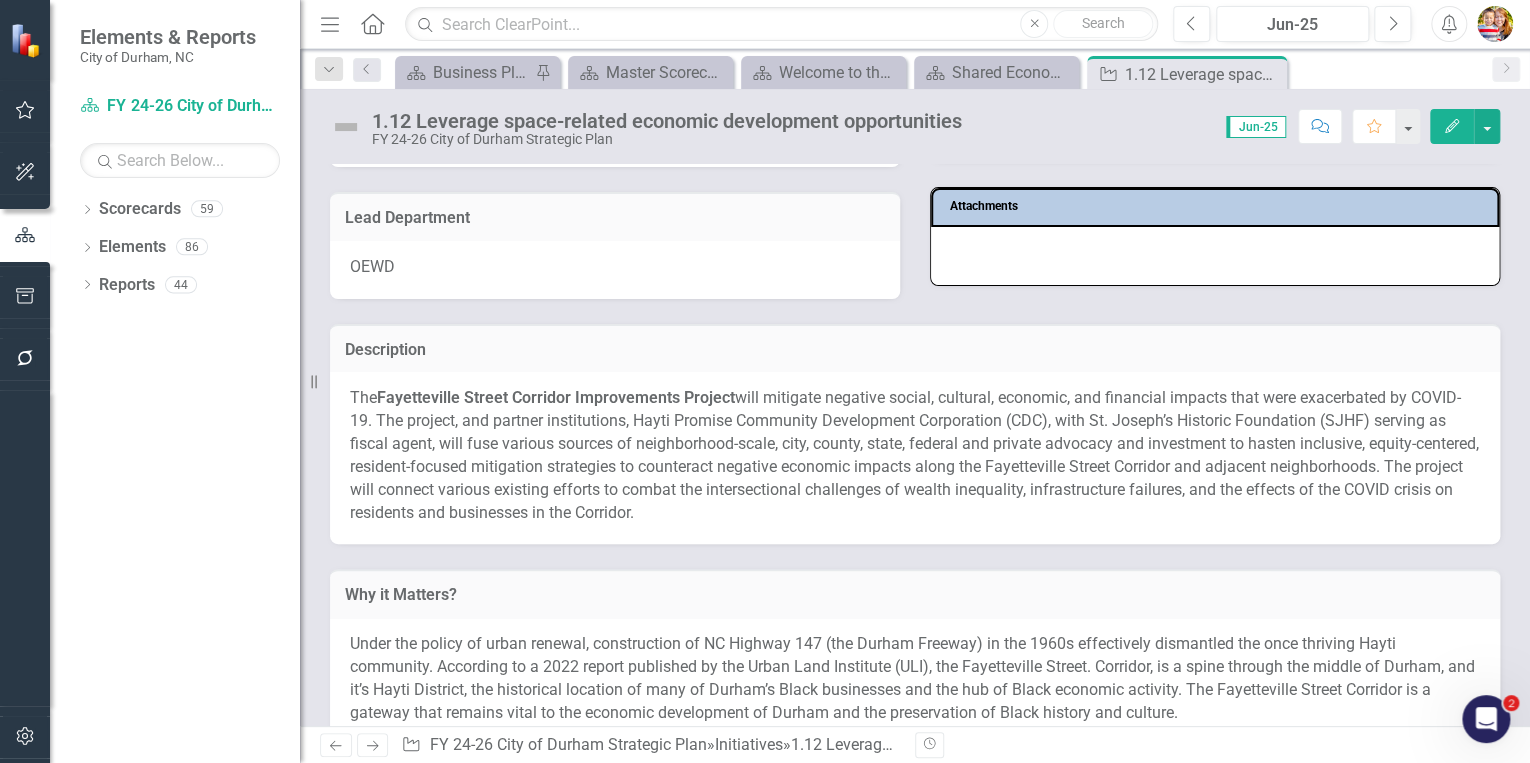 click at bounding box center (346, 127) 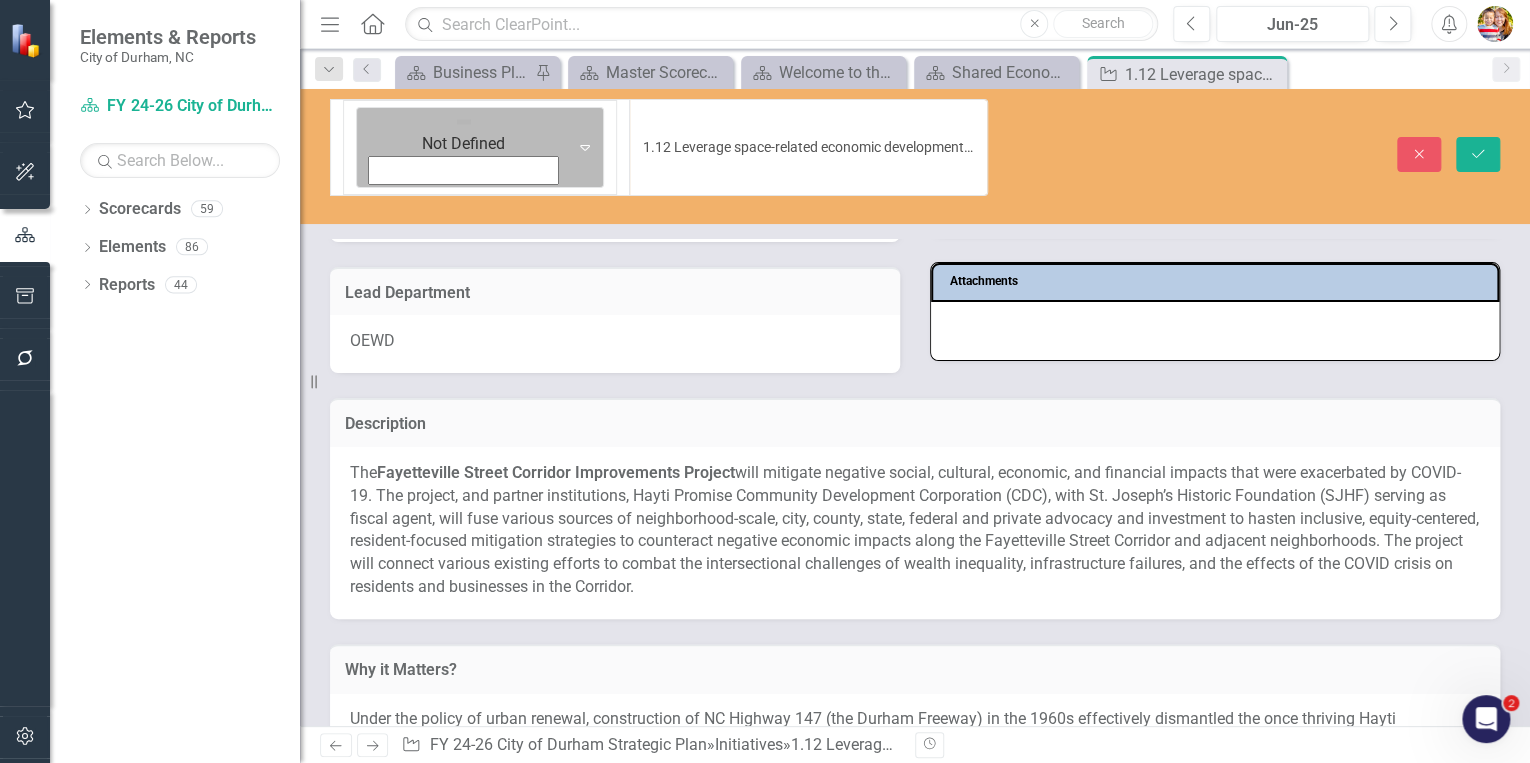click at bounding box center (464, 122) 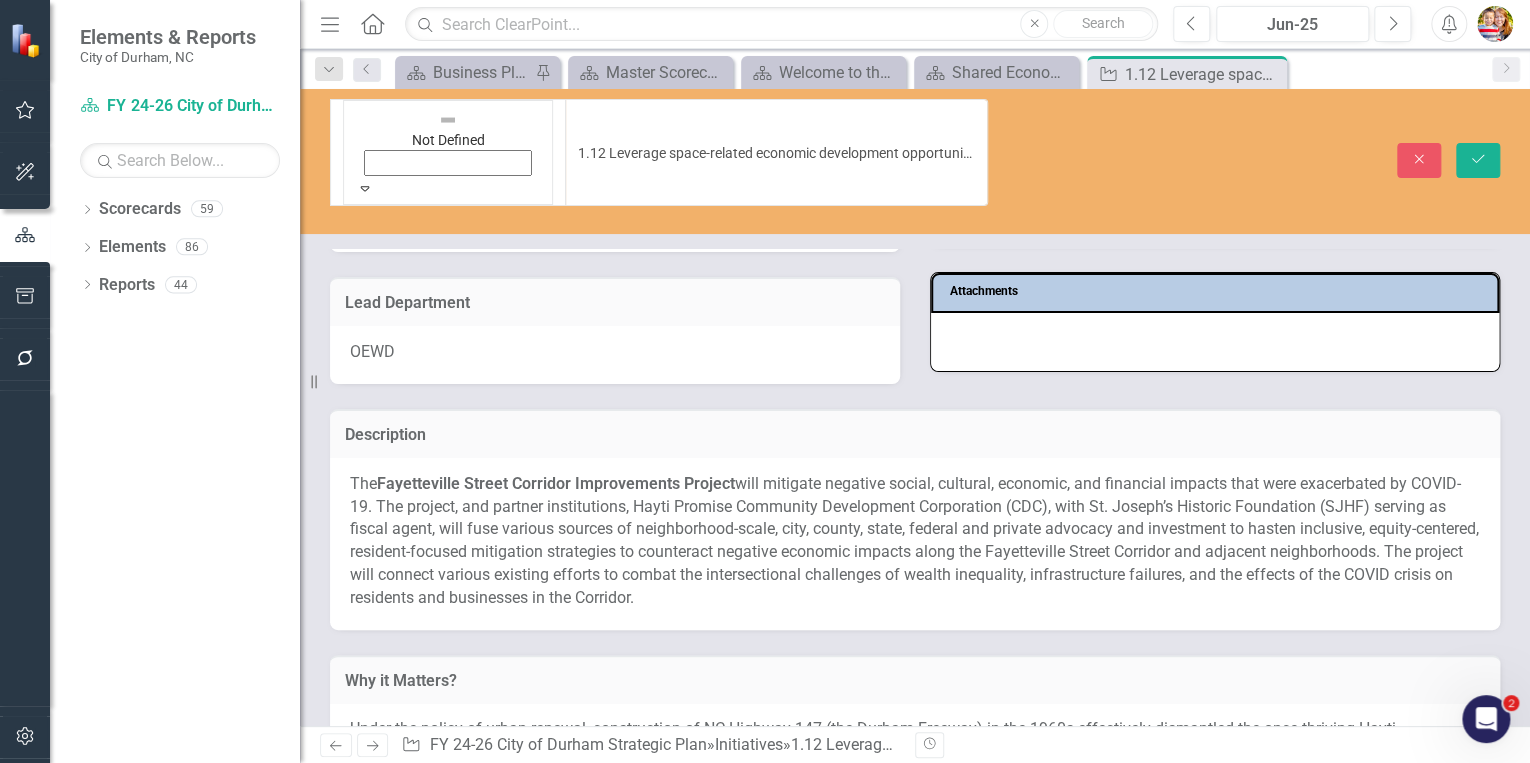 click at bounding box center (162, 1405) 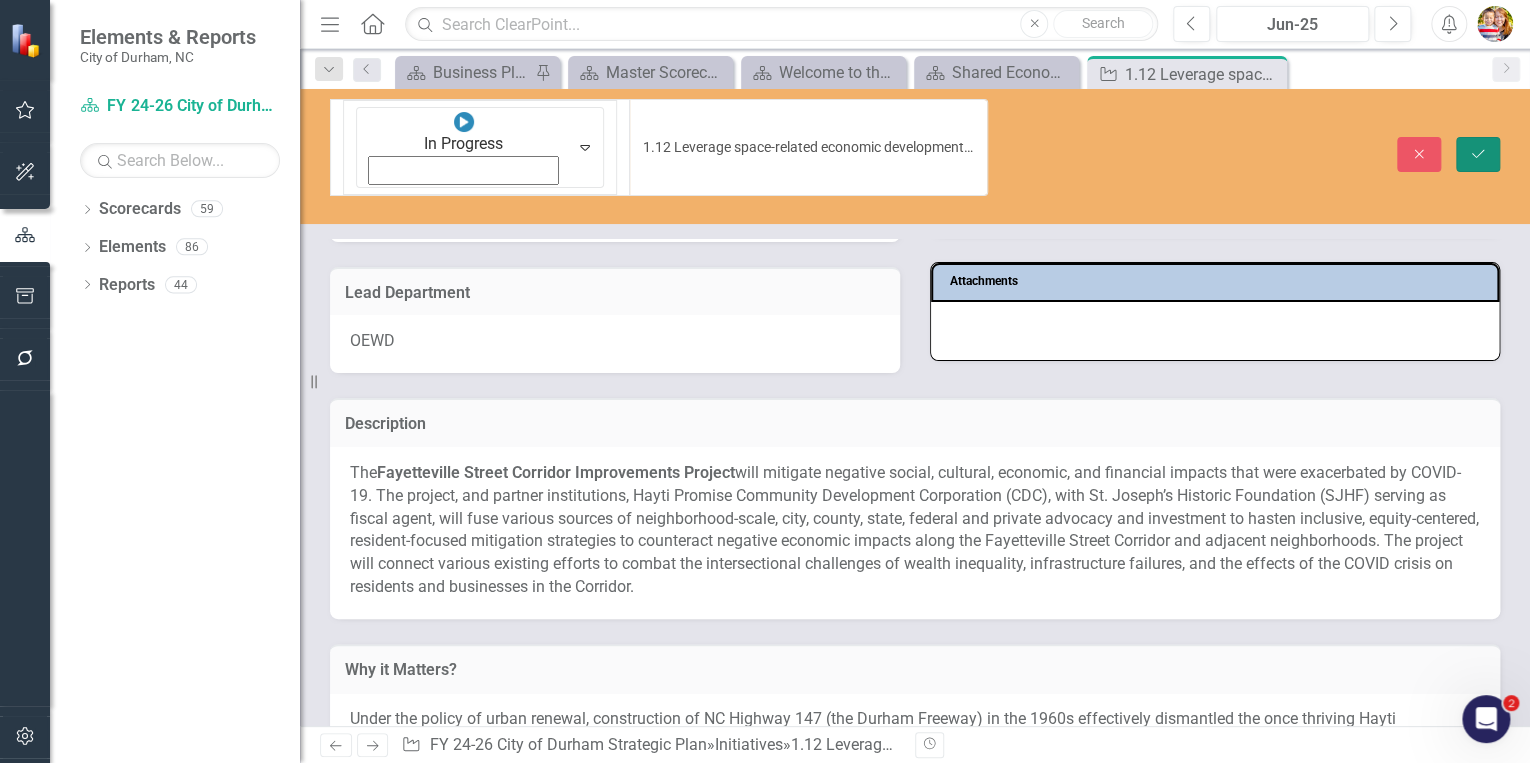 click on "Save" 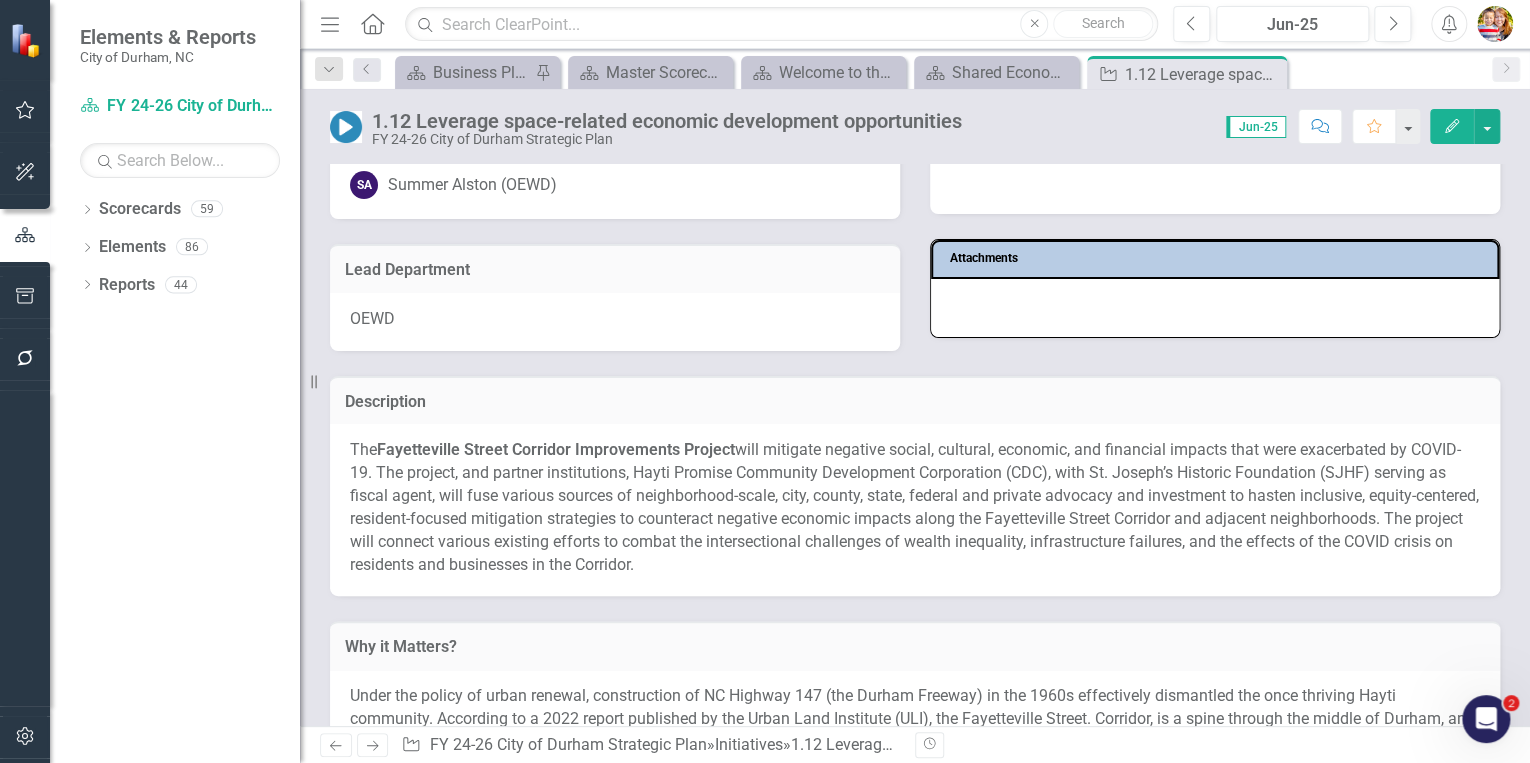 scroll, scrollTop: 0, scrollLeft: 0, axis: both 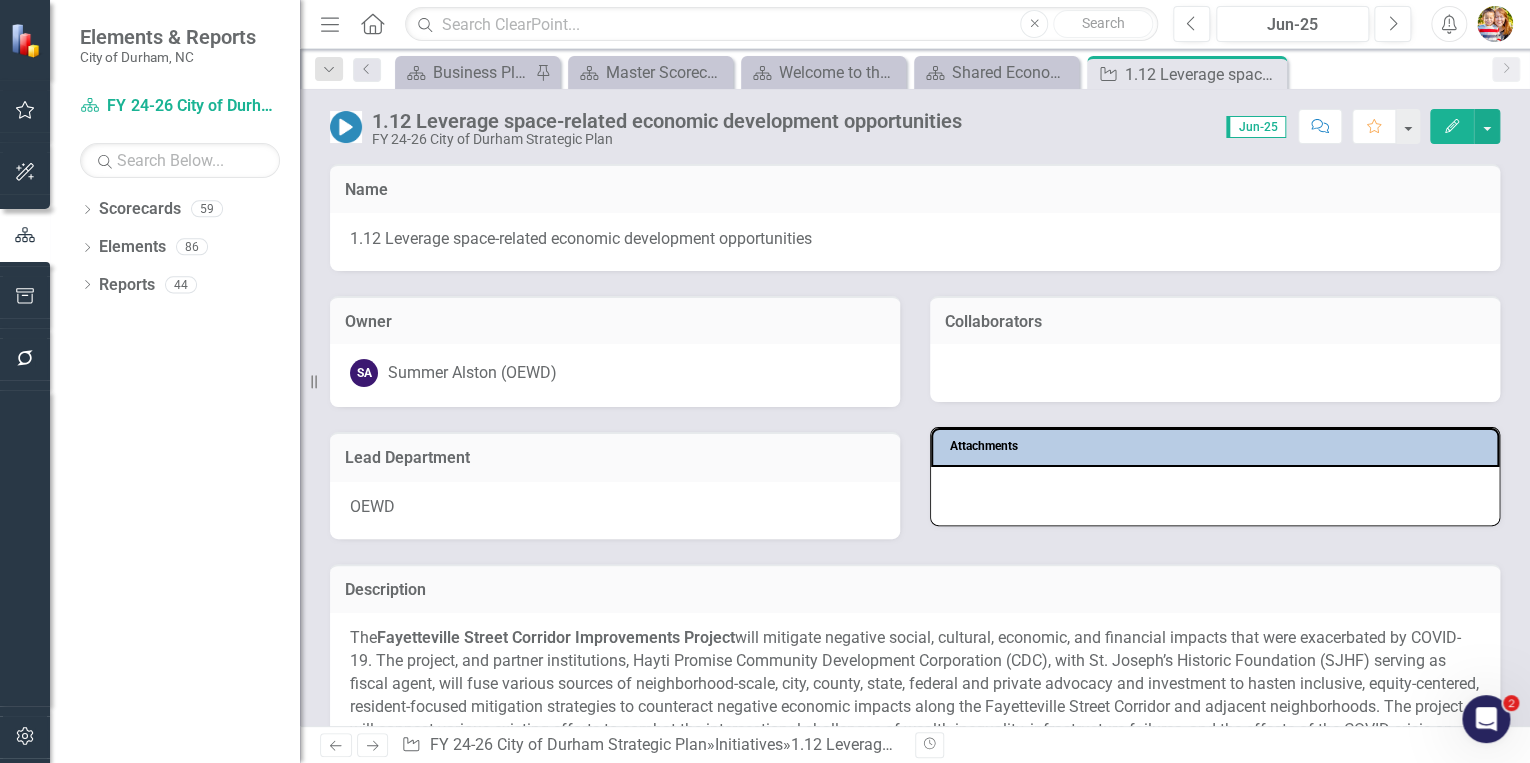 click 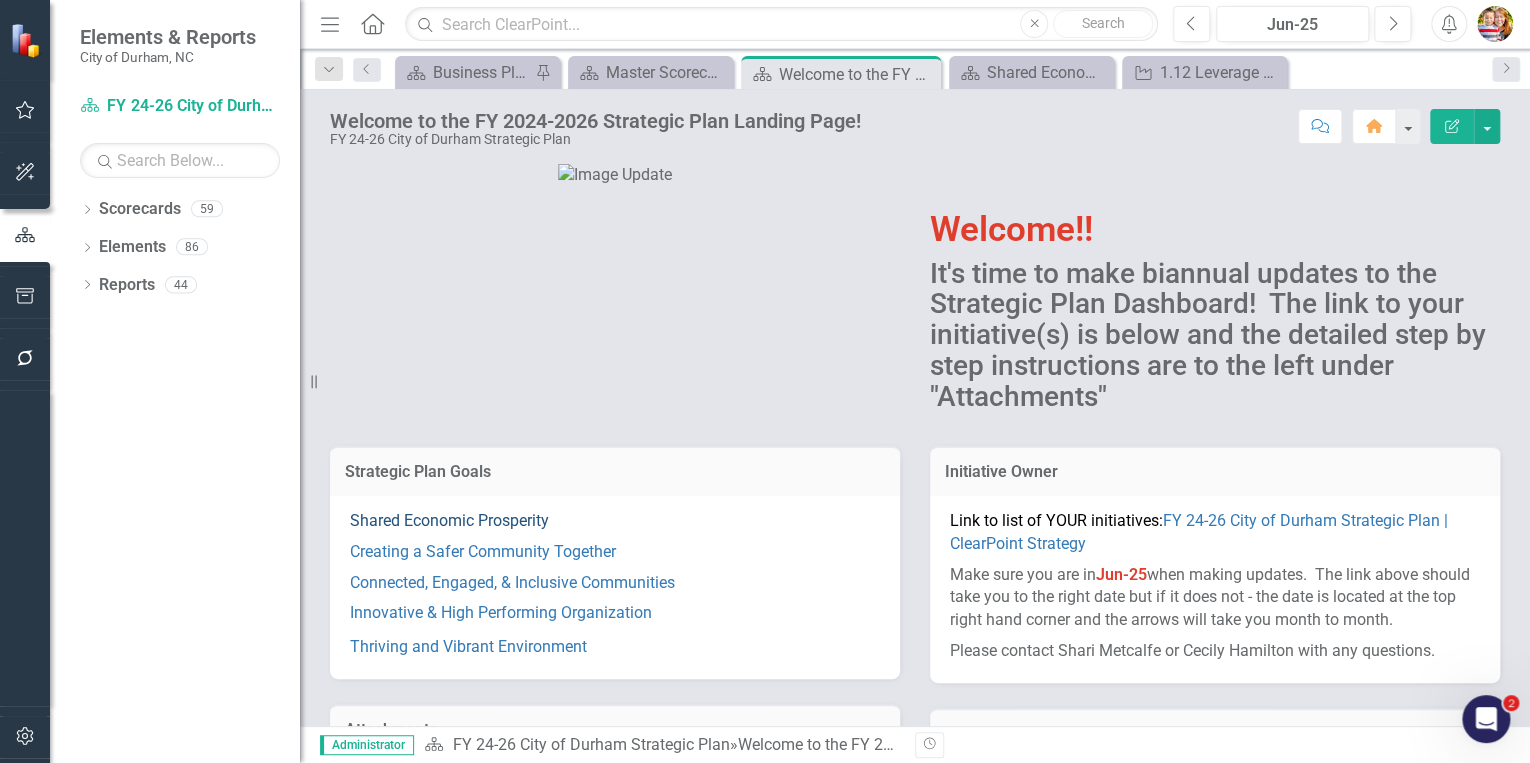 click on "Shared Economic Prosperity" at bounding box center (449, 520) 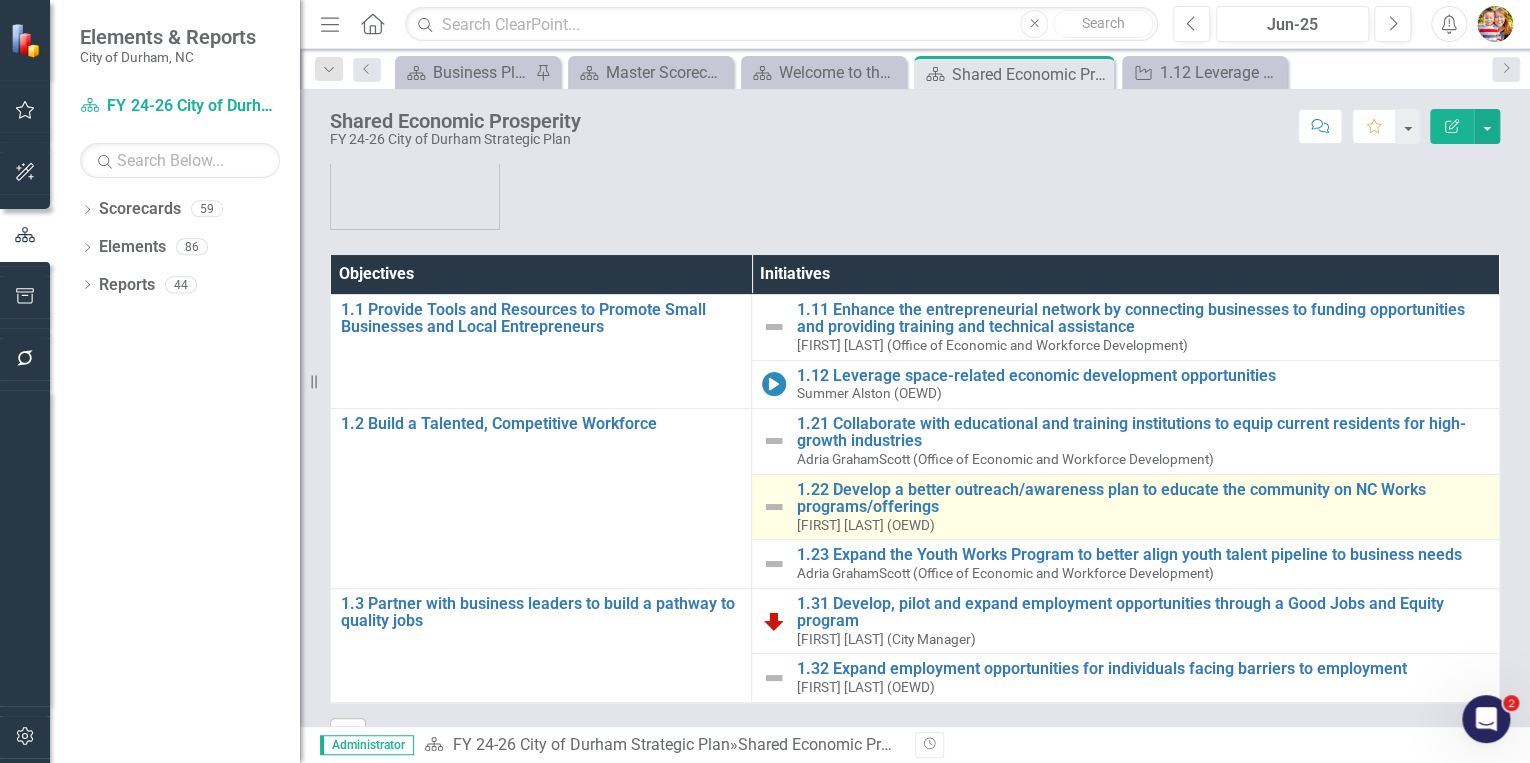 scroll, scrollTop: 146, scrollLeft: 0, axis: vertical 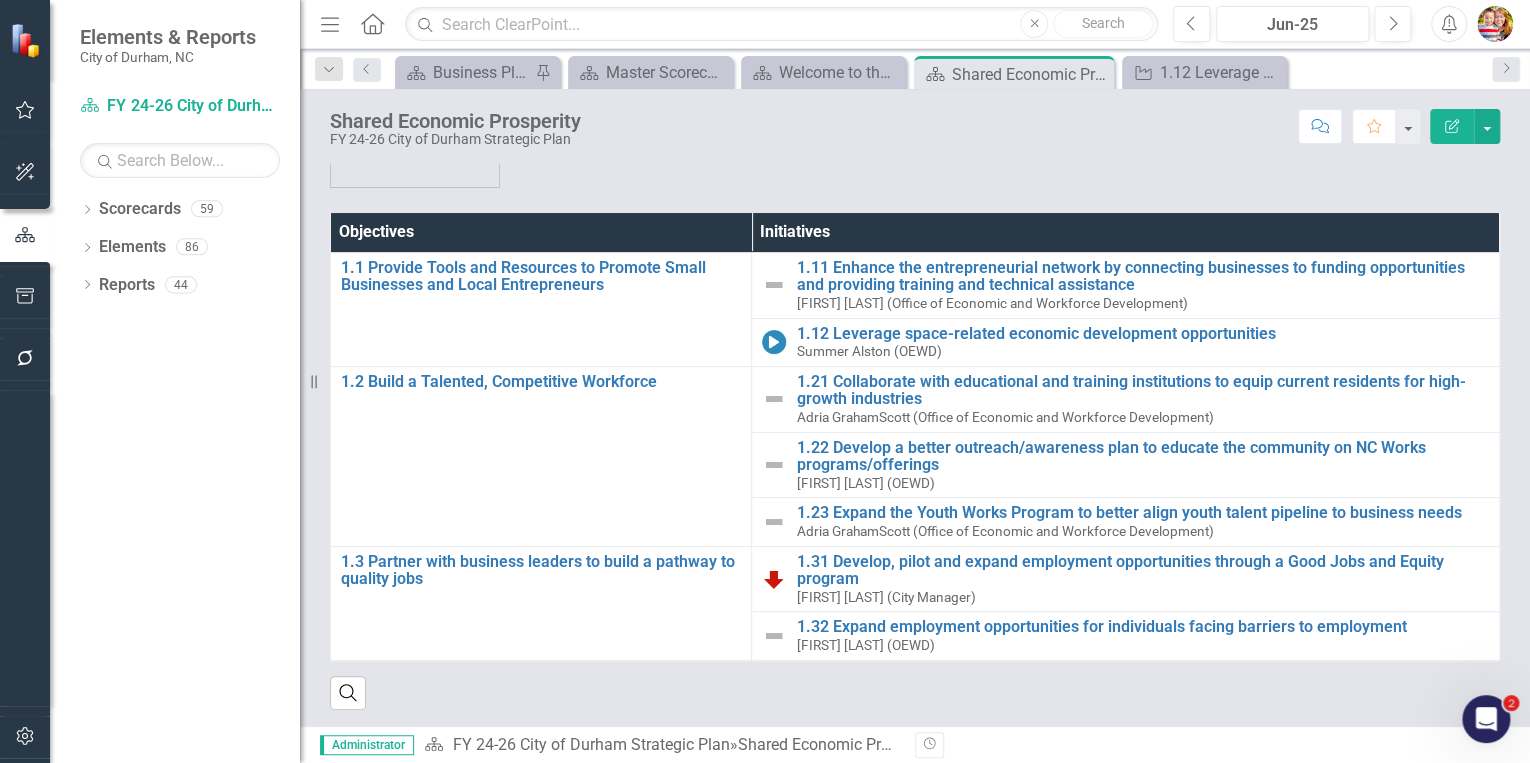 click on "Home" 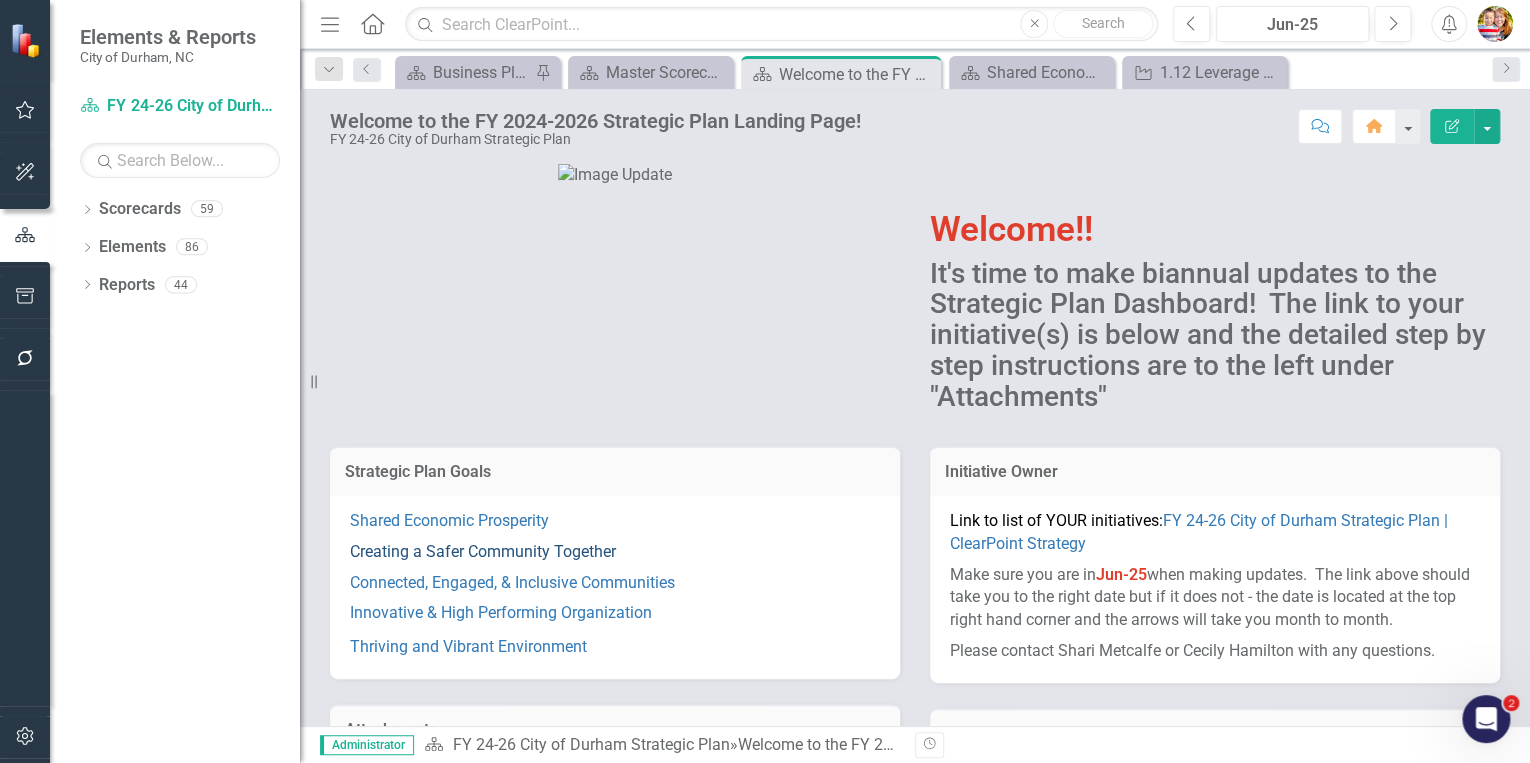 click on "Creating a Safer Community Together" at bounding box center [483, 551] 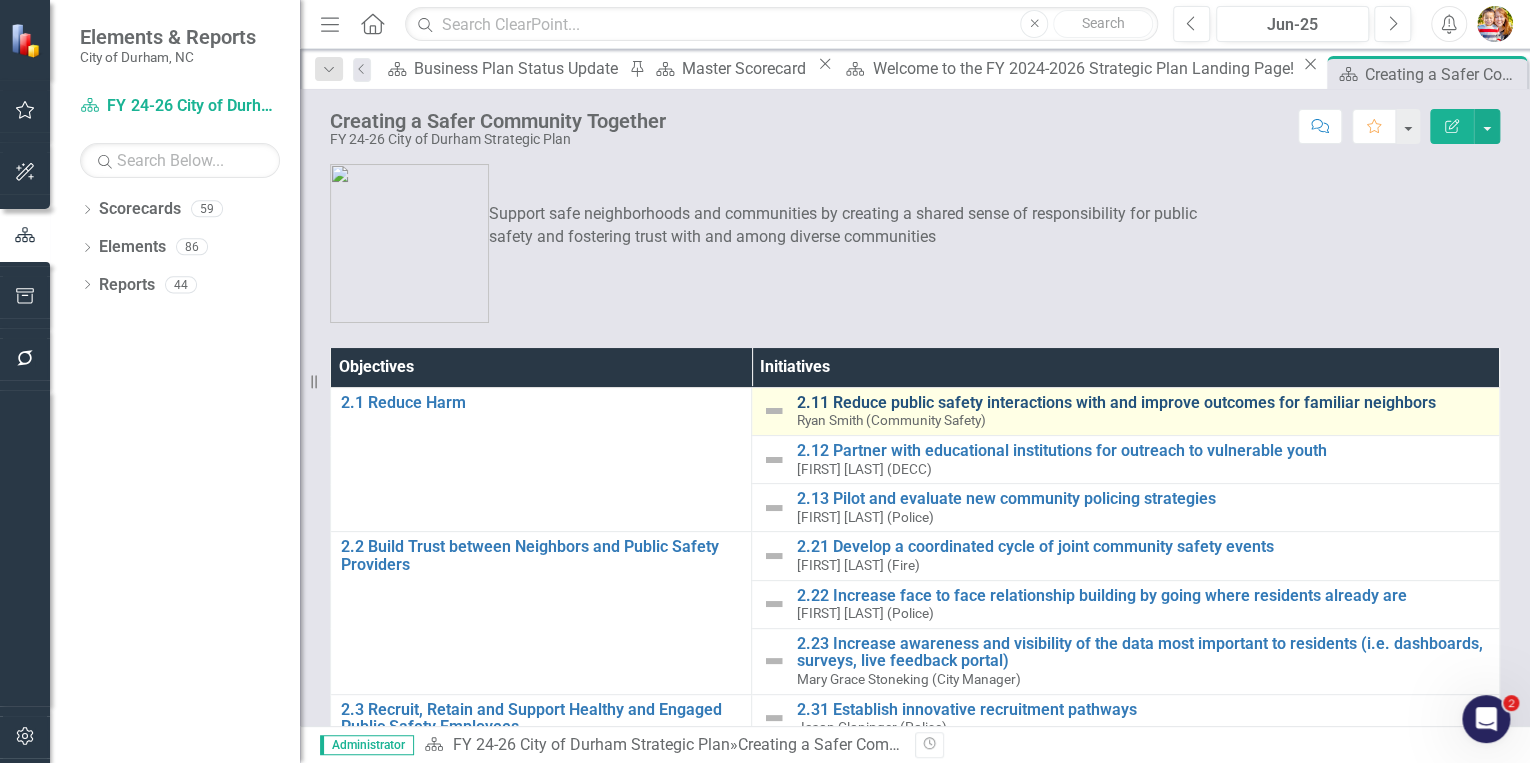 click on "2.11 Reduce public safety interactions with and improve outcomes for familiar neighbors" at bounding box center (1142, 403) 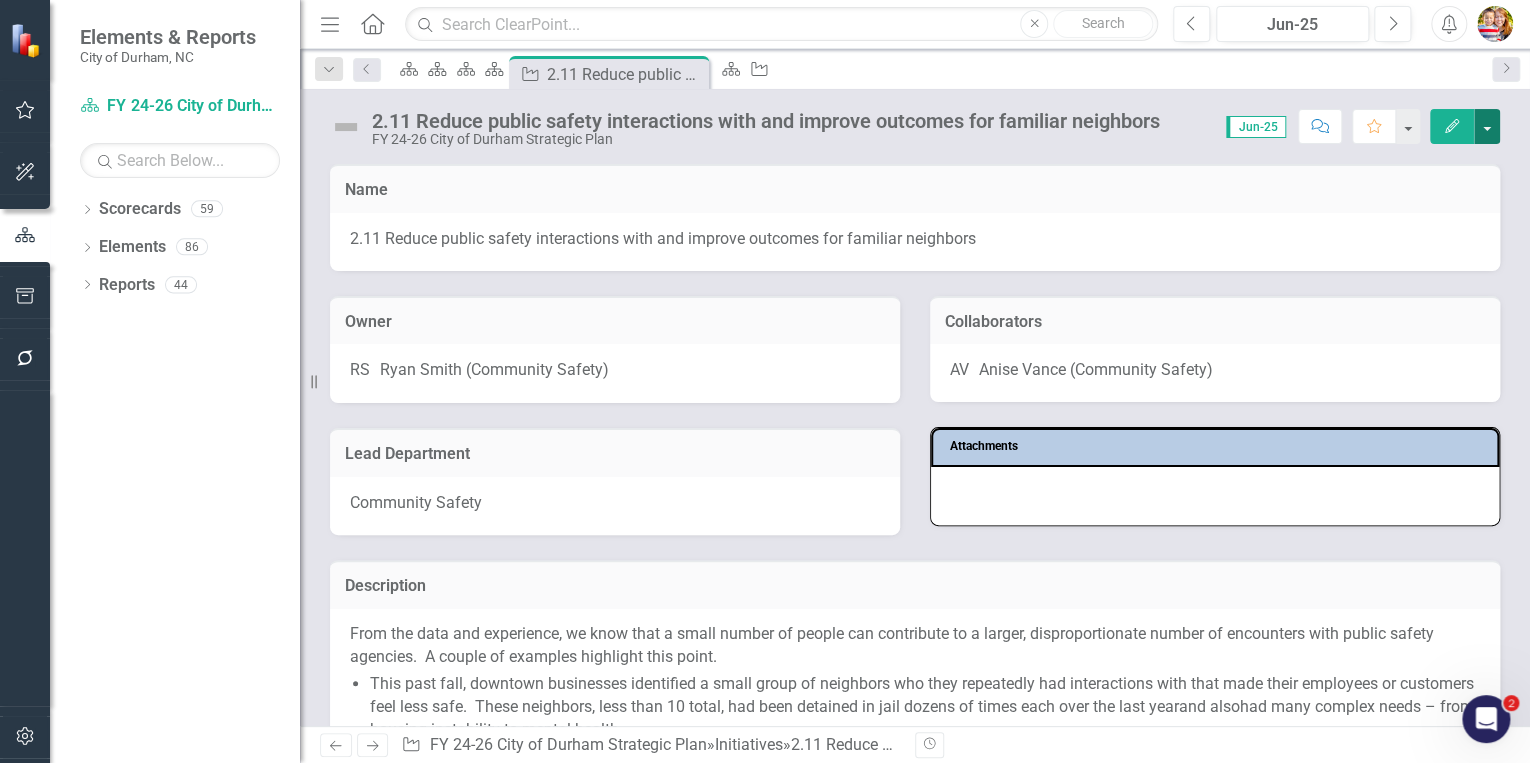 click at bounding box center (1487, 126) 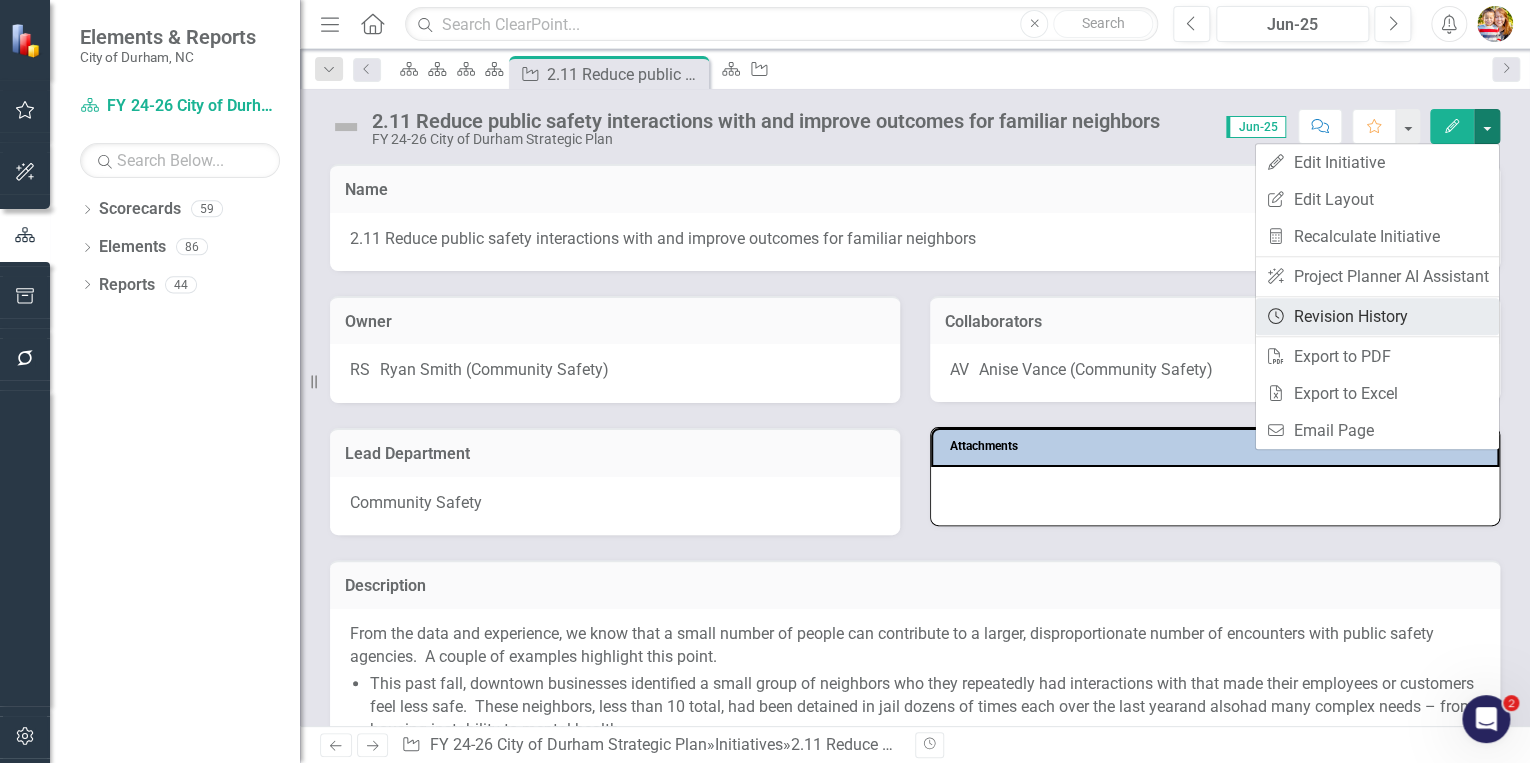click on "Revision History Revision History" at bounding box center [1377, 316] 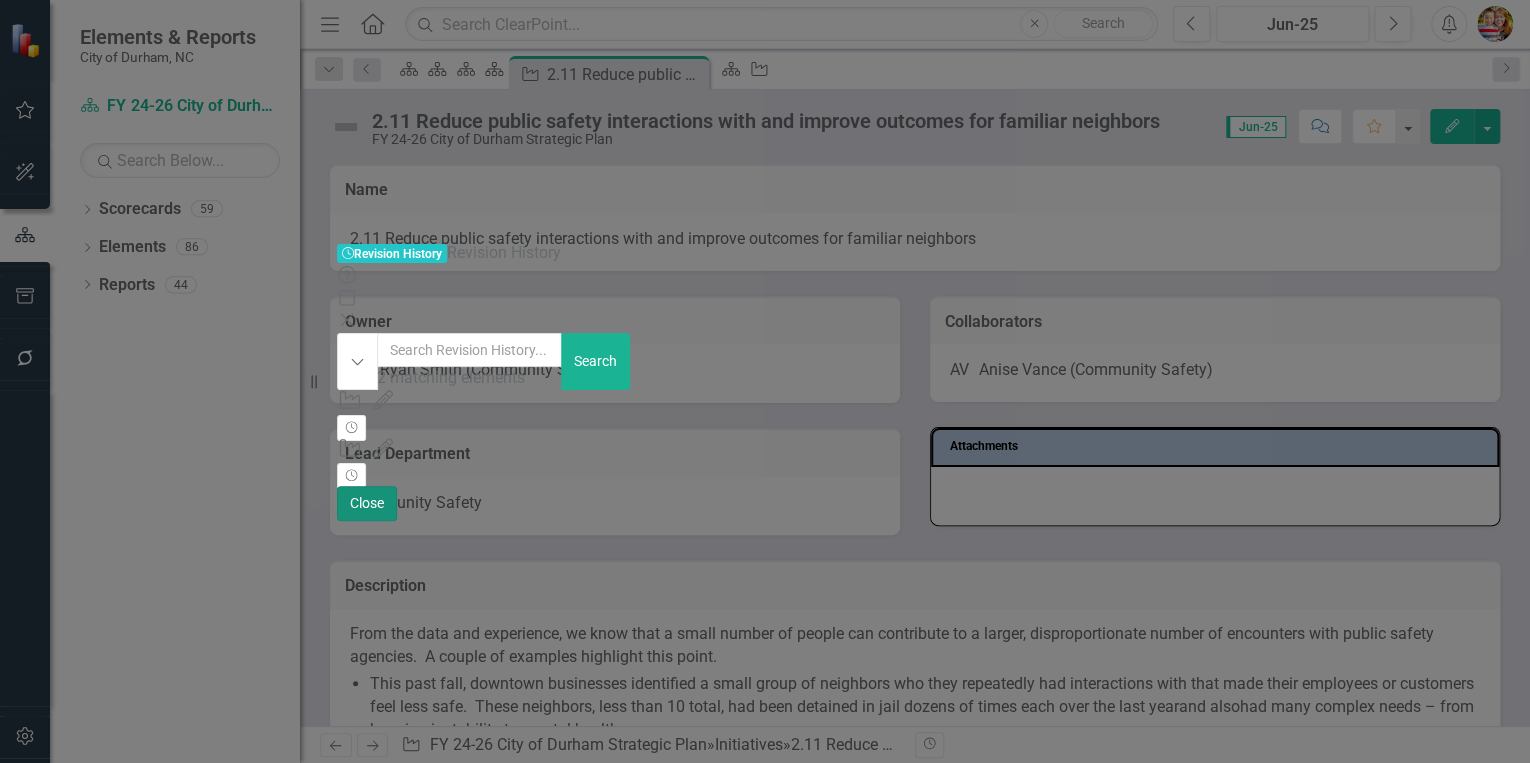 click on "Close" at bounding box center (367, 503) 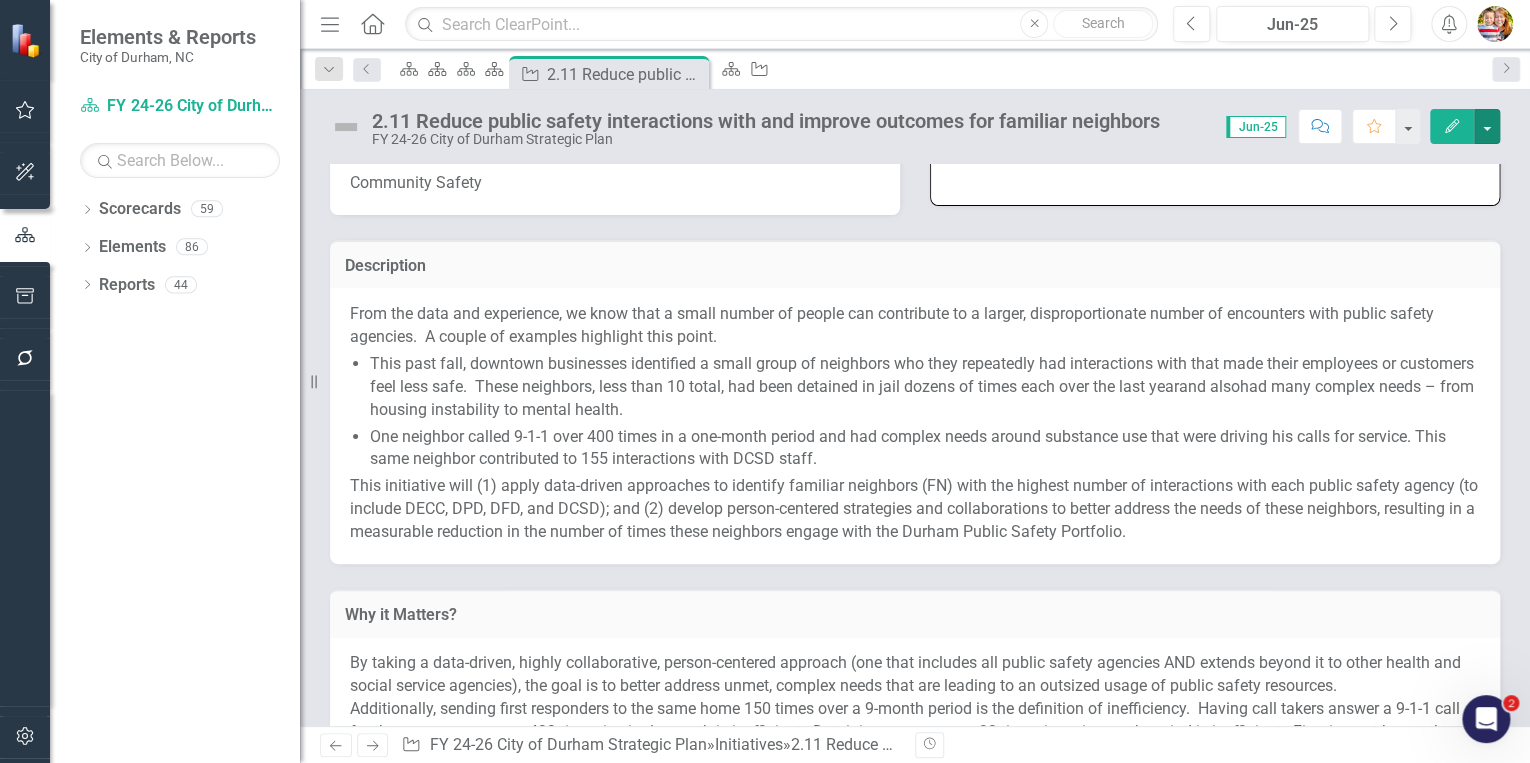 scroll, scrollTop: 0, scrollLeft: 0, axis: both 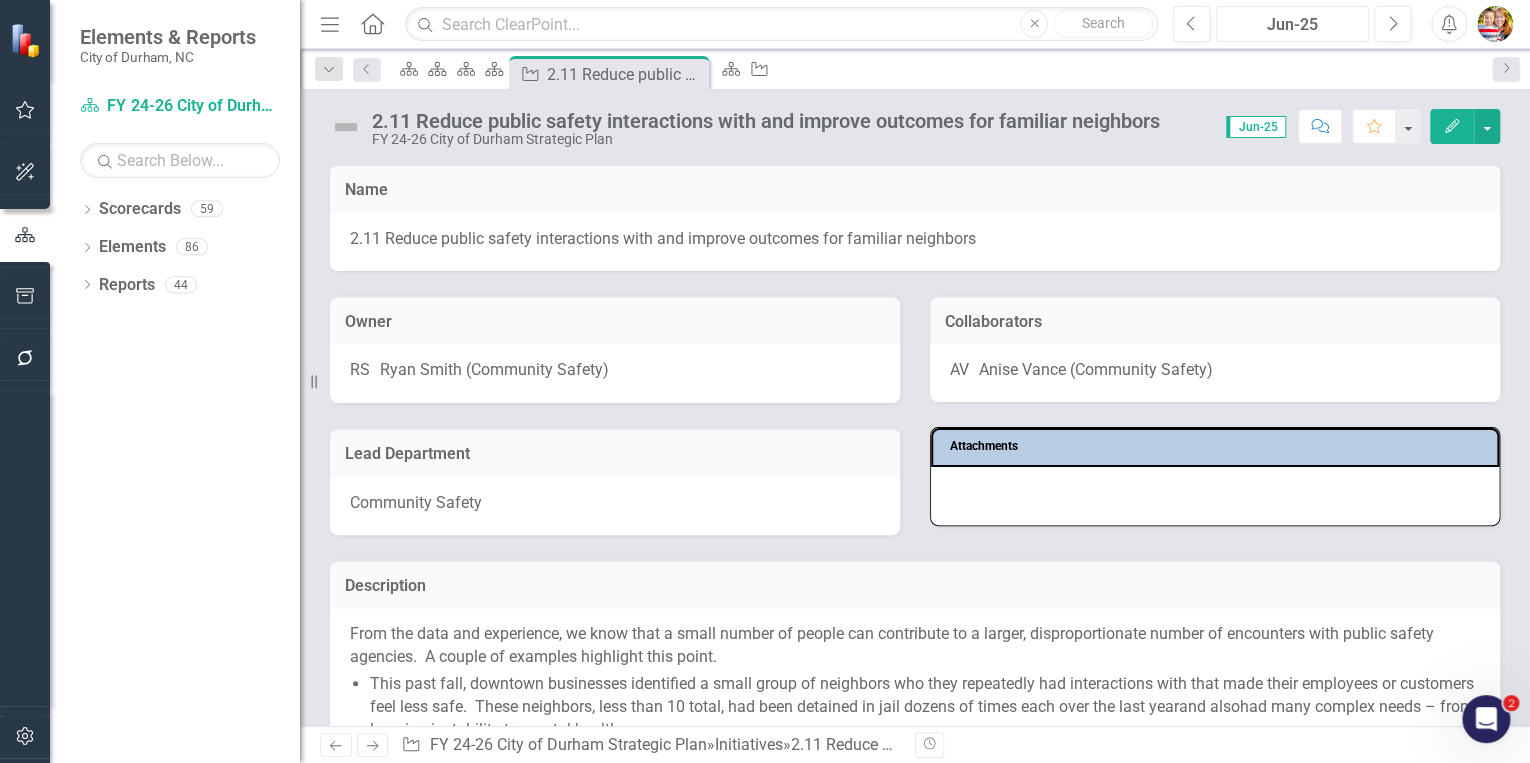 click on "Jun-25" at bounding box center (1292, 25) 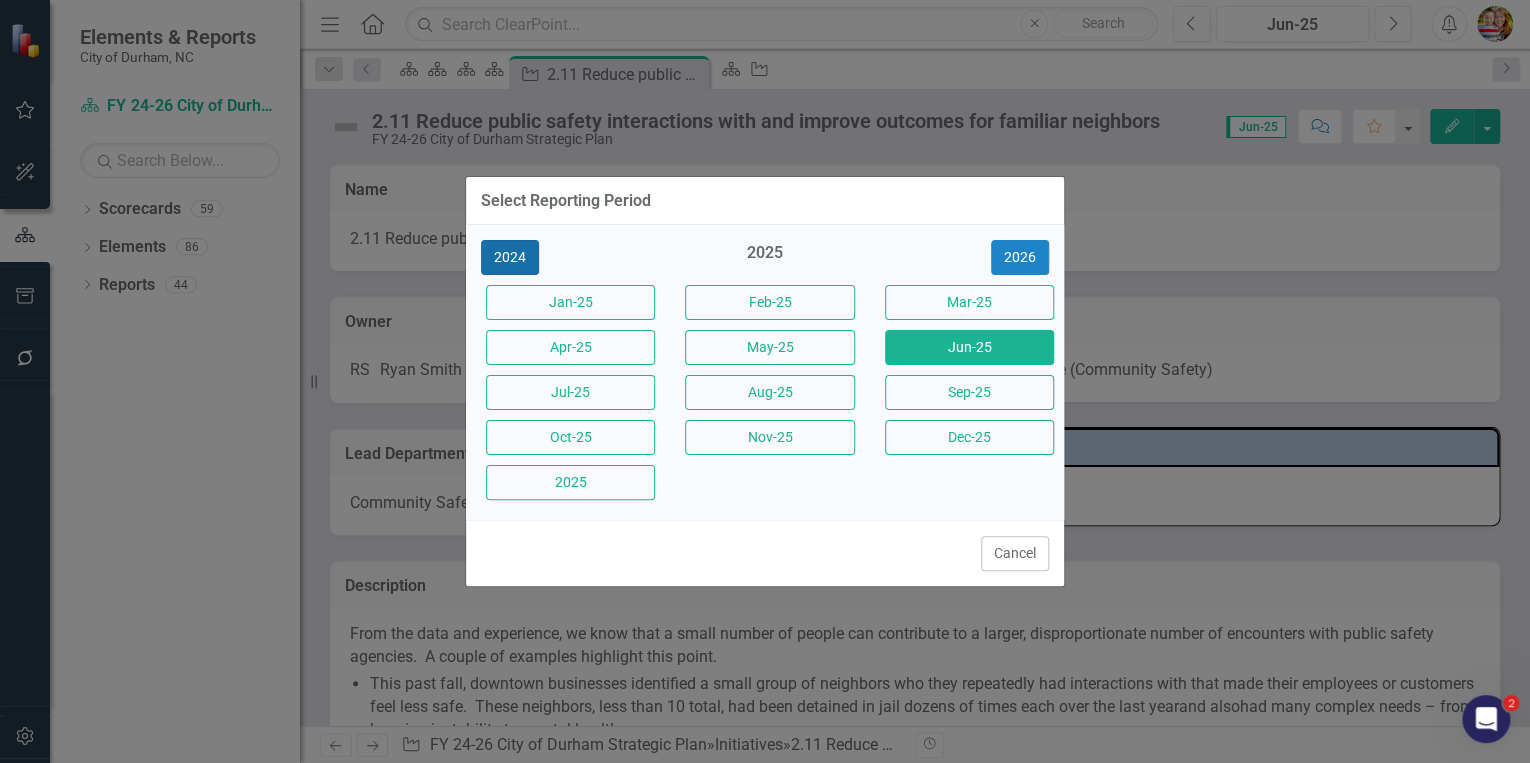 click on "2024" at bounding box center (510, 257) 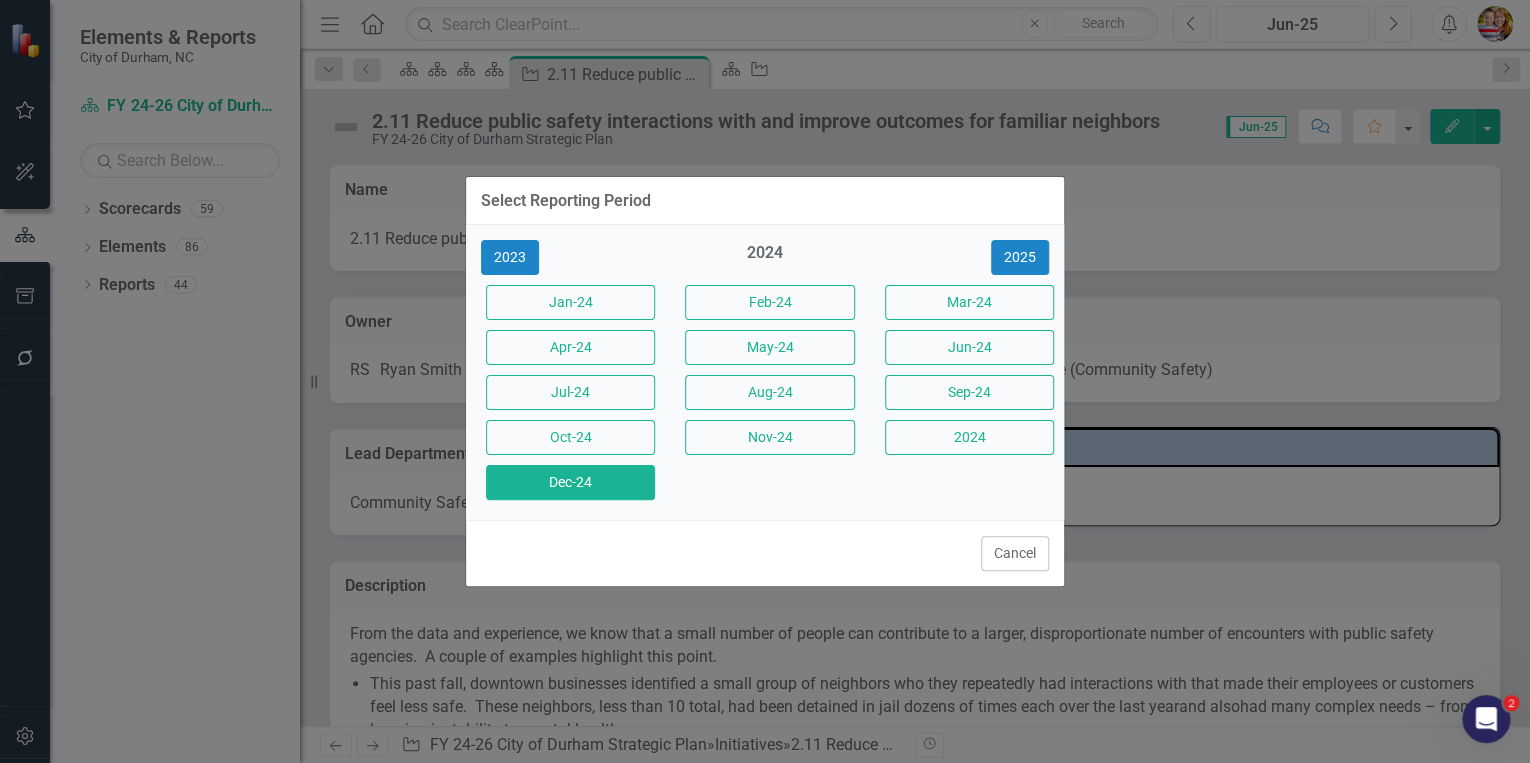 click on "Dec-24" at bounding box center (570, 482) 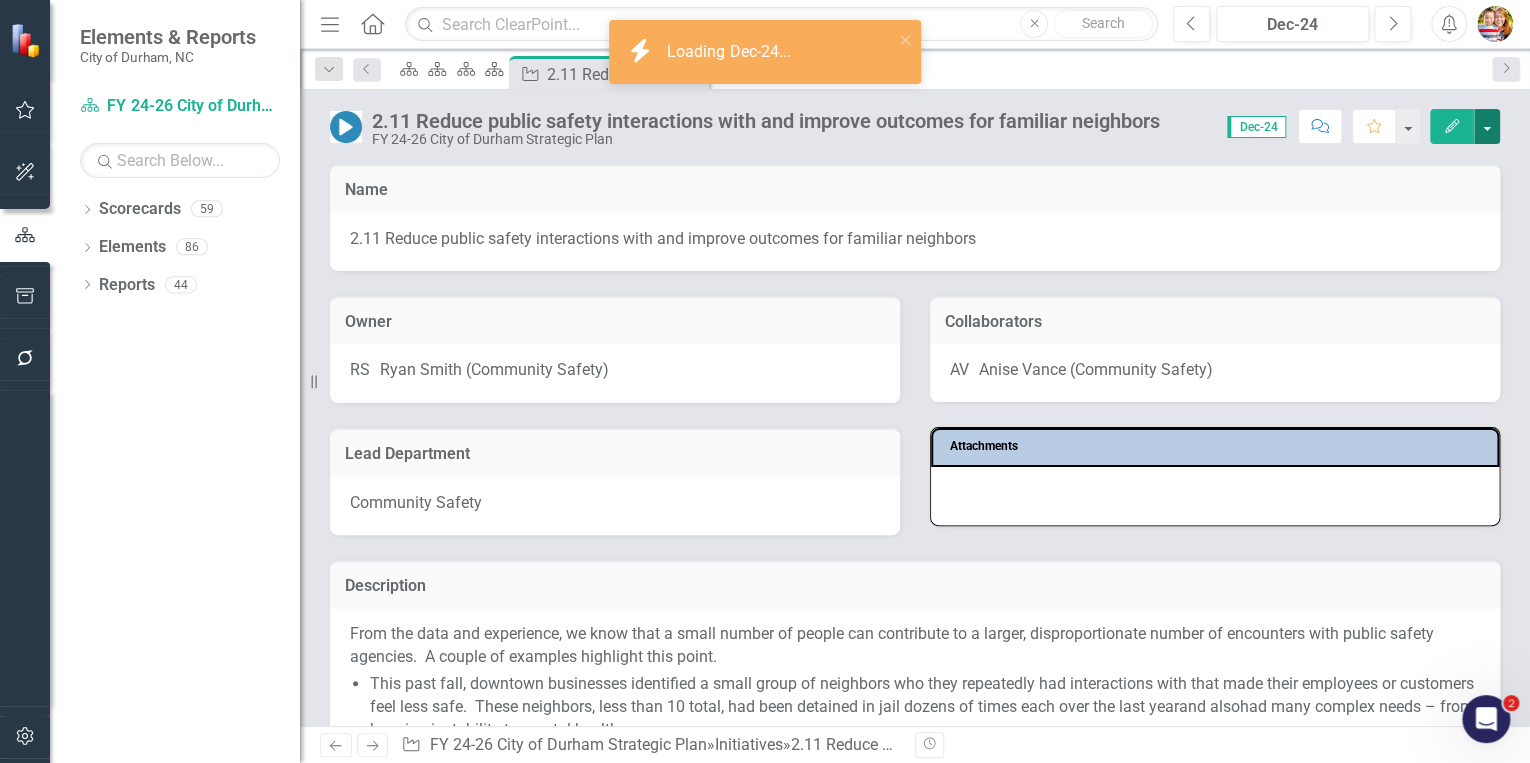 click at bounding box center [1487, 126] 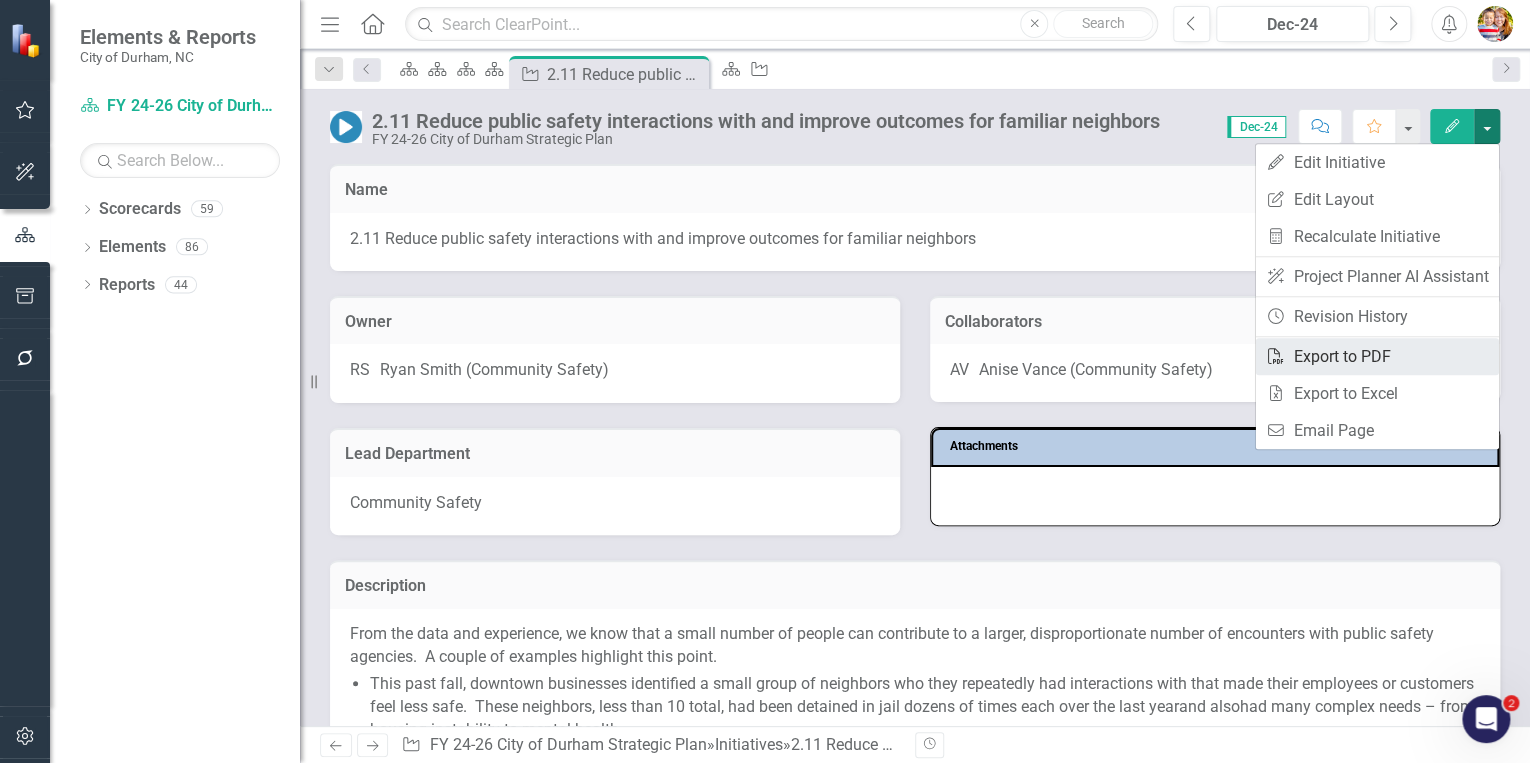 click on "PDF Export to PDF" at bounding box center (1377, 356) 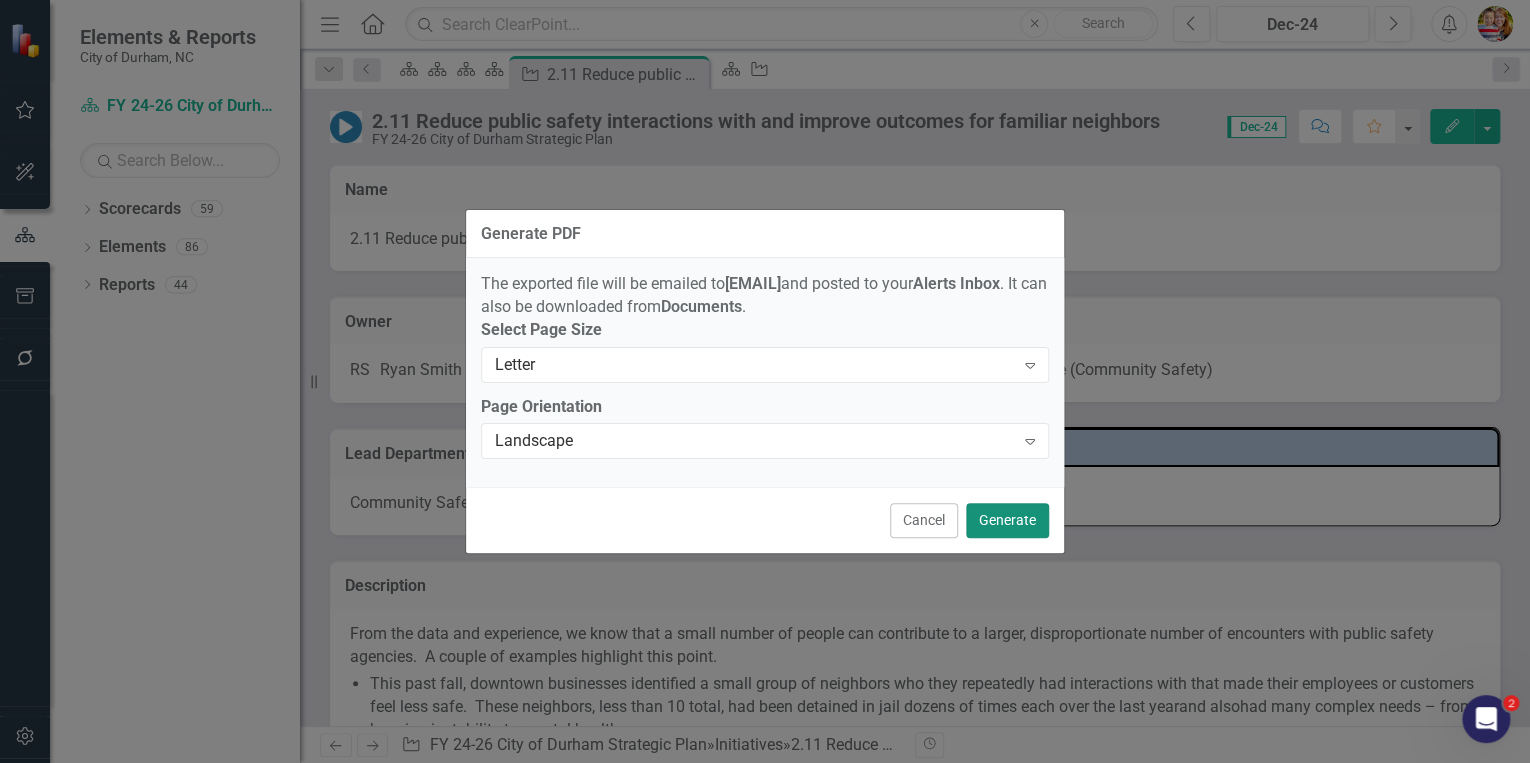 click on "Generate" at bounding box center (1007, 520) 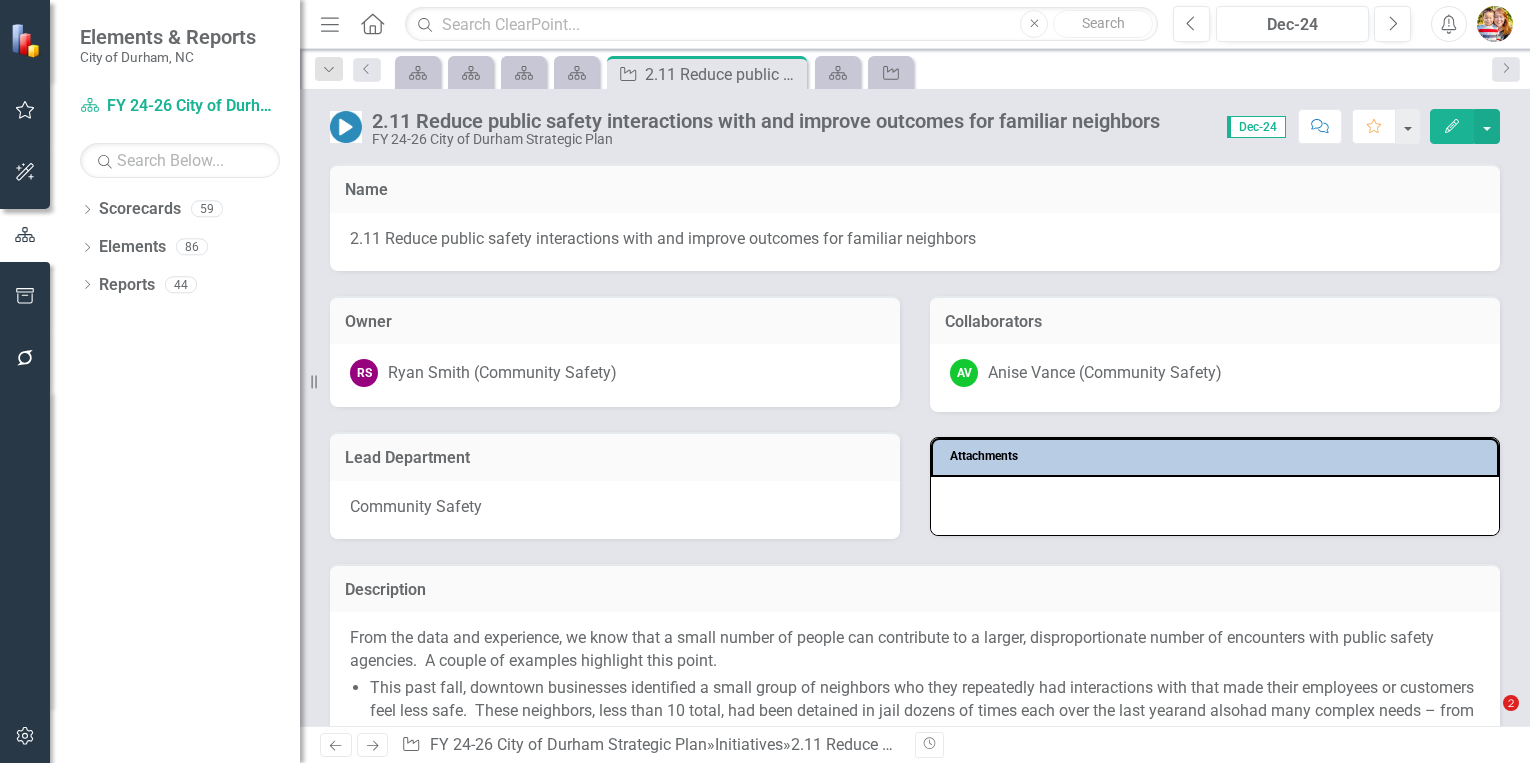 scroll, scrollTop: 0, scrollLeft: 0, axis: both 